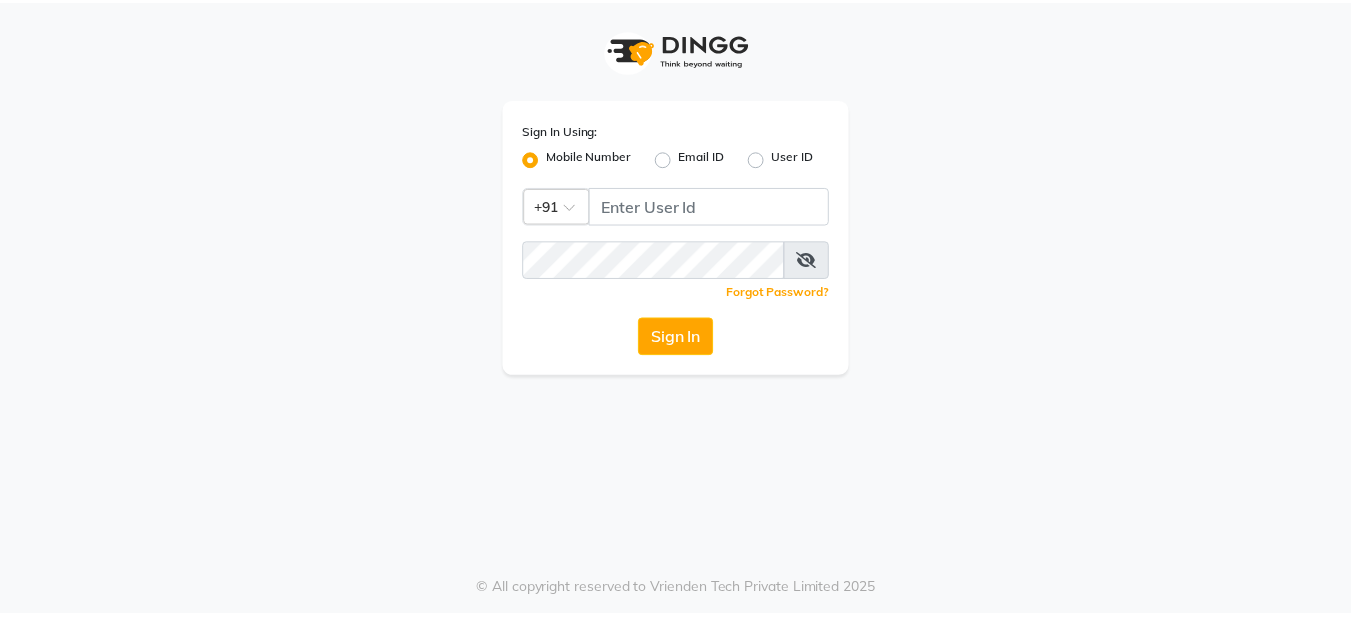 scroll, scrollTop: 0, scrollLeft: 0, axis: both 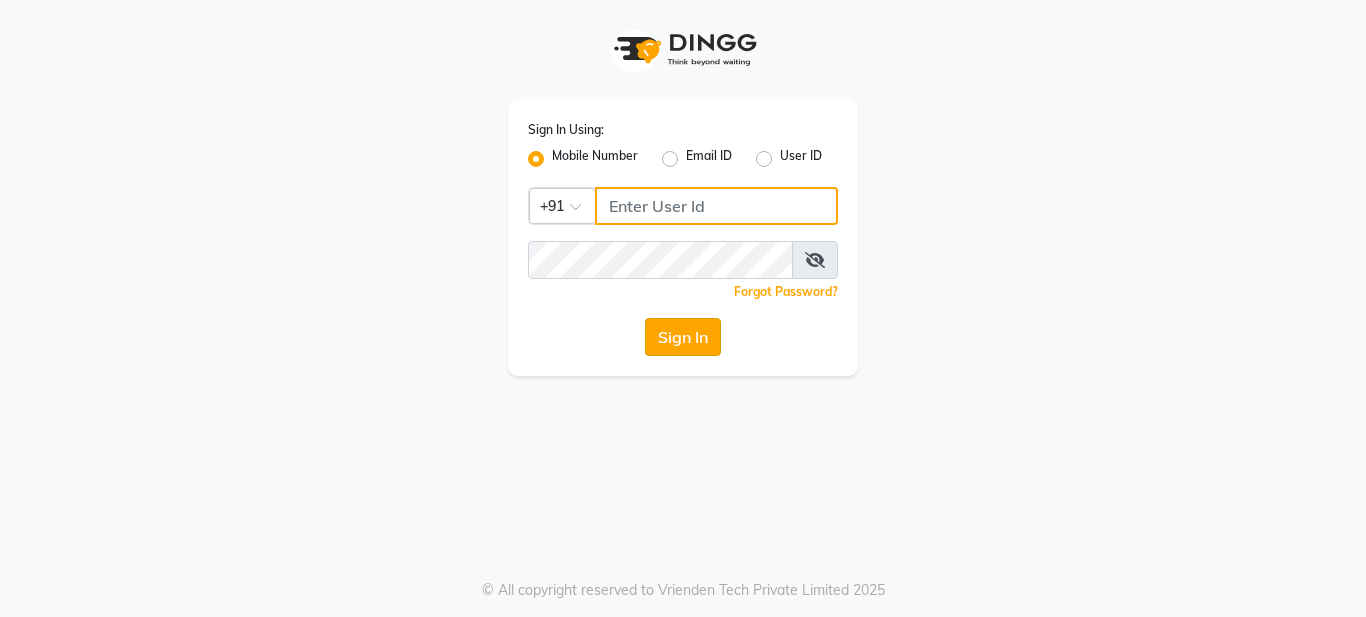 type on "6287595177" 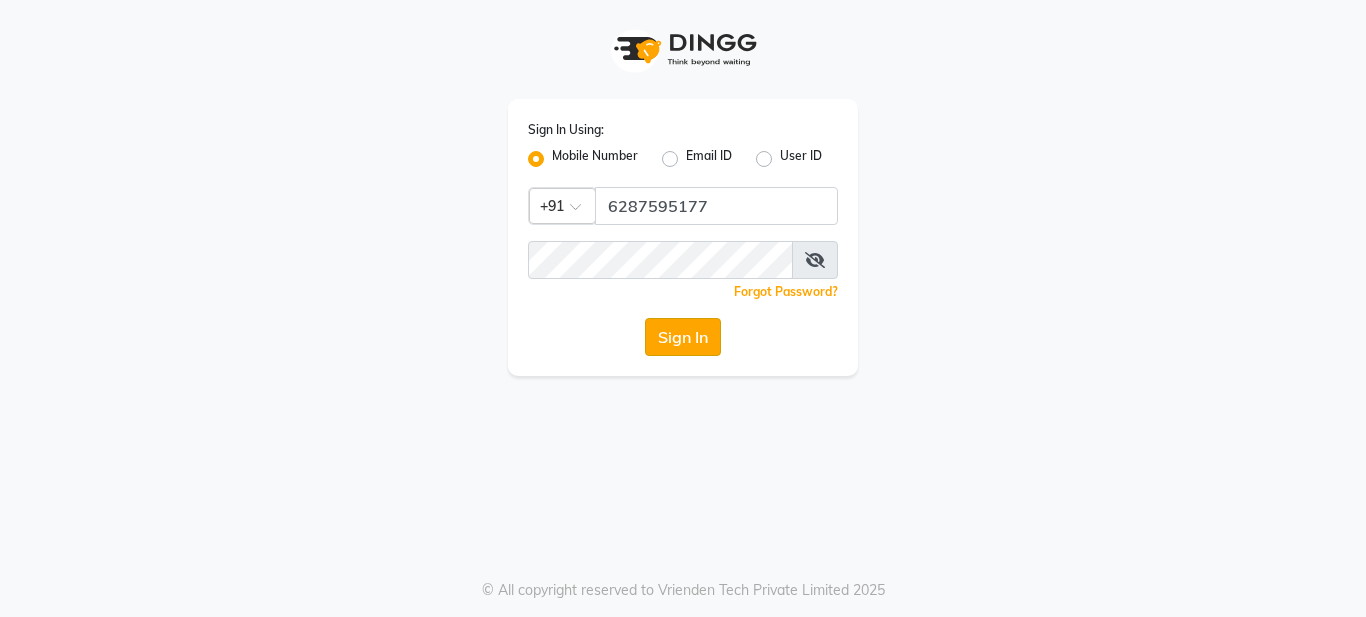 click on "Sign In" 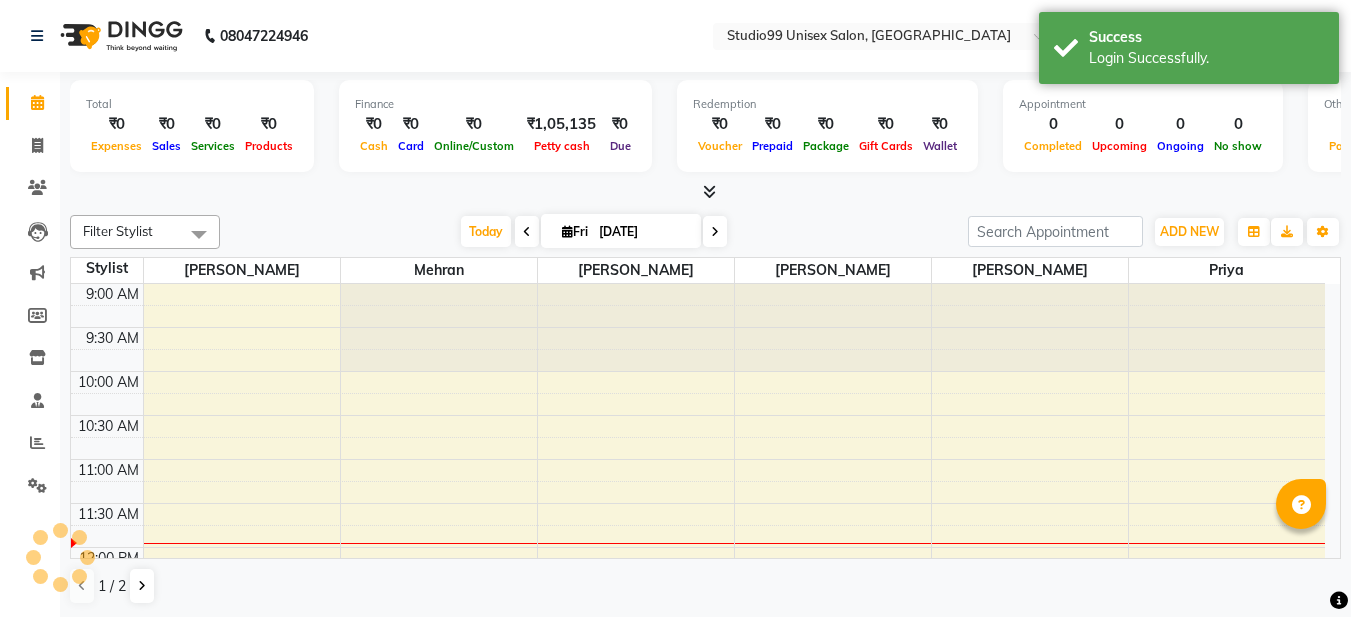 scroll, scrollTop: 0, scrollLeft: 0, axis: both 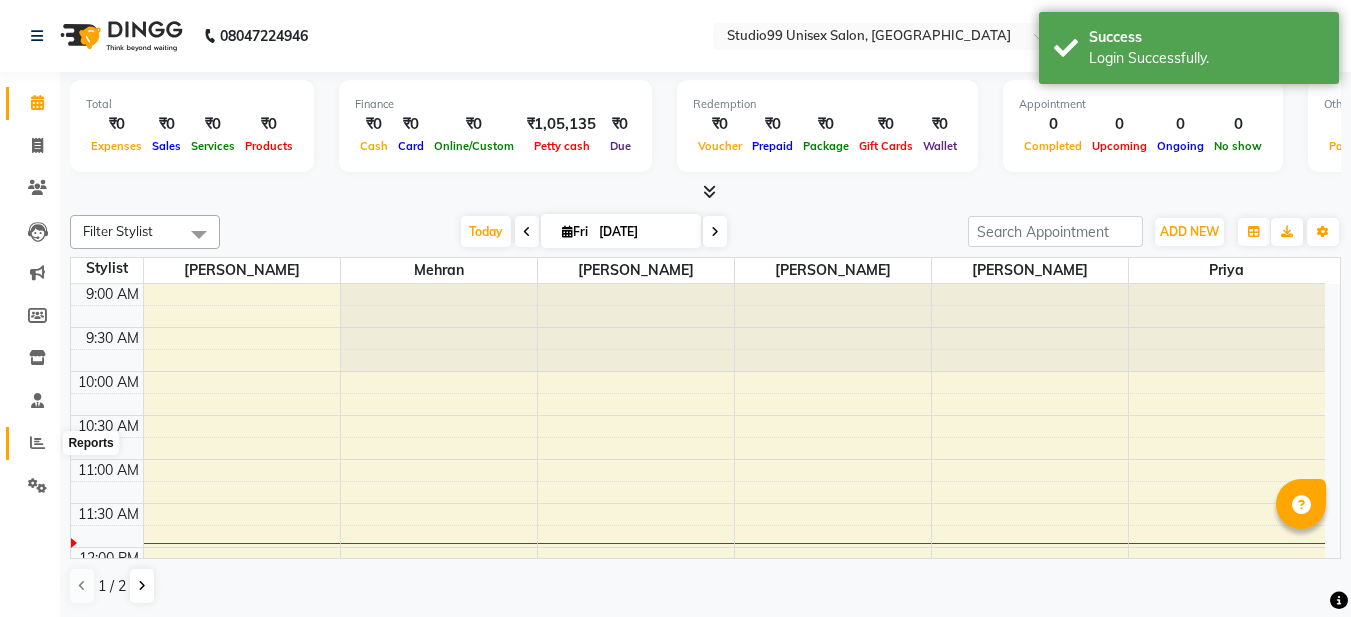 click 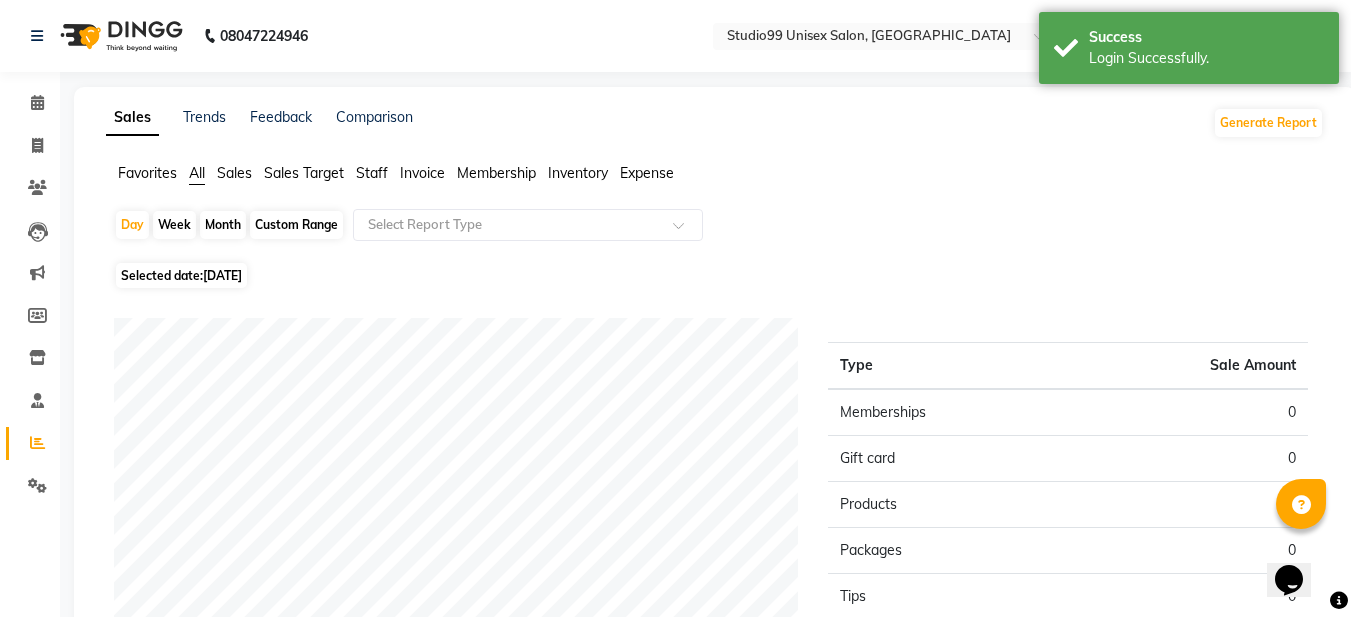 scroll, scrollTop: 0, scrollLeft: 0, axis: both 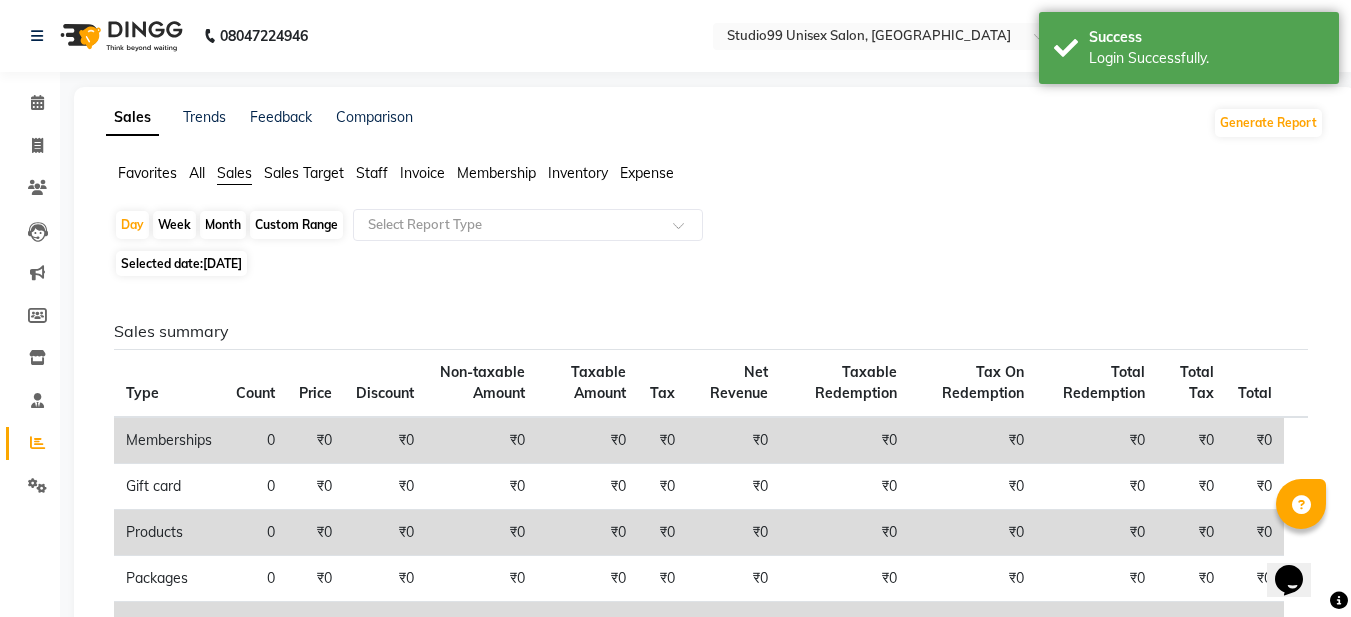 click on "[DATE]" 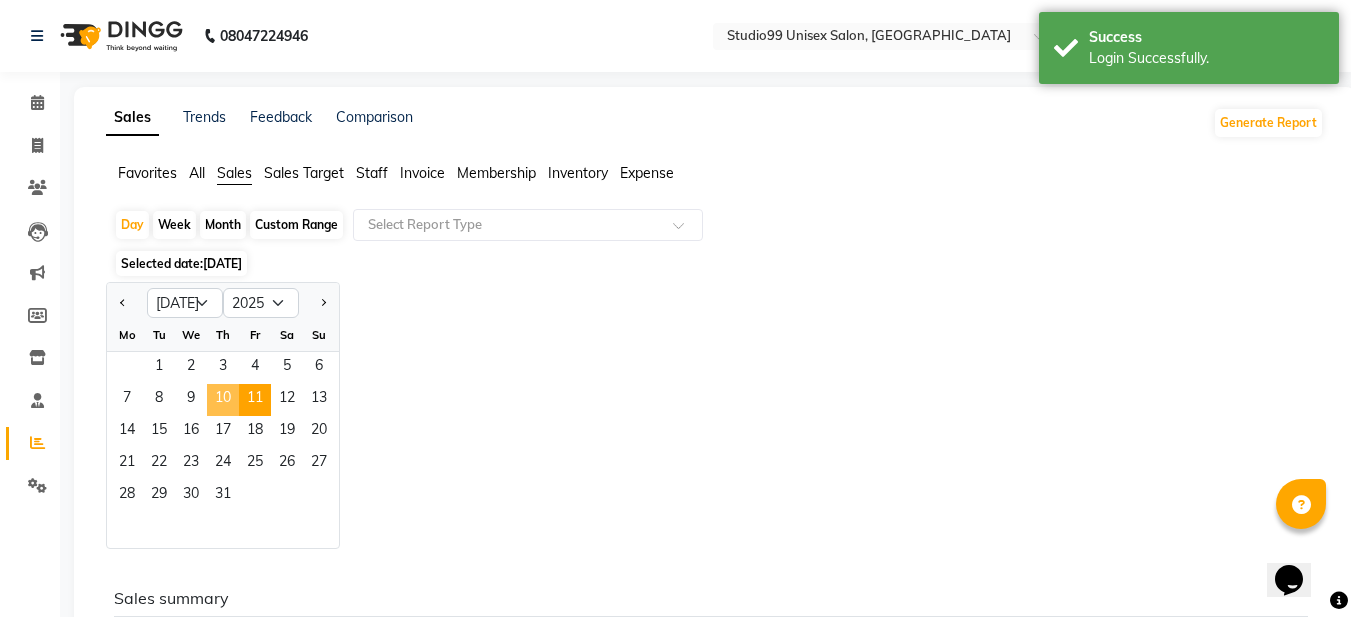 click on "10" 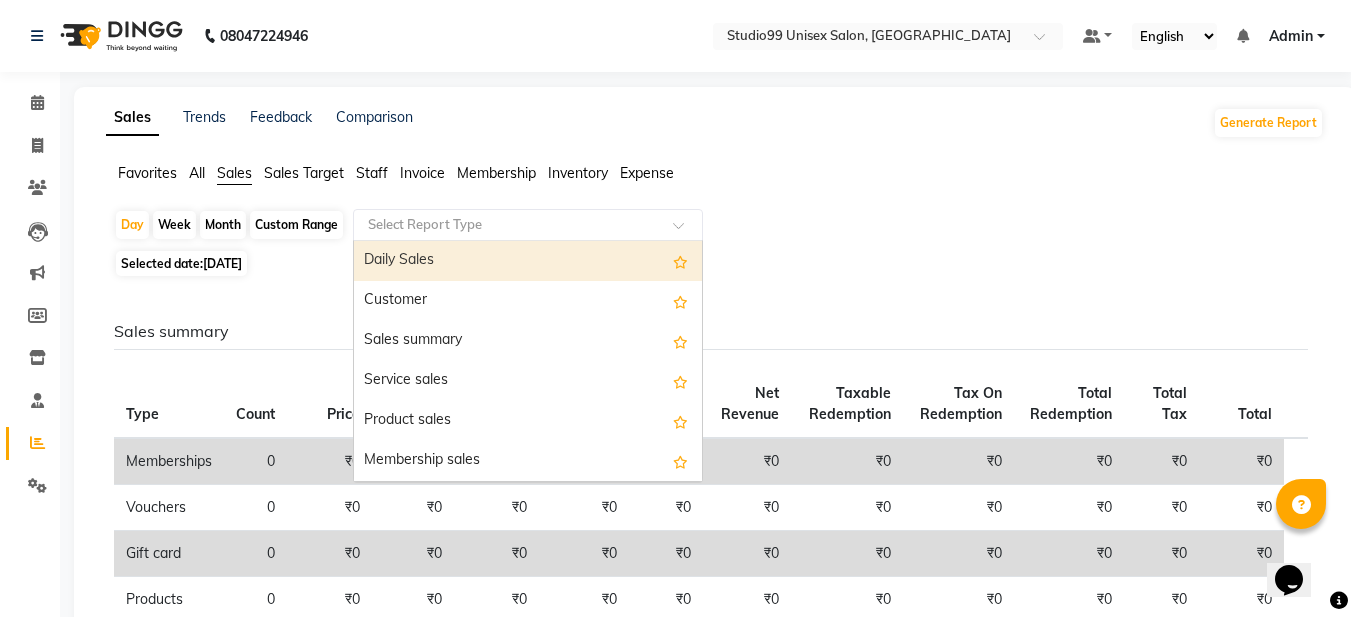 click on "Select Report Type" 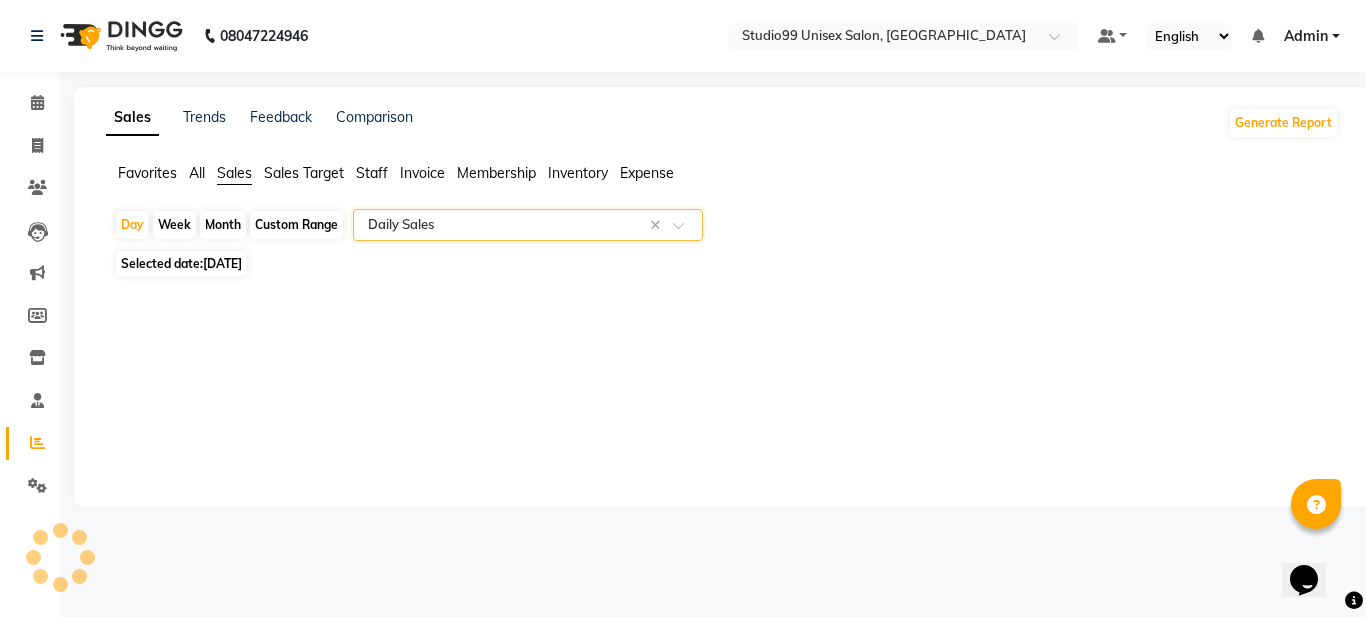 select on "csv" 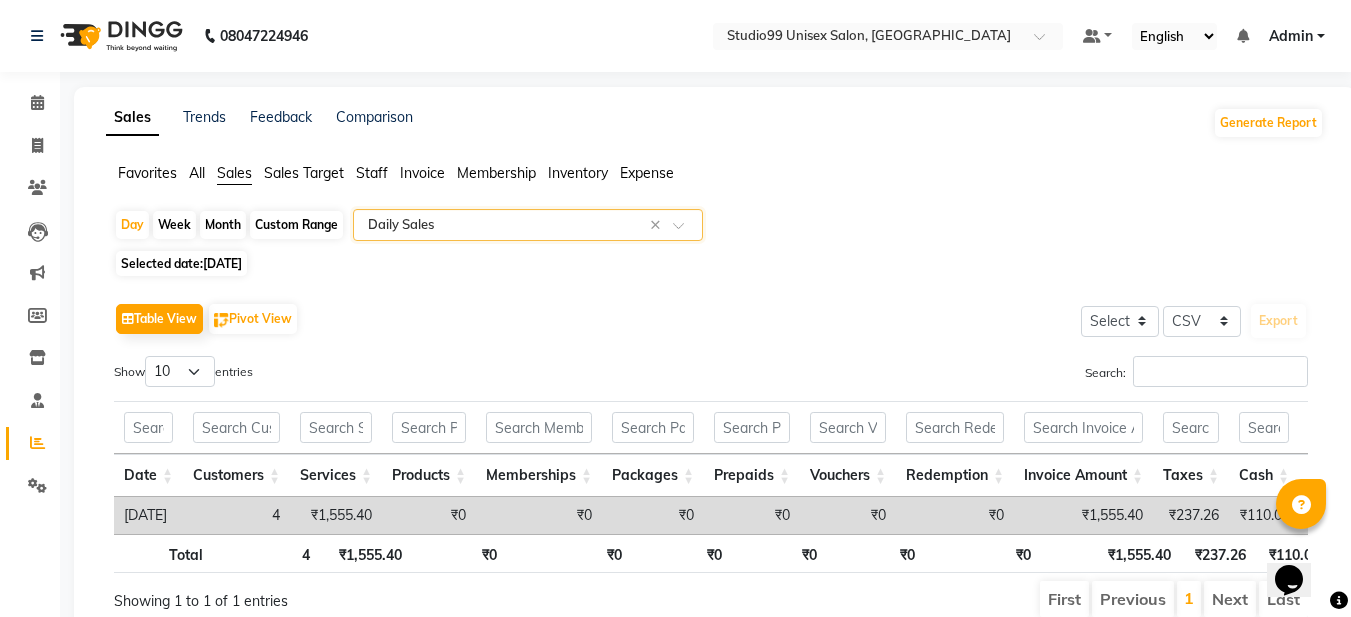 scroll, scrollTop: 98, scrollLeft: 0, axis: vertical 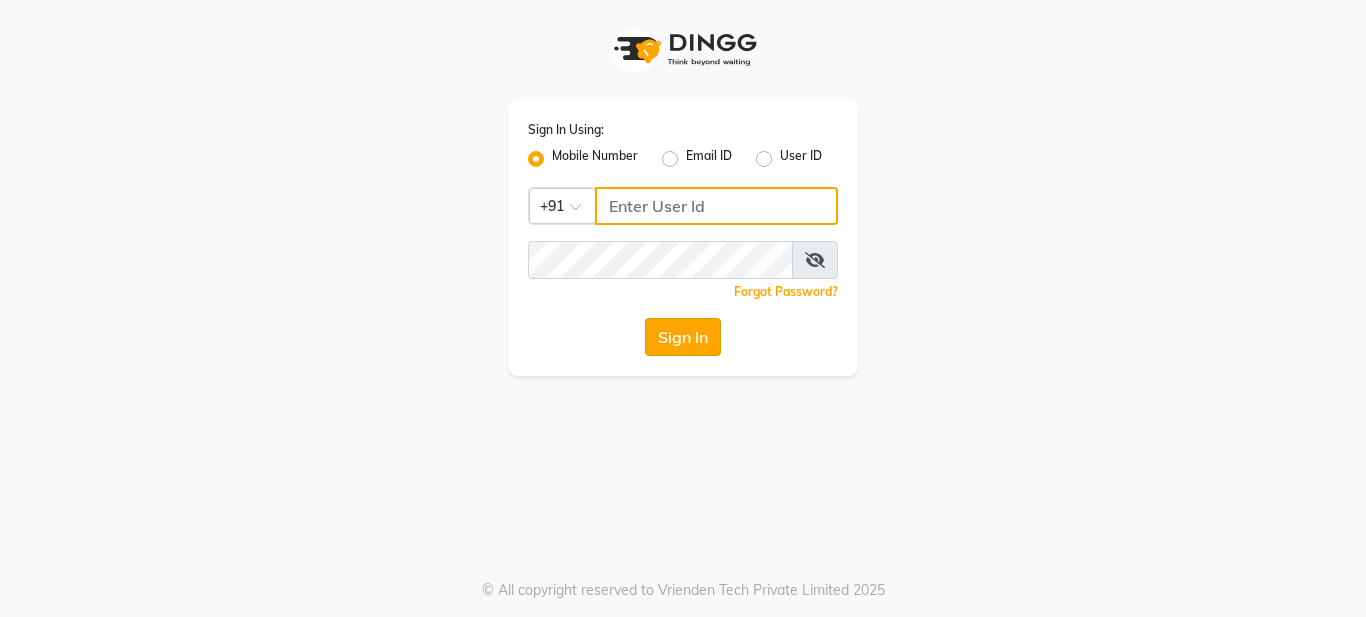 type on "6287595177" 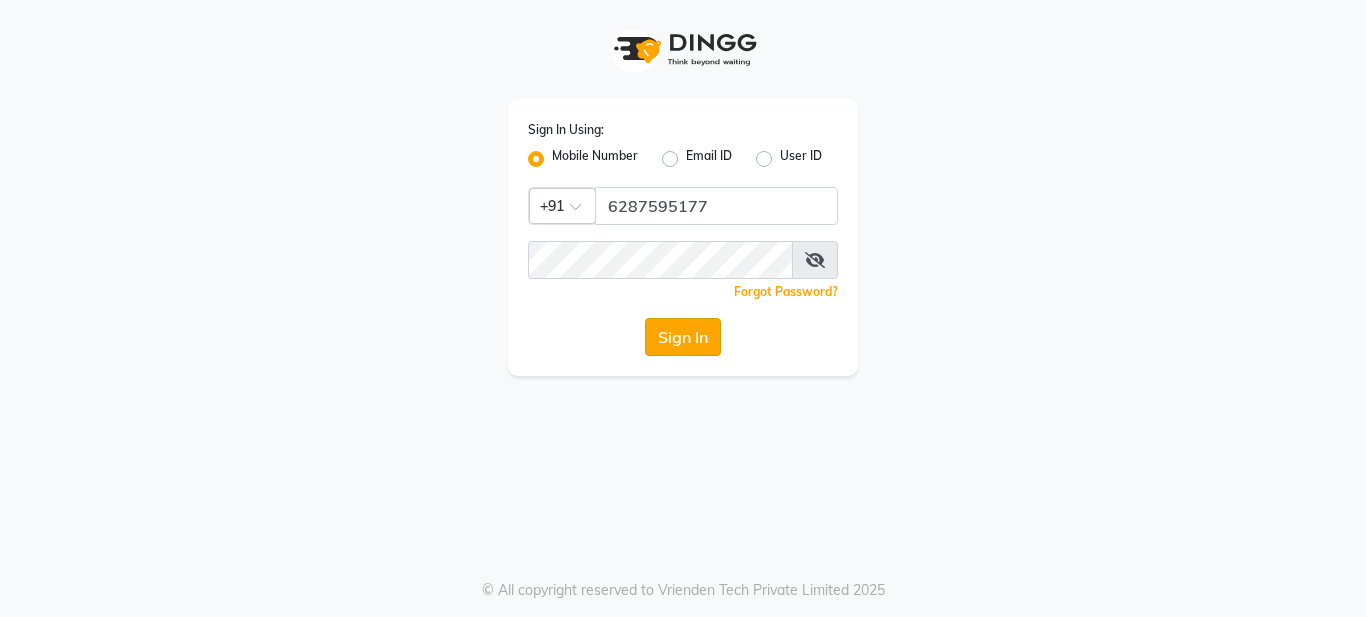 click on "Sign In" 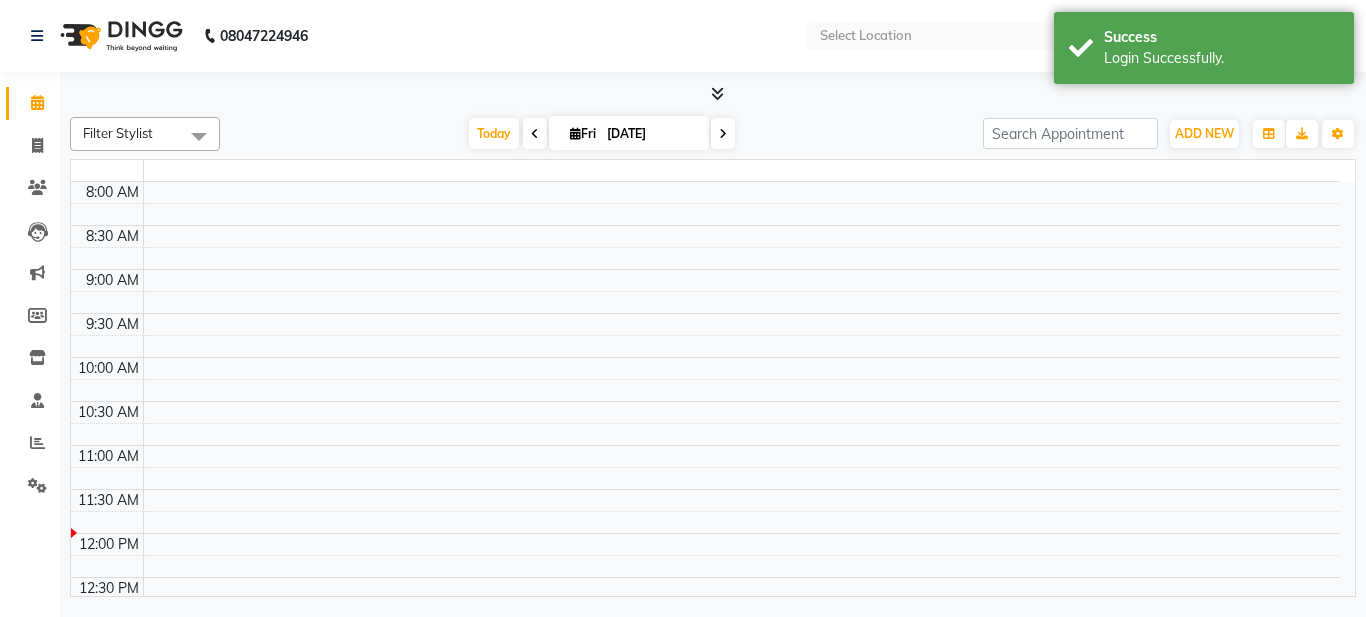select on "en" 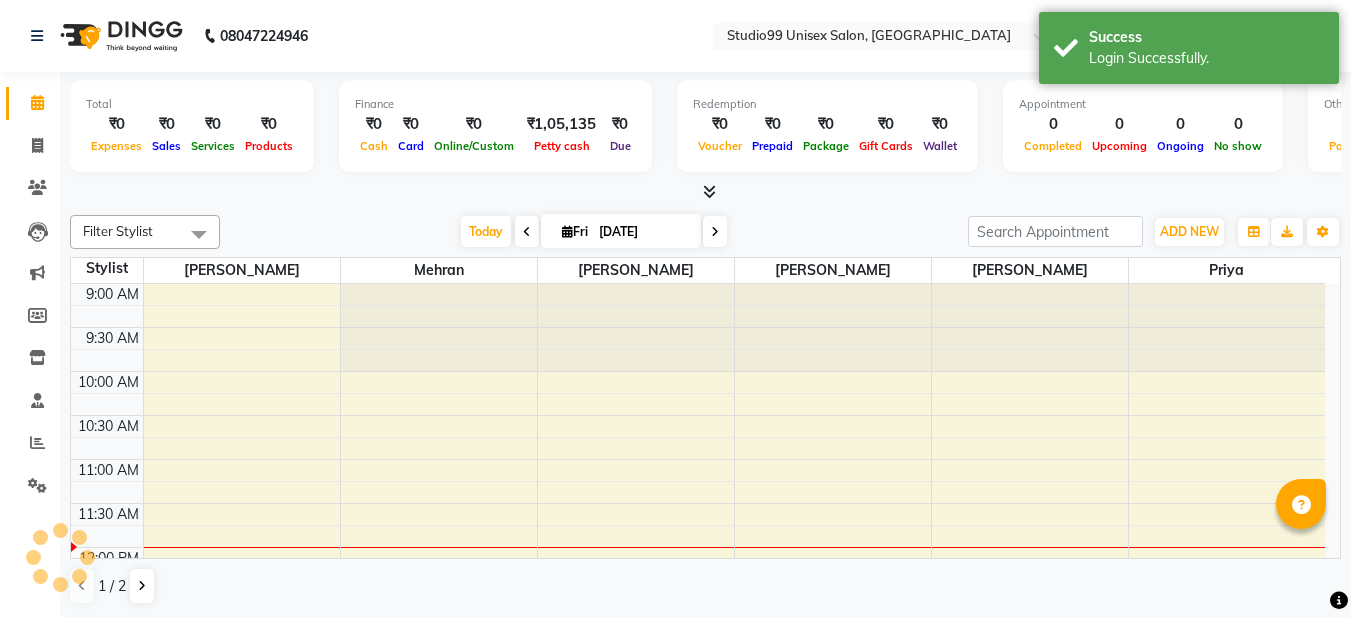 scroll, scrollTop: 0, scrollLeft: 0, axis: both 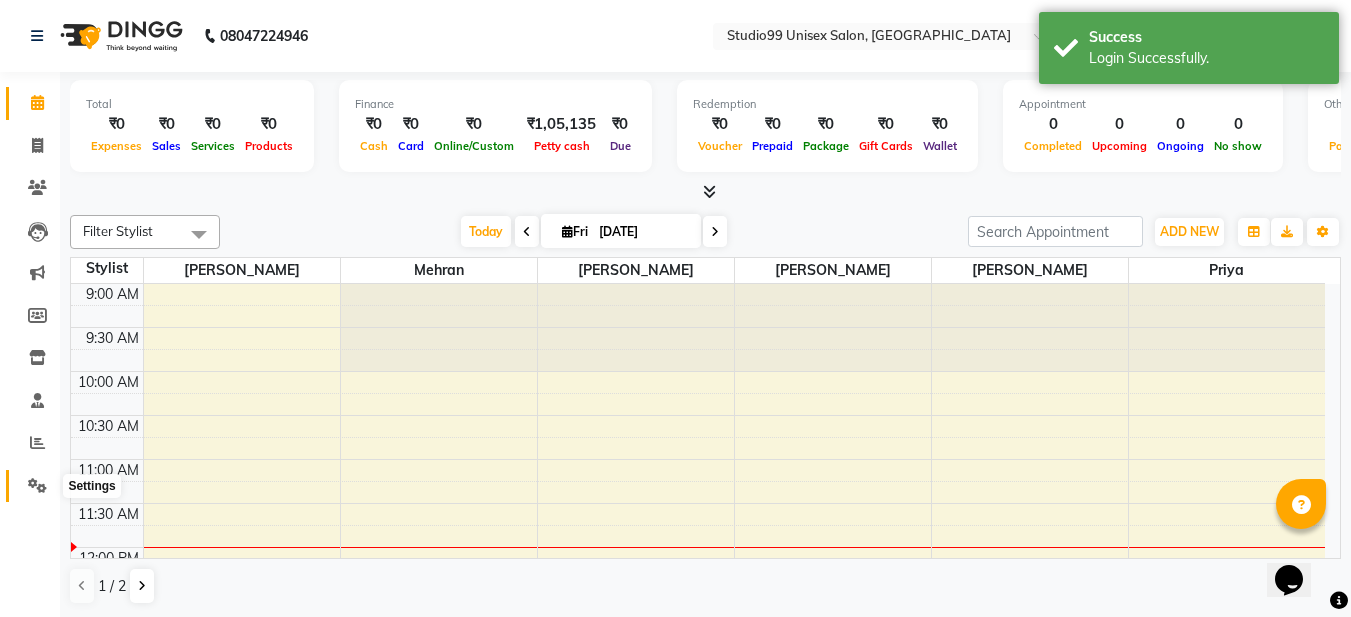 click 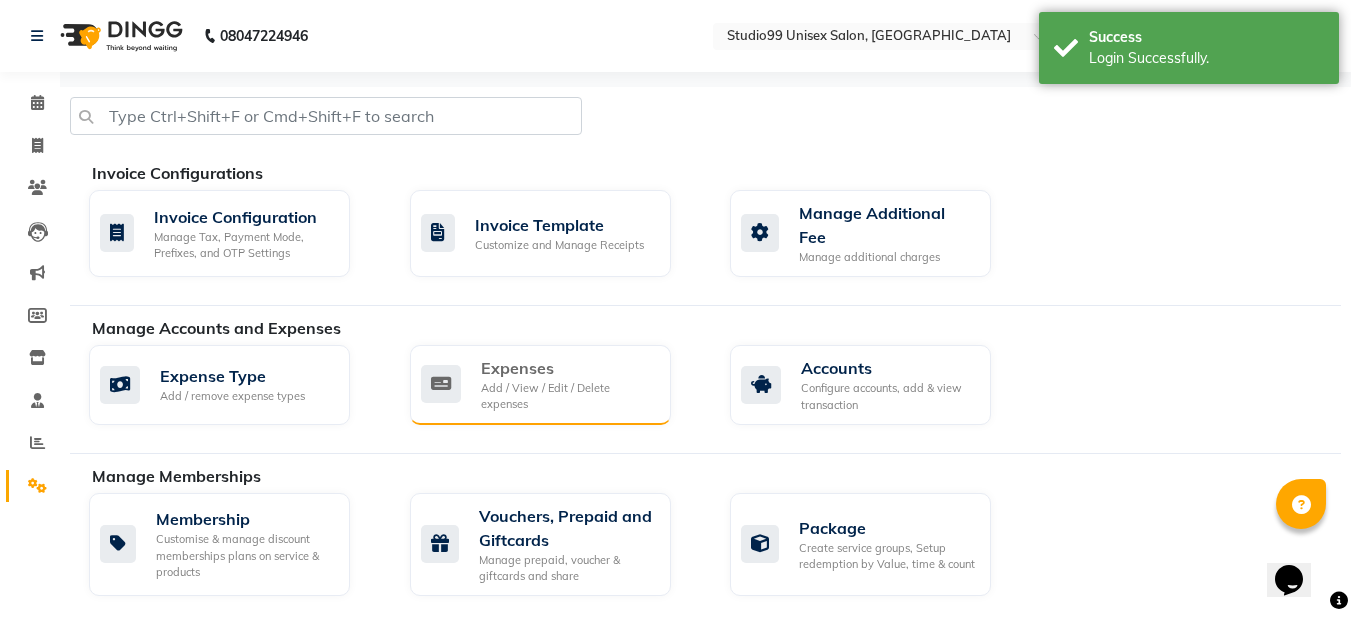 scroll, scrollTop: 200, scrollLeft: 0, axis: vertical 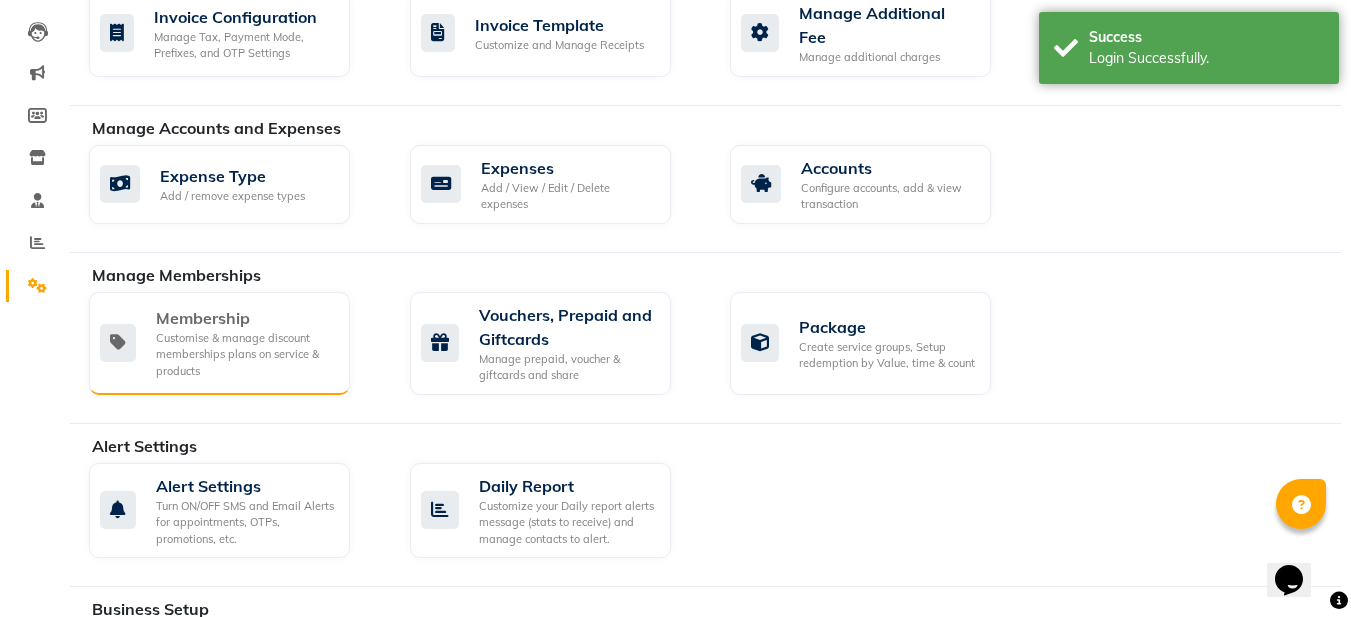 click on "Membership Customise & manage discount memberships plans on service & products" 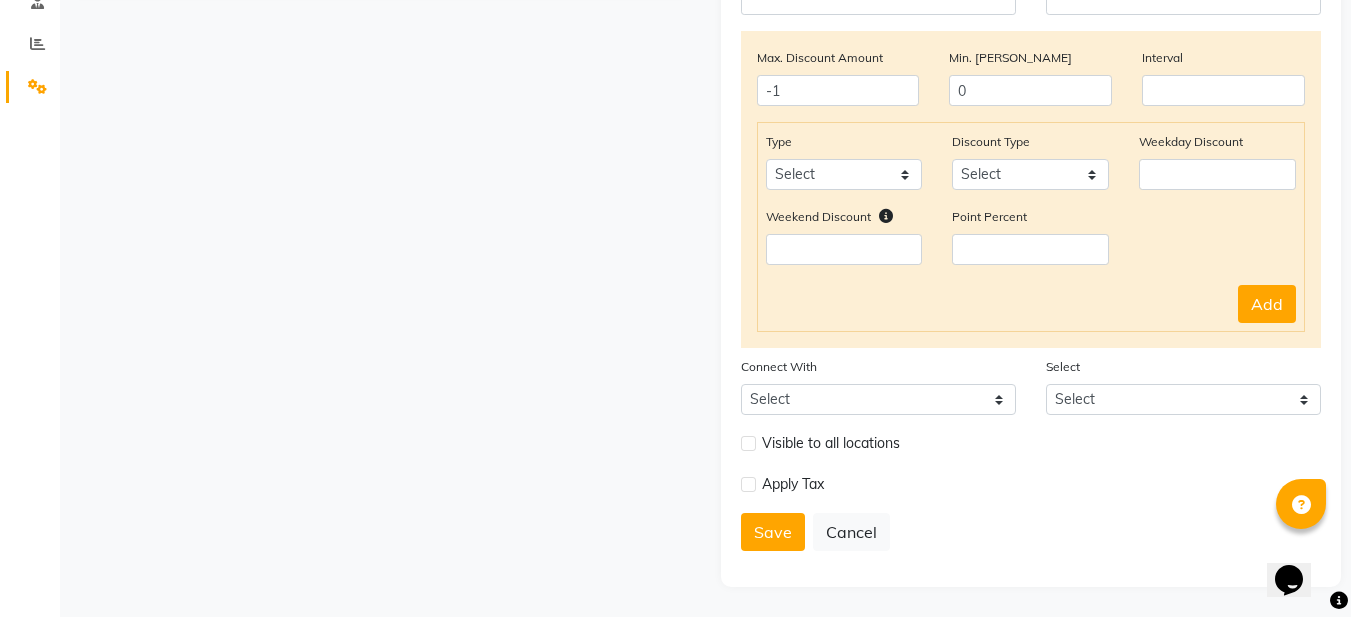 scroll, scrollTop: 0, scrollLeft: 0, axis: both 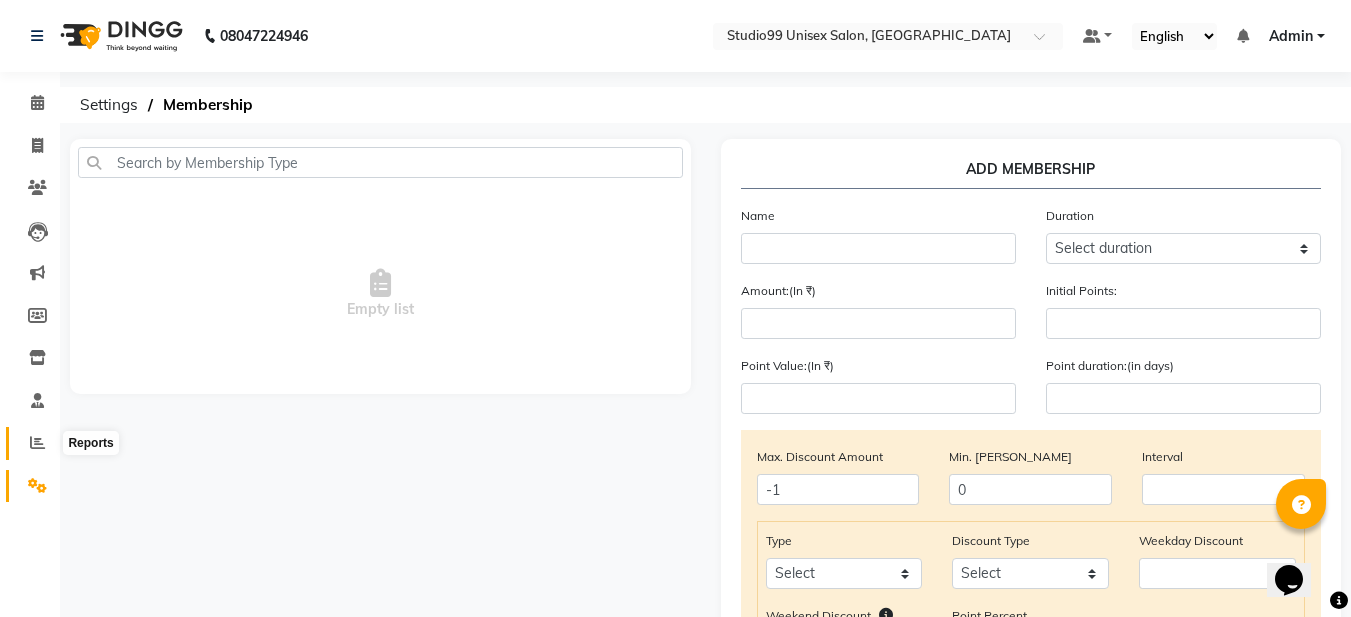 click 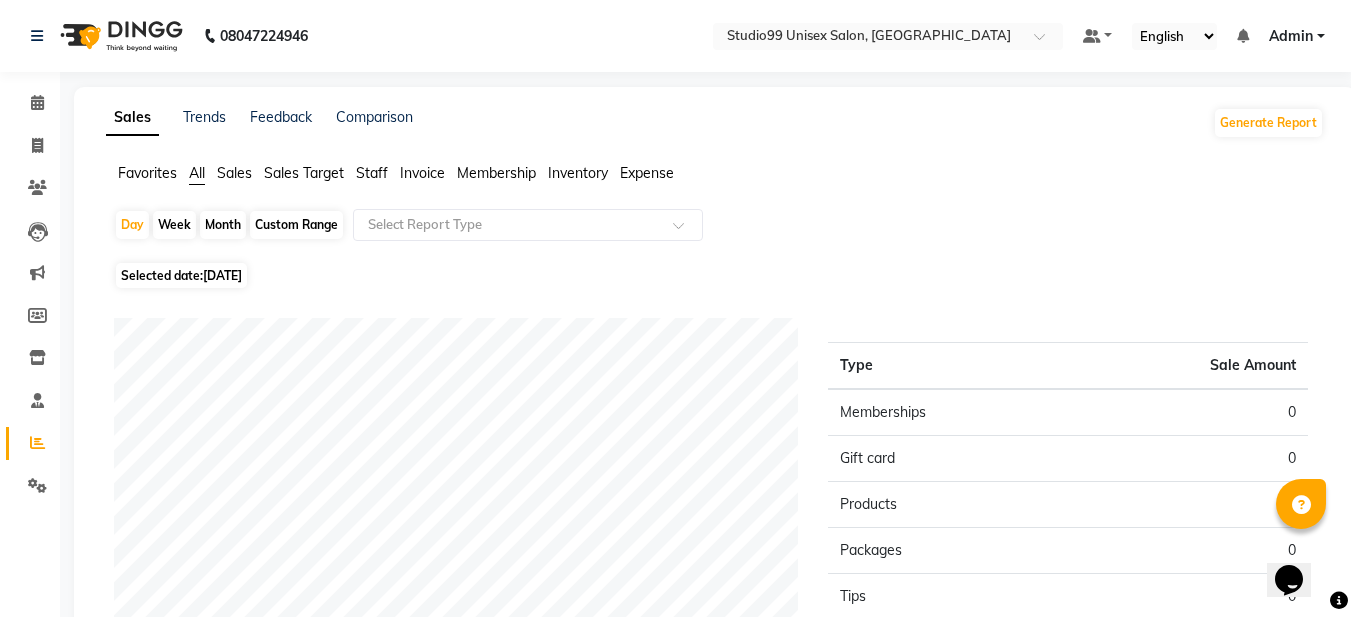 click on "Membership" 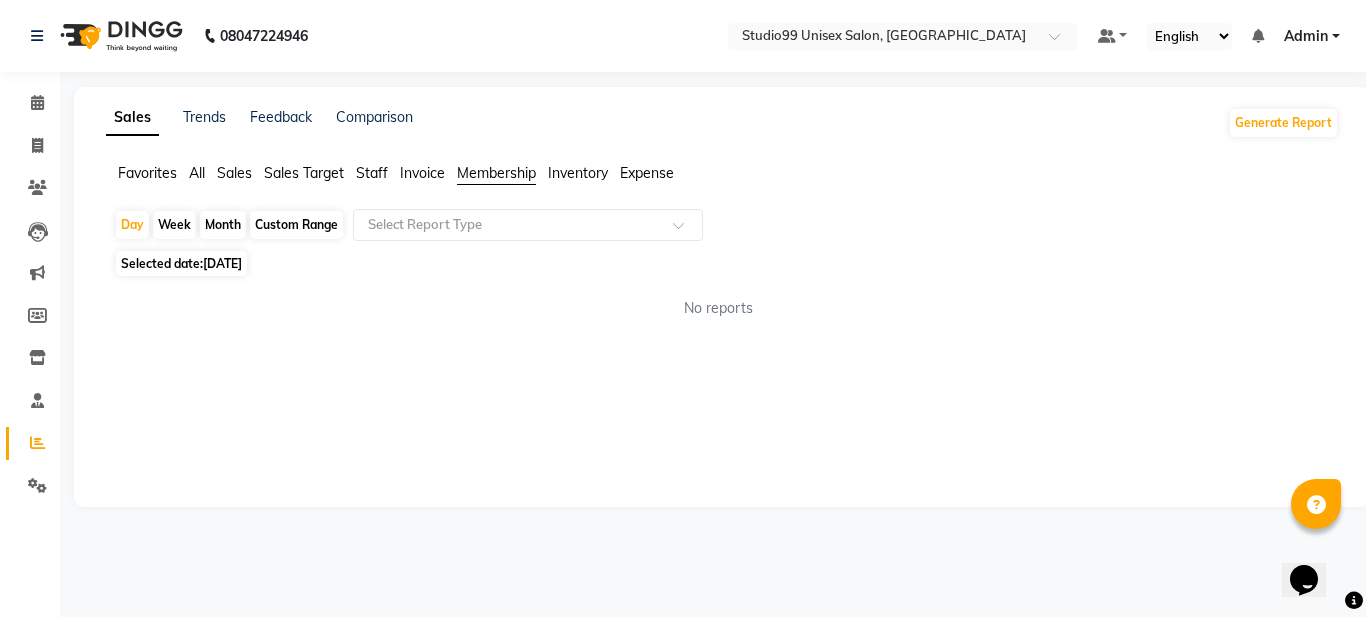 click on "Sales Trends Feedback Comparison Generate Report Favorites All Sales Sales Target Staff Invoice Membership Inventory Expense  Day   Week   Month   Custom Range  Select Report Type Selected date:  [DATE]  No reports ★ [PERSON_NAME] as Favorite  Choose how you'd like to save "" report to favorites  Save to Personal Favorites:   Only you can see this report in your favorites tab. Share with Organization:   Everyone in your organization can see this report in their favorites tab.  Save to Favorites" 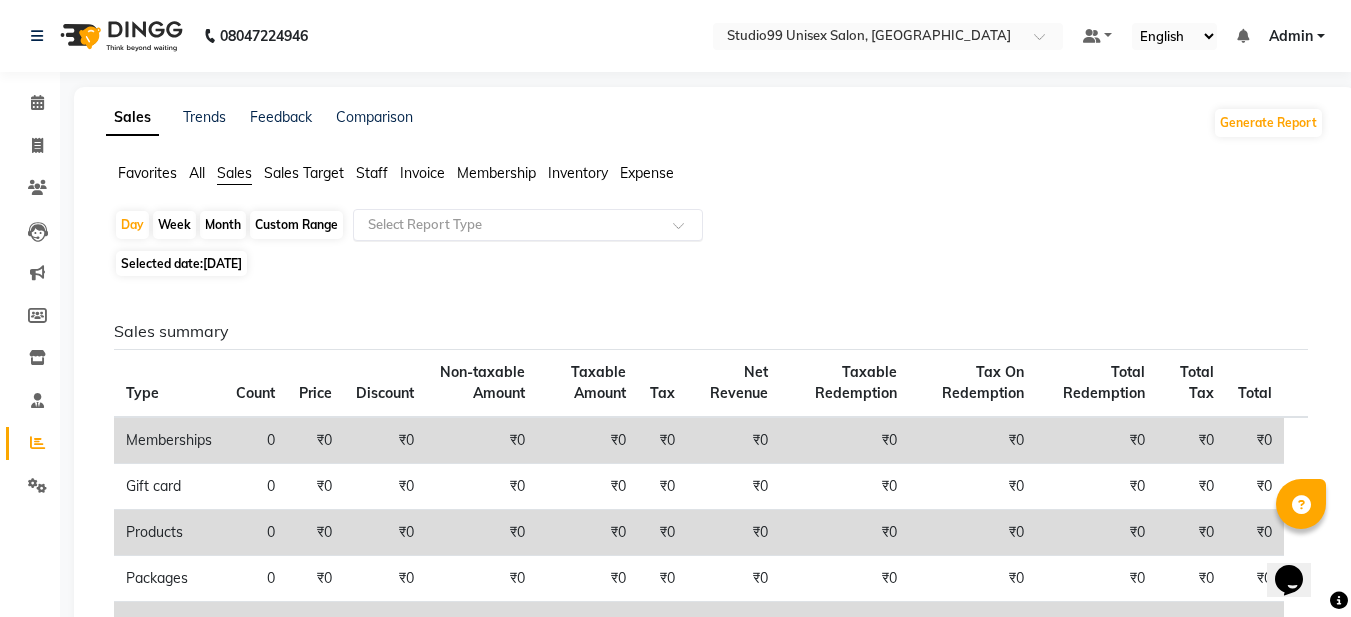 click 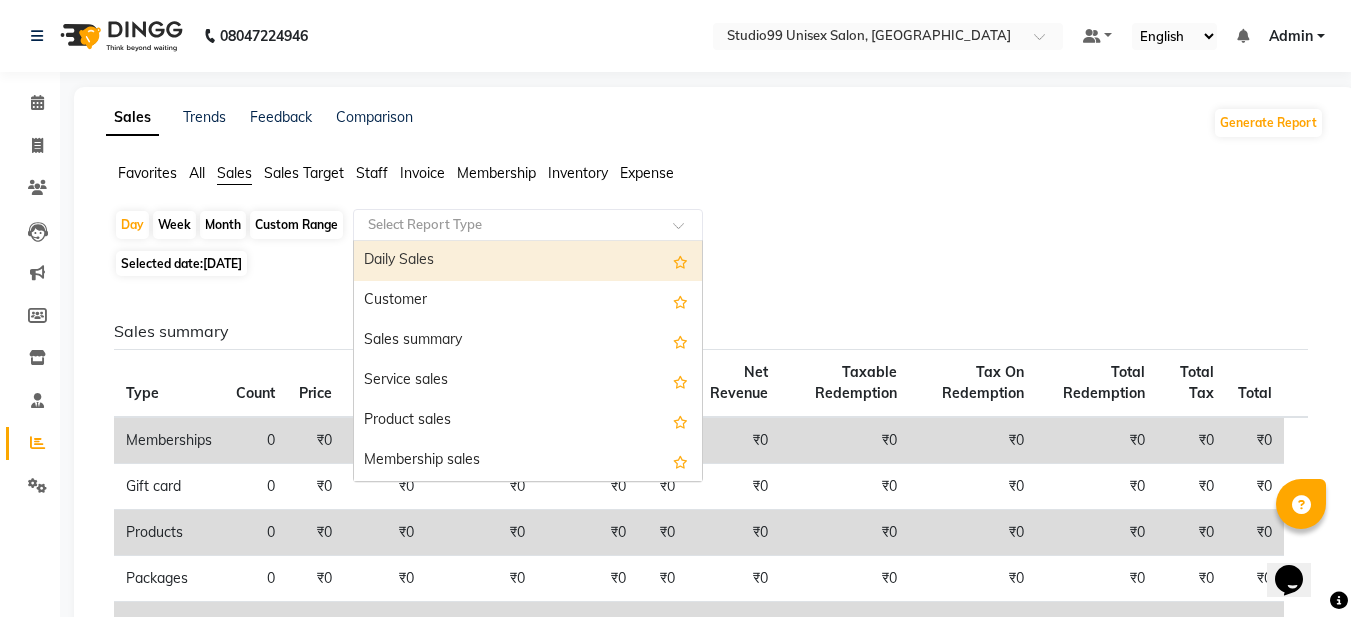click on "Daily Sales" at bounding box center [528, 261] 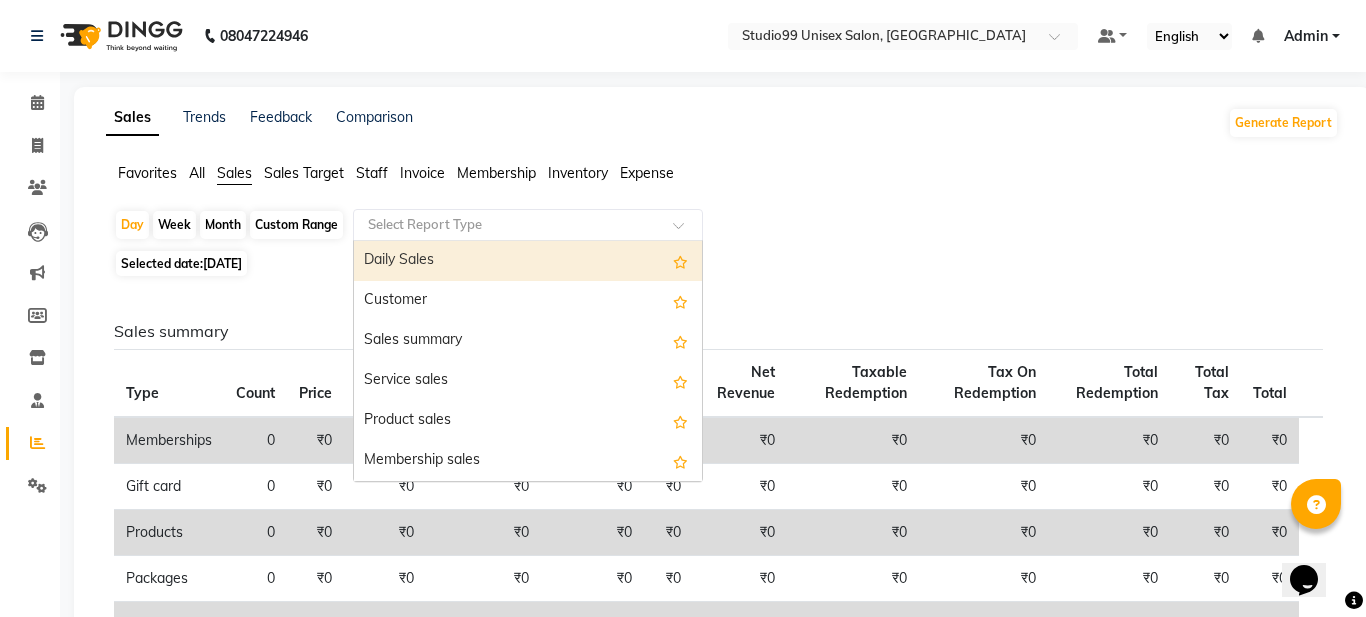 select on "csv" 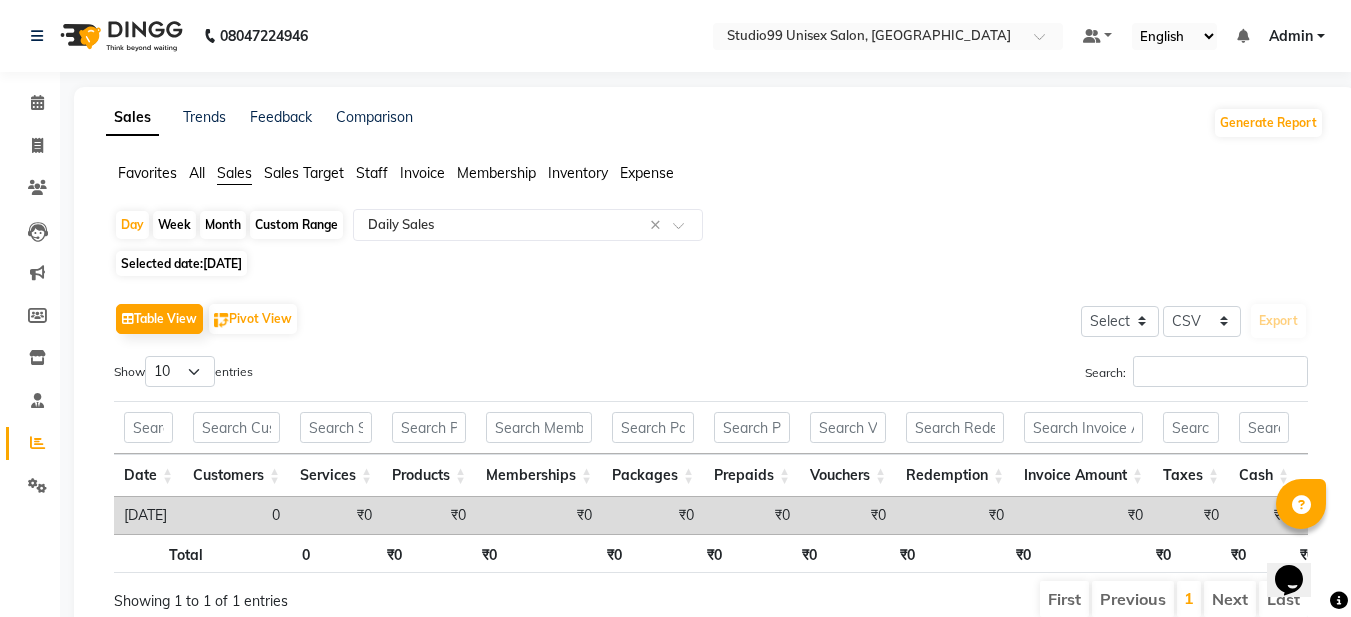 click on "[DATE]" 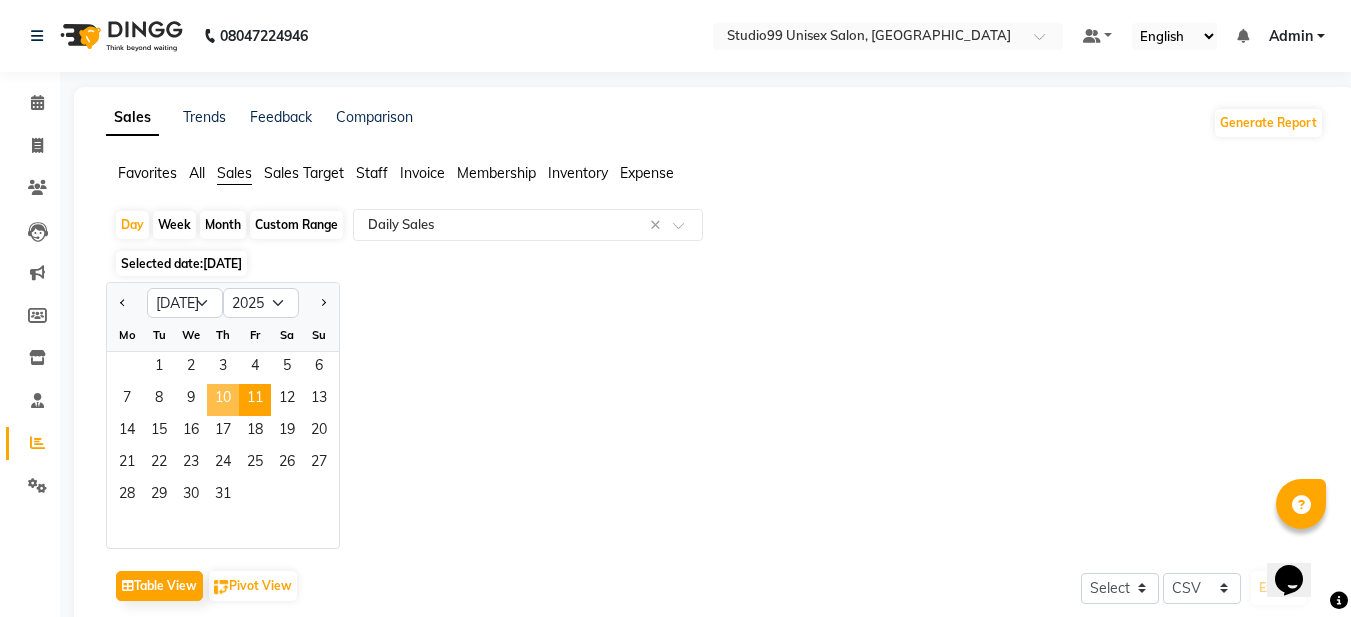 click on "10" 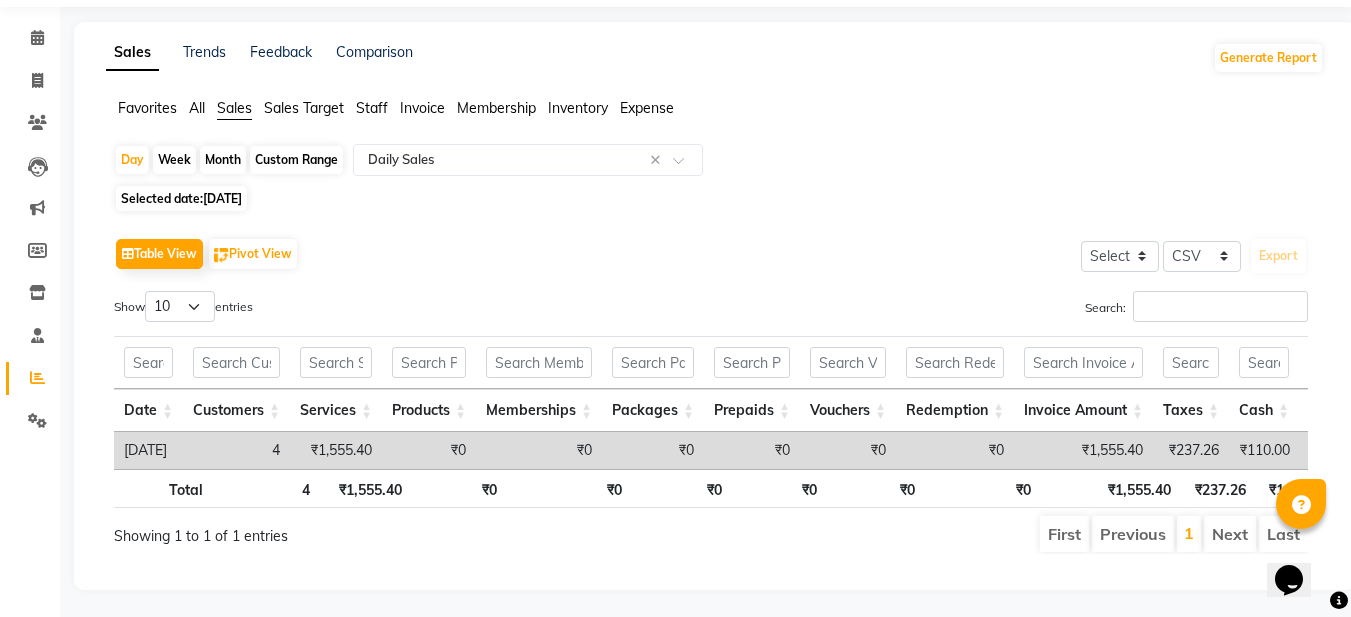 scroll, scrollTop: 98, scrollLeft: 0, axis: vertical 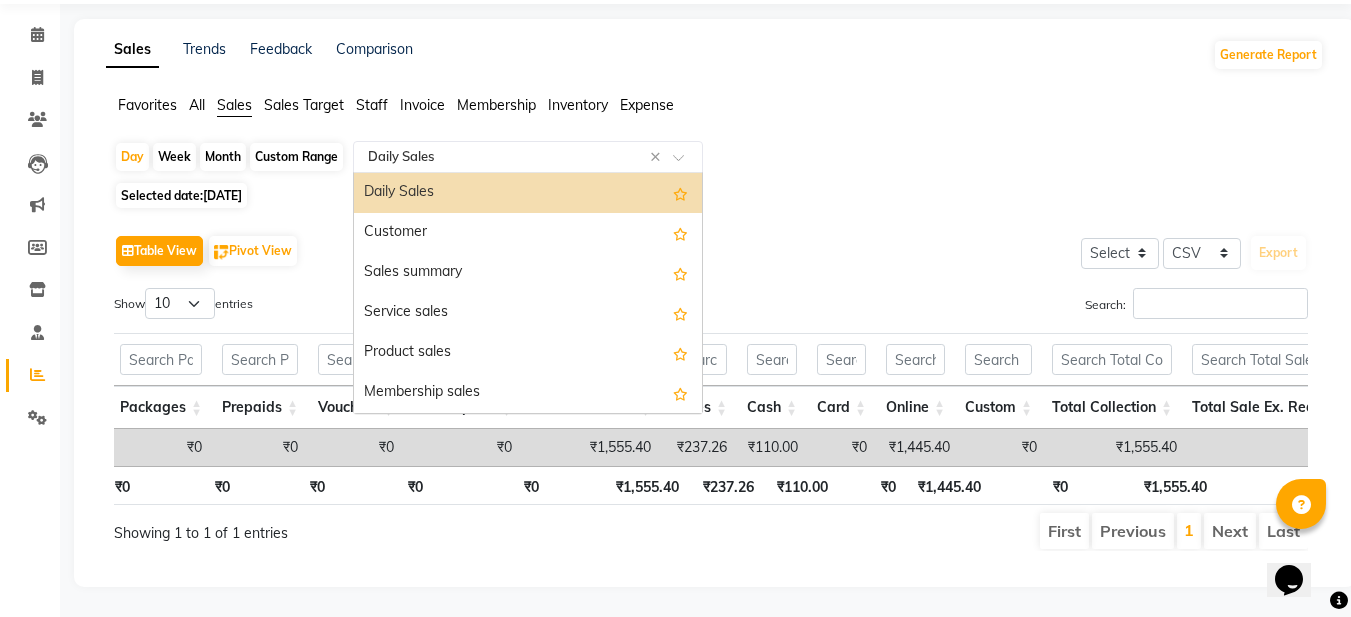 click on "Select Report Type × Daily Sales ×" 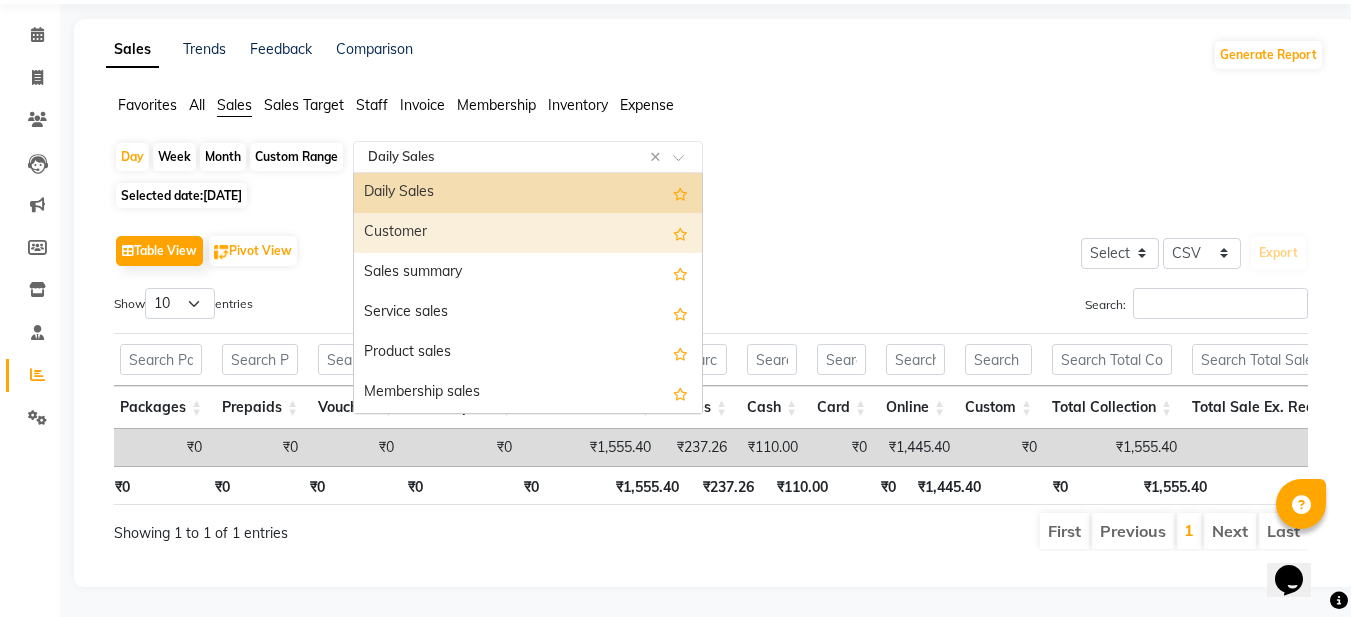 click on "Customer" at bounding box center (528, 233) 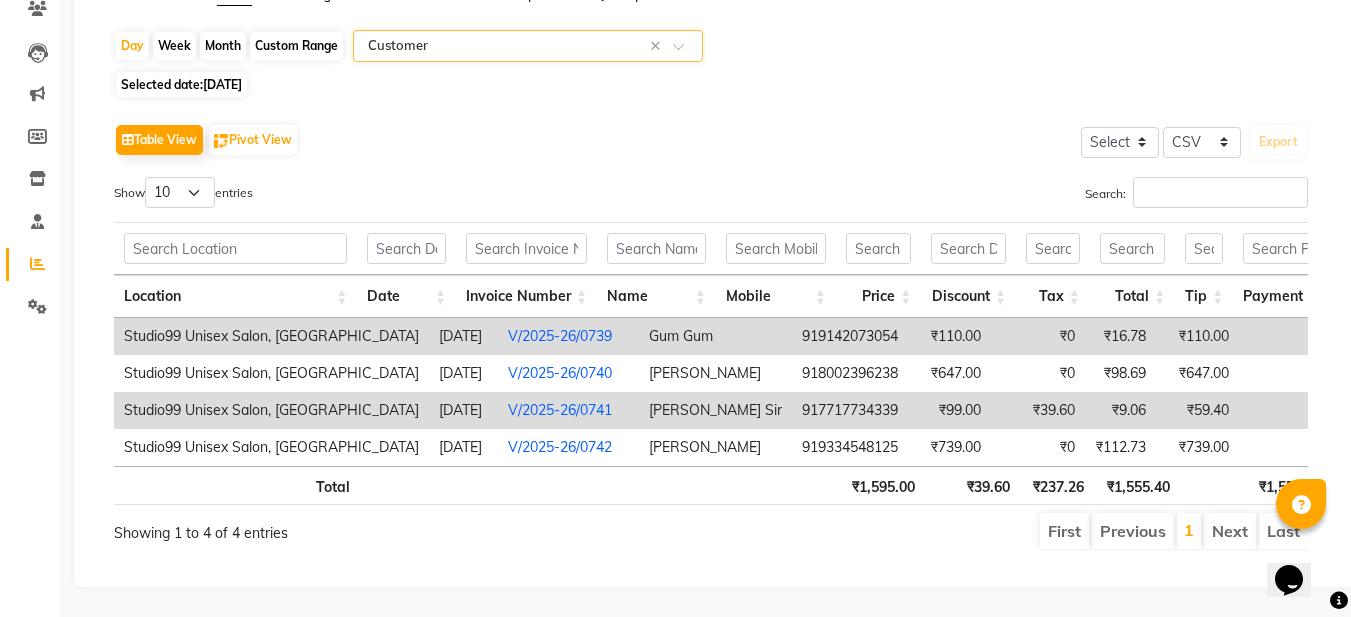 click on "V/2025-26/0739" at bounding box center (560, 336) 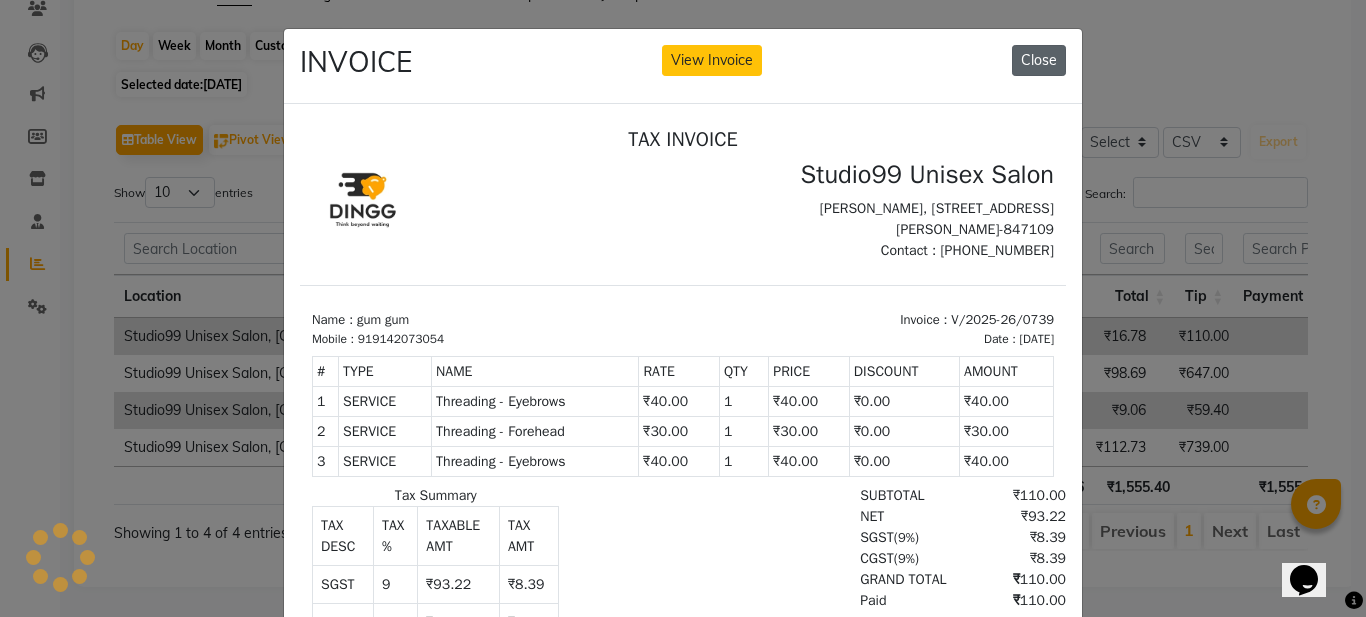 click on "Close" 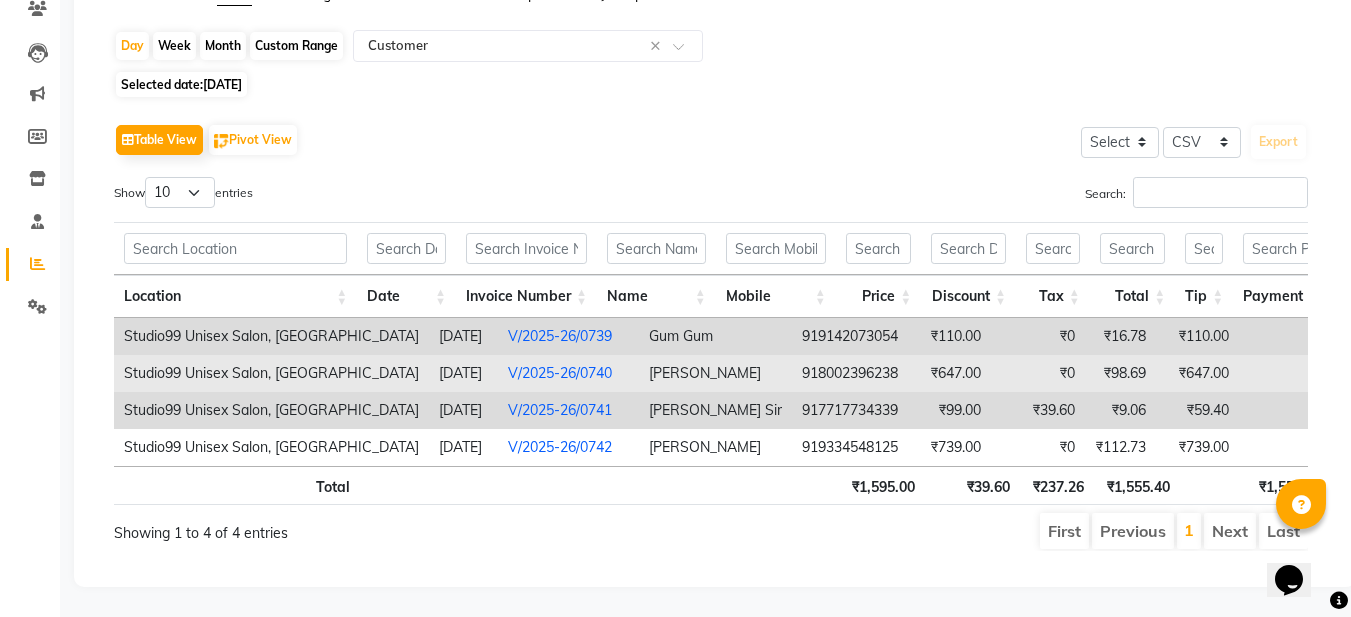 click on "V/2025-26/0740" at bounding box center [560, 373] 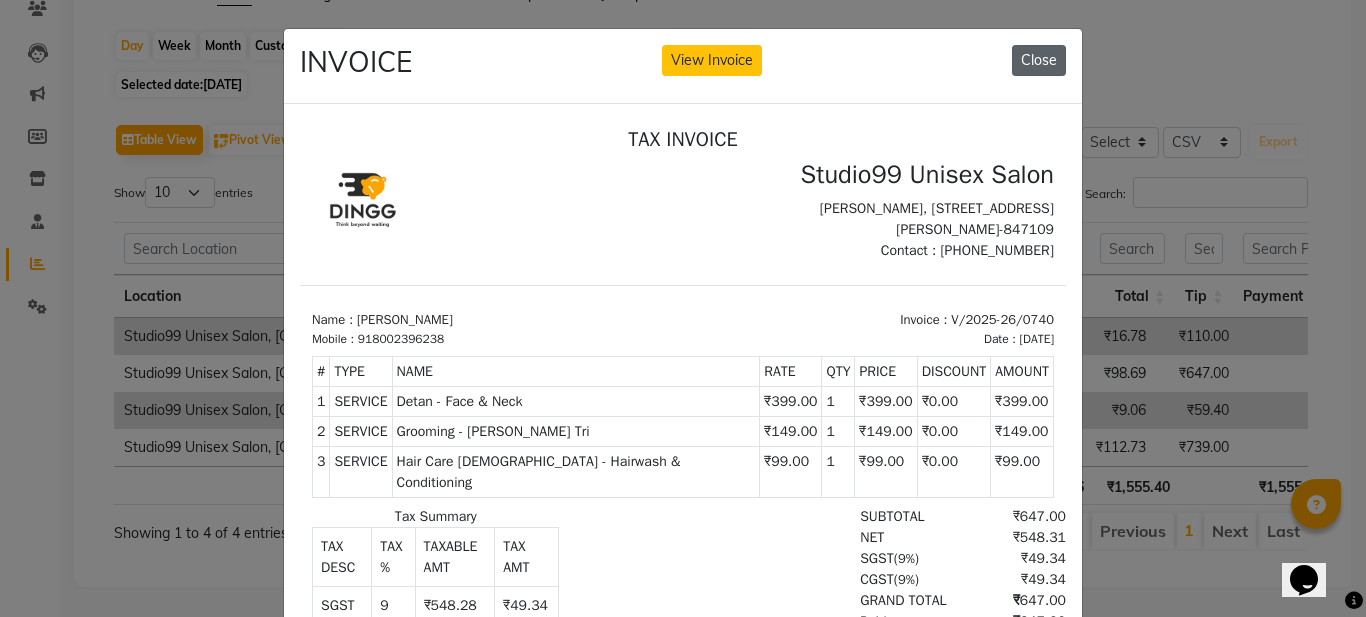 drag, startPoint x: 1042, startPoint y: 46, endPoint x: 697, endPoint y: 13, distance: 346.57468 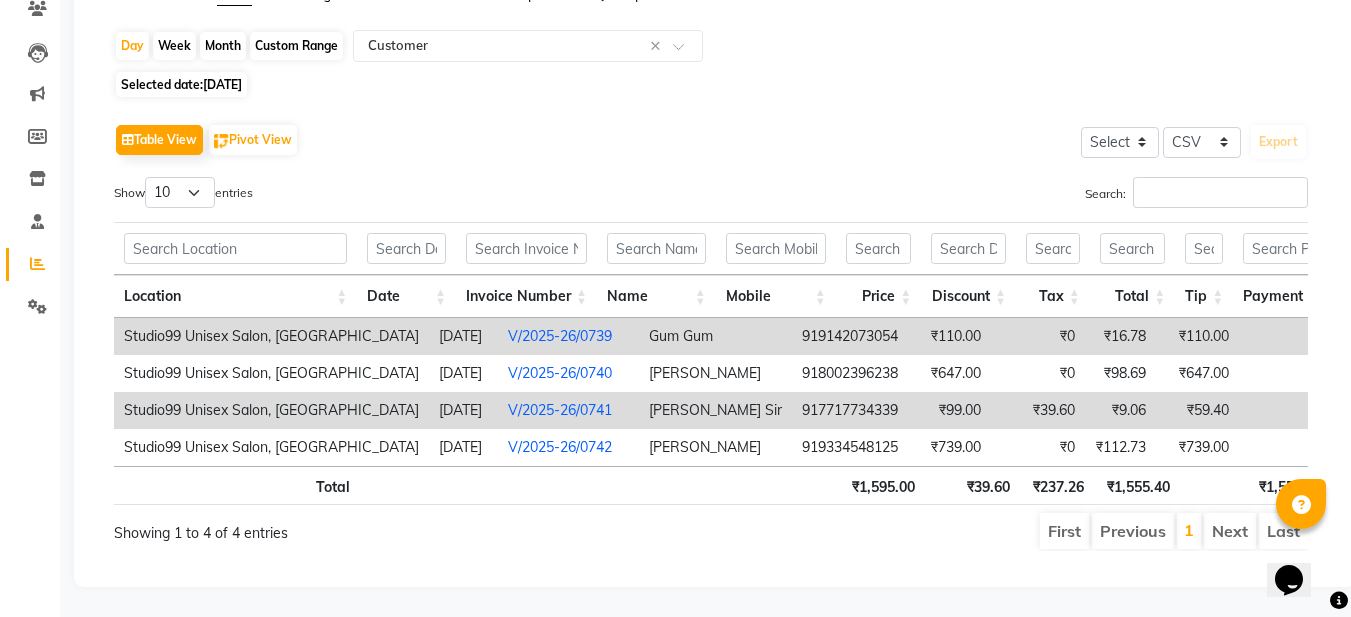 click on "V/2025-26/0741" at bounding box center (560, 410) 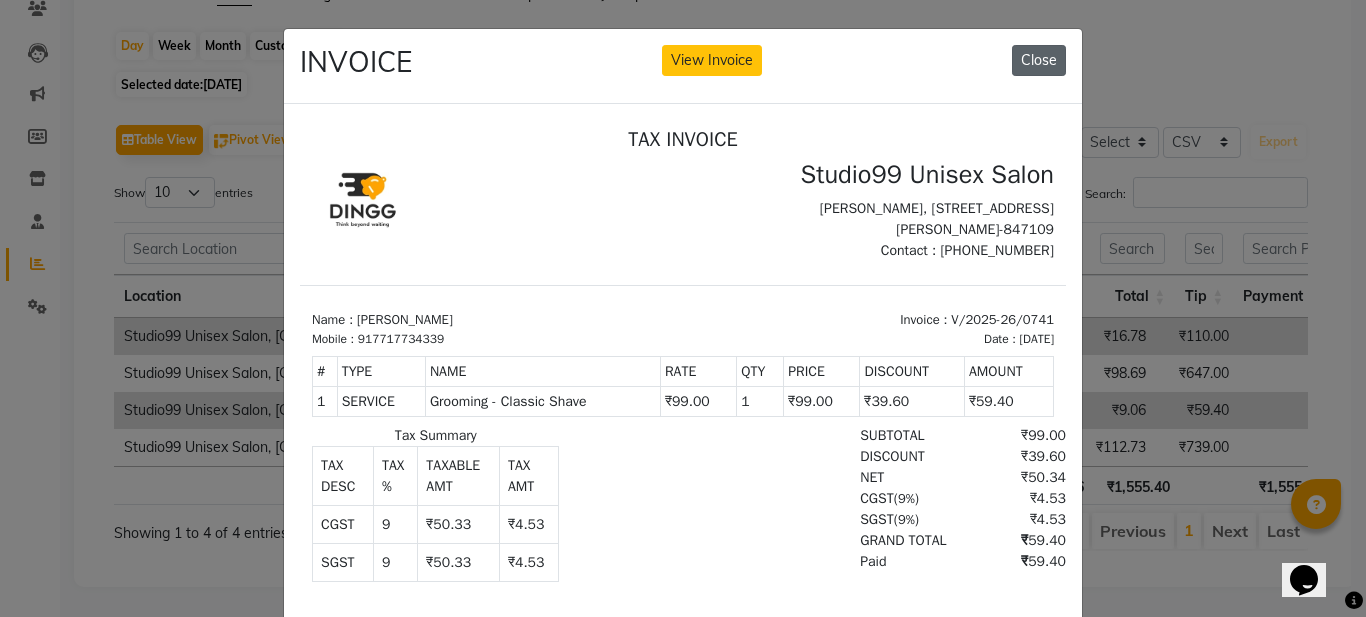 click on "Close" 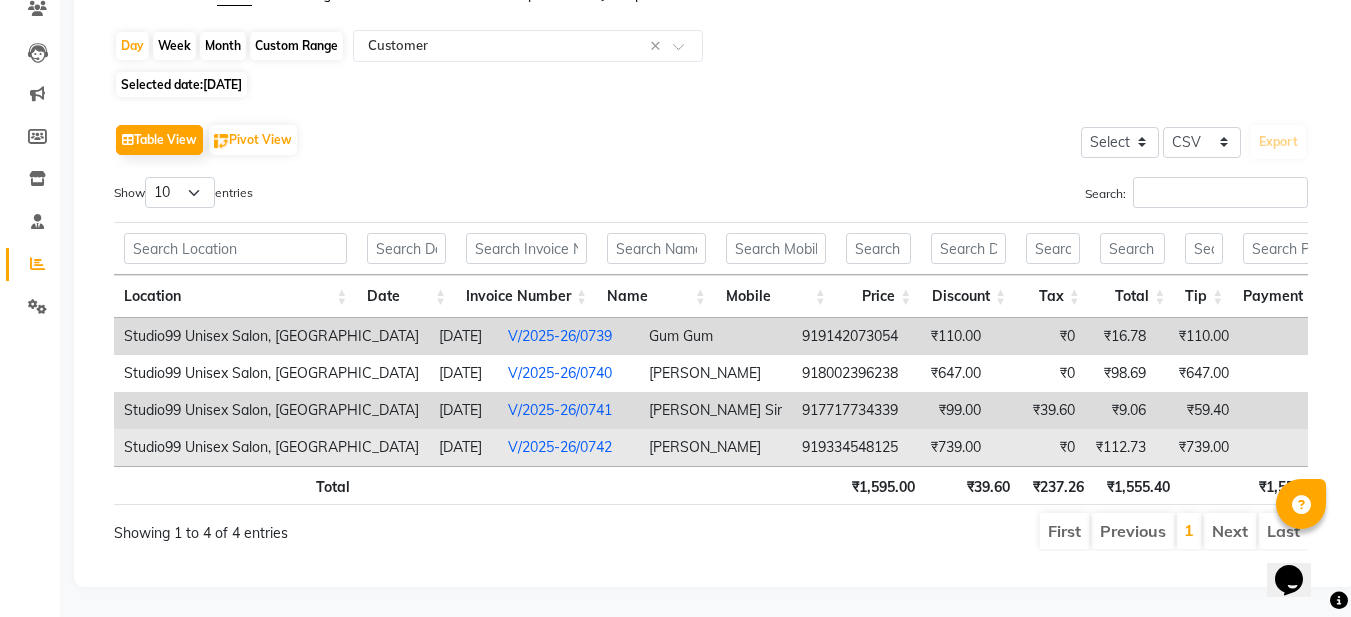 click on "V/2025-26/0742" at bounding box center (560, 447) 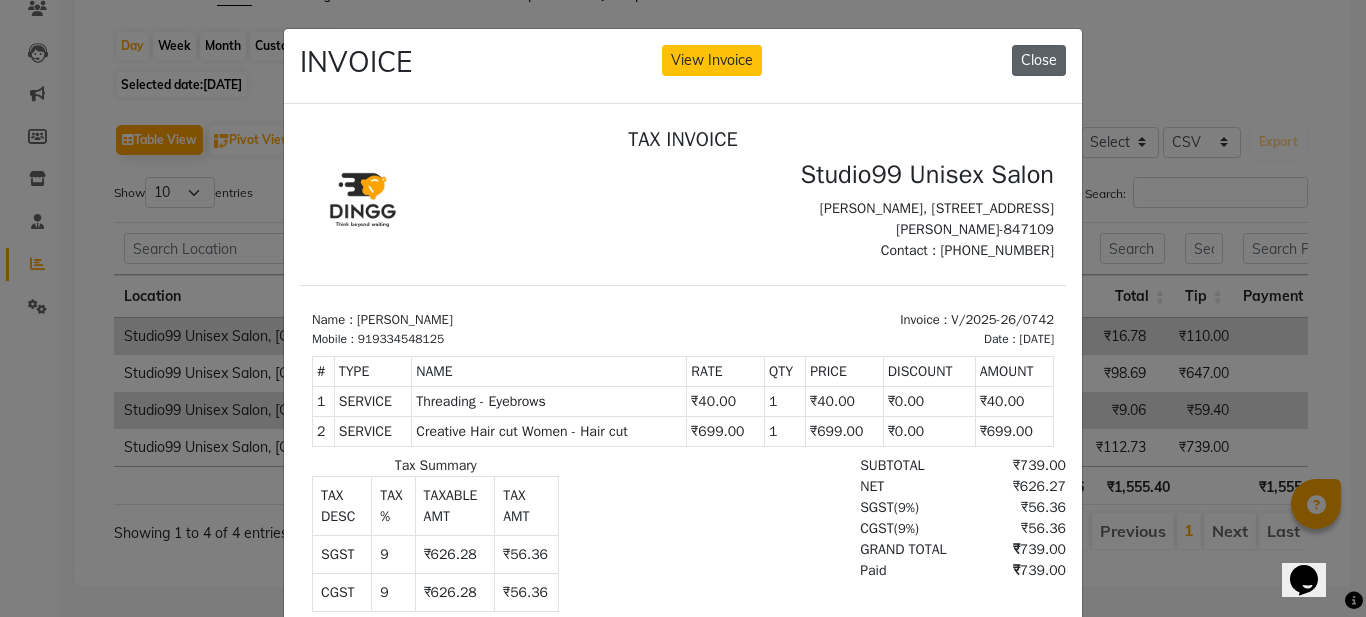 click on "Close" 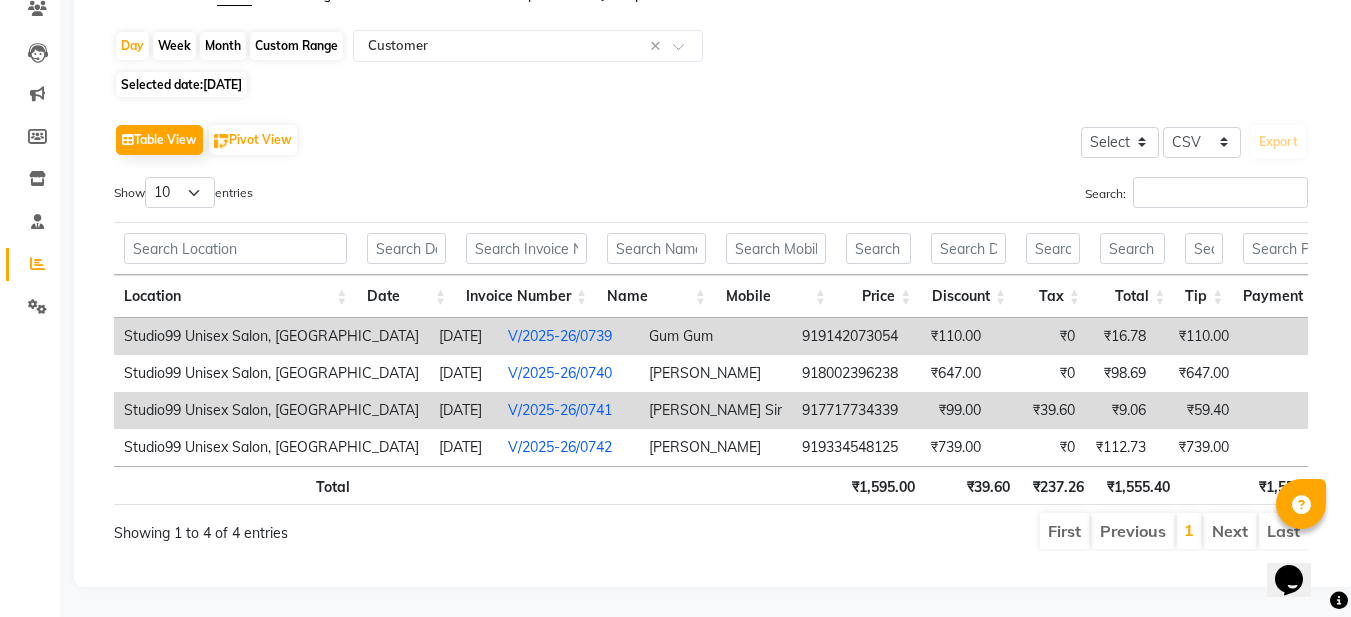 click on "[DATE]" 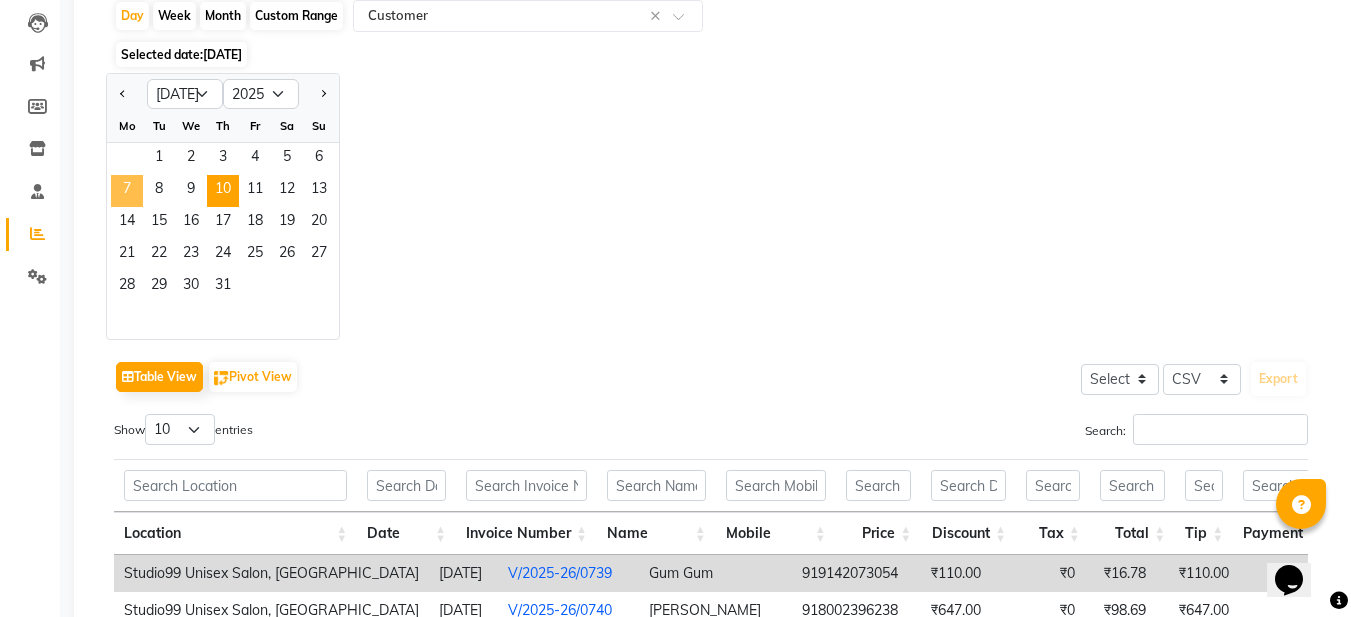 click on "7" 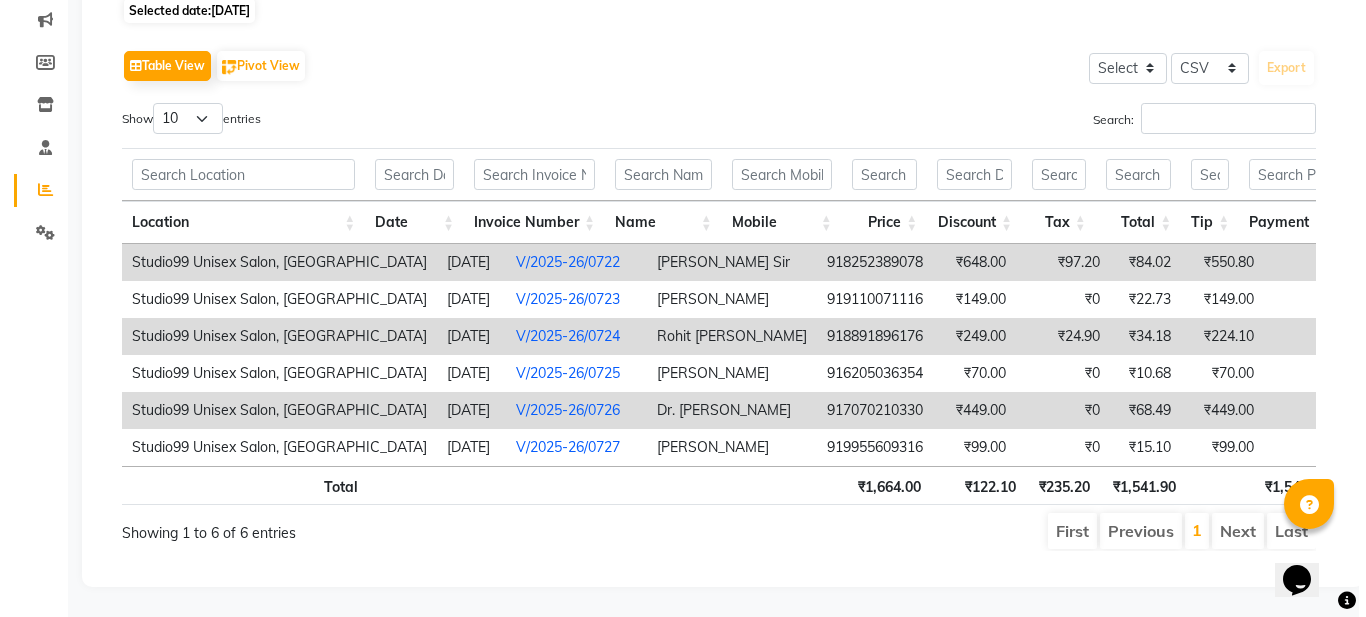 scroll, scrollTop: 283, scrollLeft: 0, axis: vertical 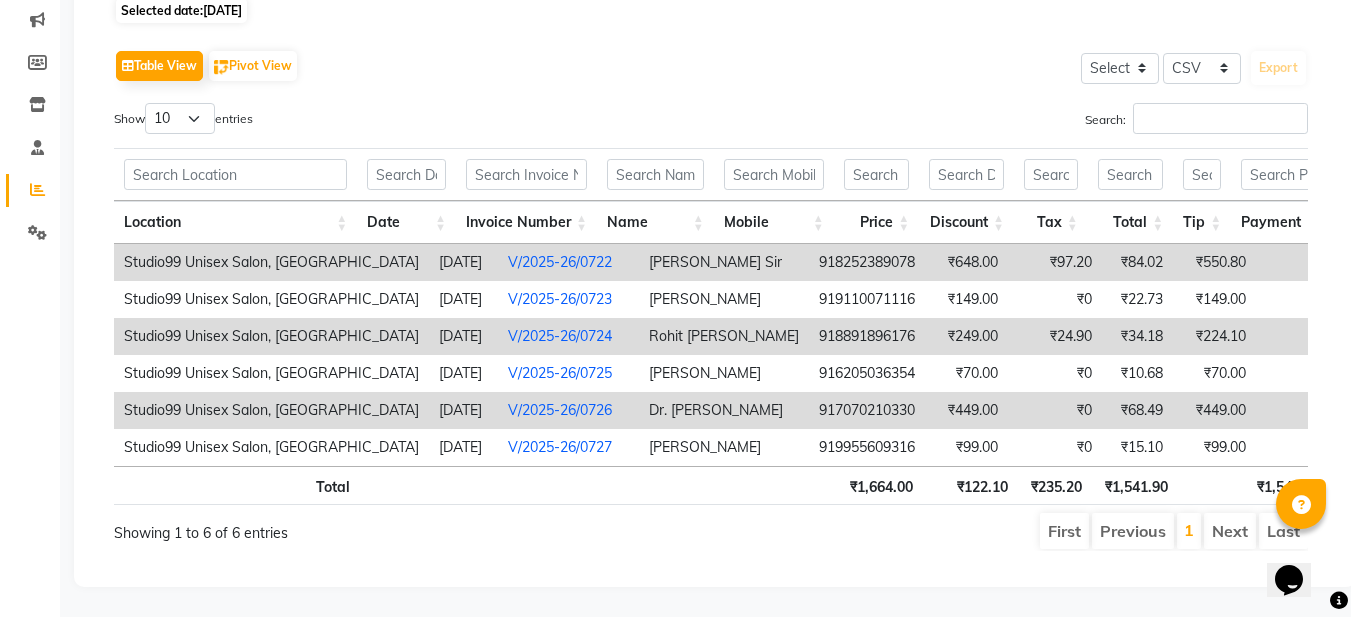 click on "V/2025-26/0722" at bounding box center [560, 262] 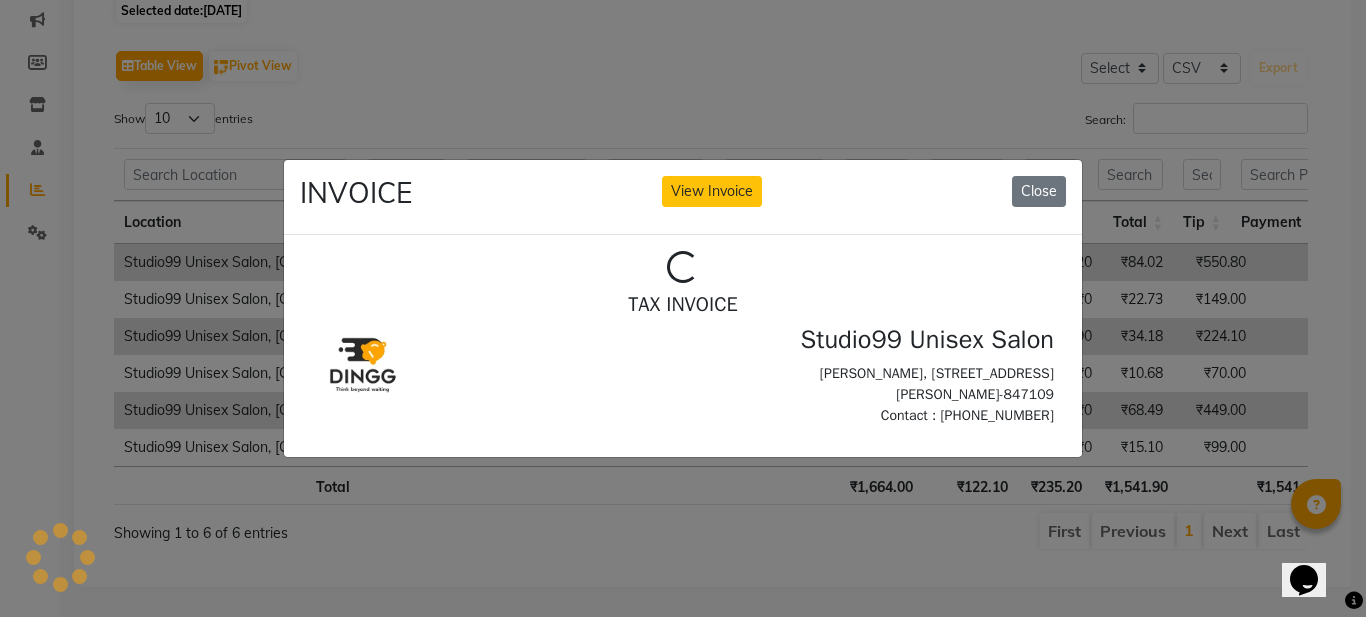 scroll, scrollTop: 0, scrollLeft: 0, axis: both 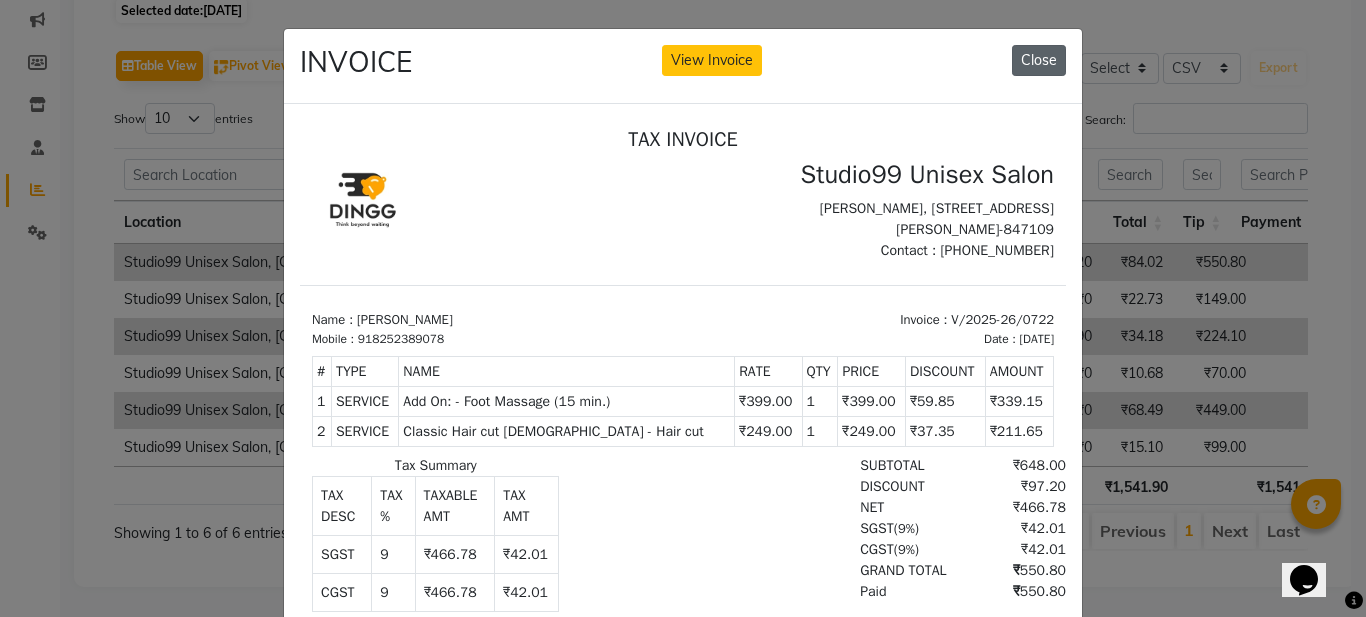 click on "Close" 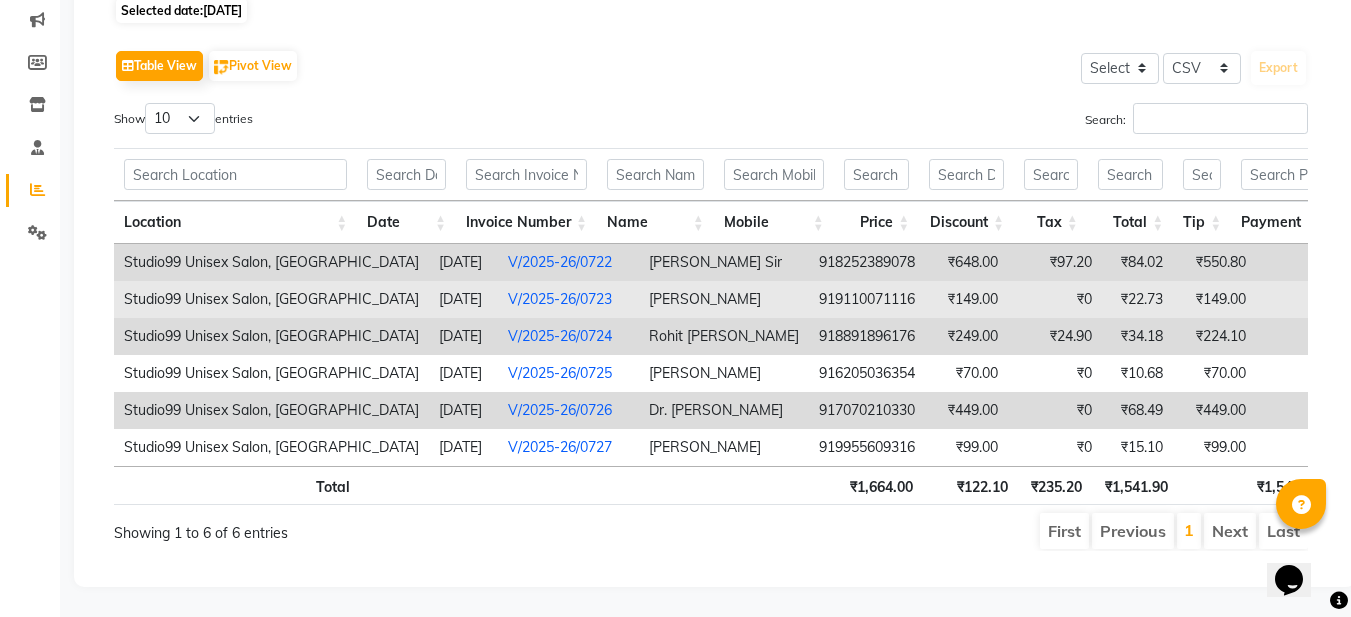 click on "V/2025-26/0723" at bounding box center (560, 299) 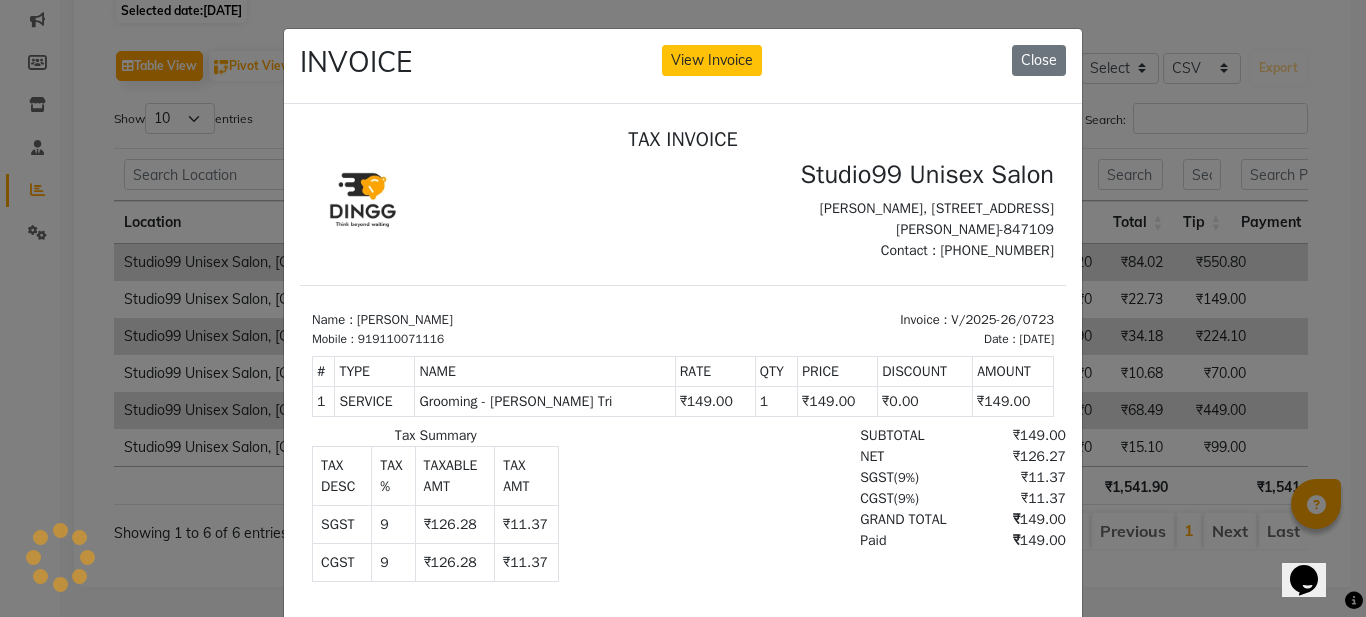 scroll, scrollTop: 0, scrollLeft: 0, axis: both 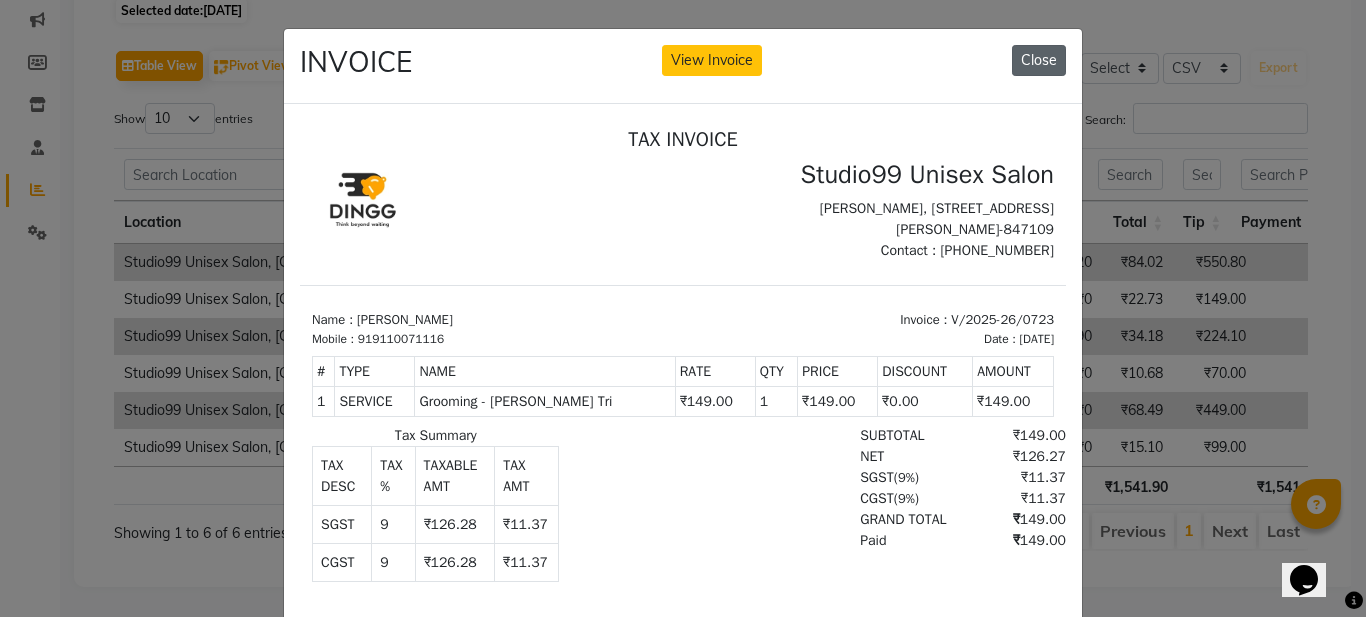 click on "Close" 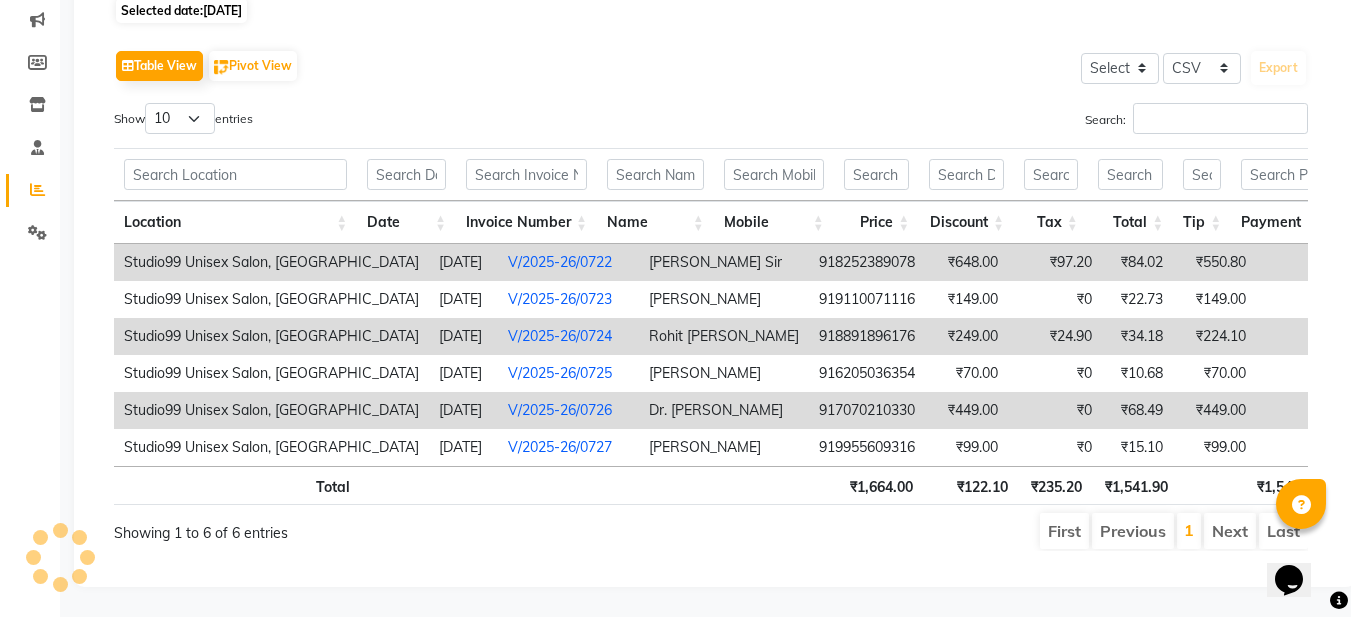 click on "V/2025-26/0724" at bounding box center [560, 336] 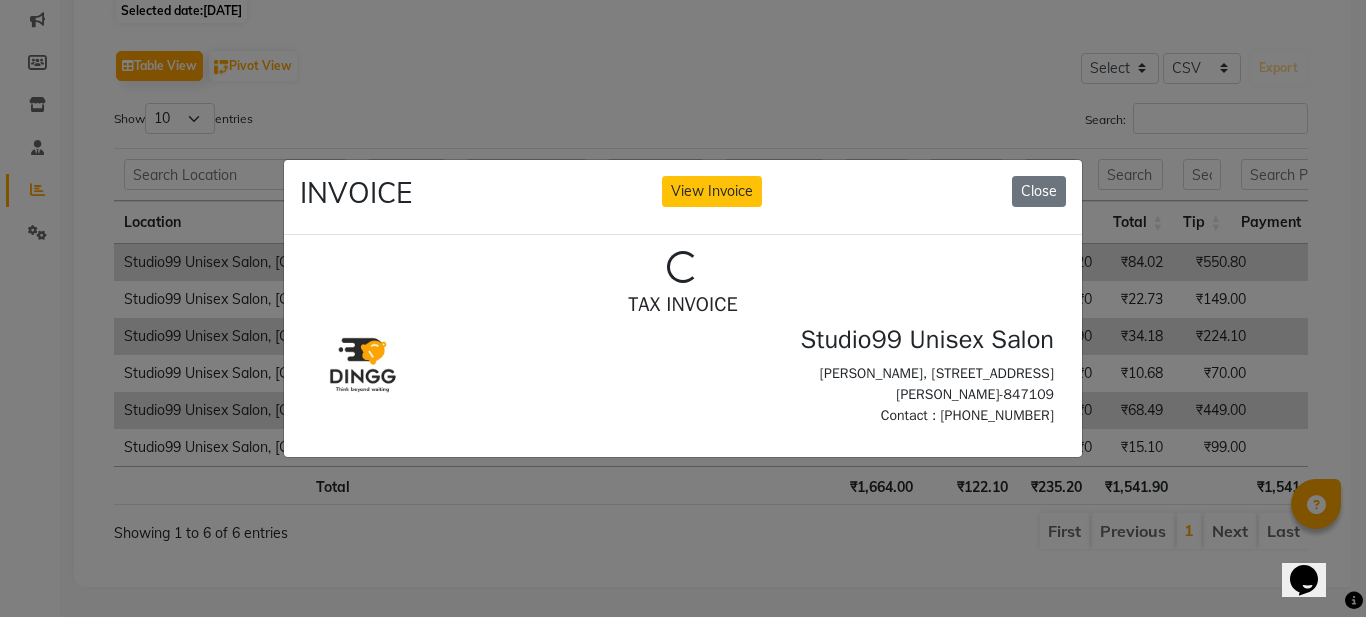 scroll, scrollTop: 0, scrollLeft: 0, axis: both 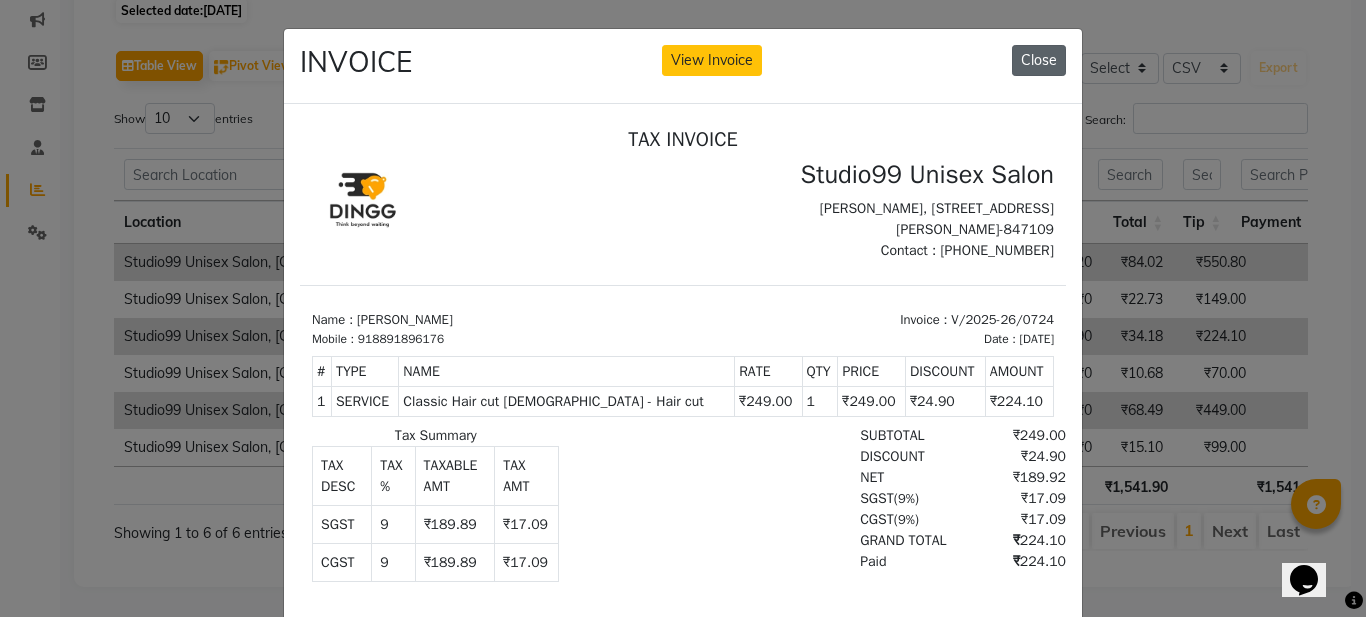 click on "Close" 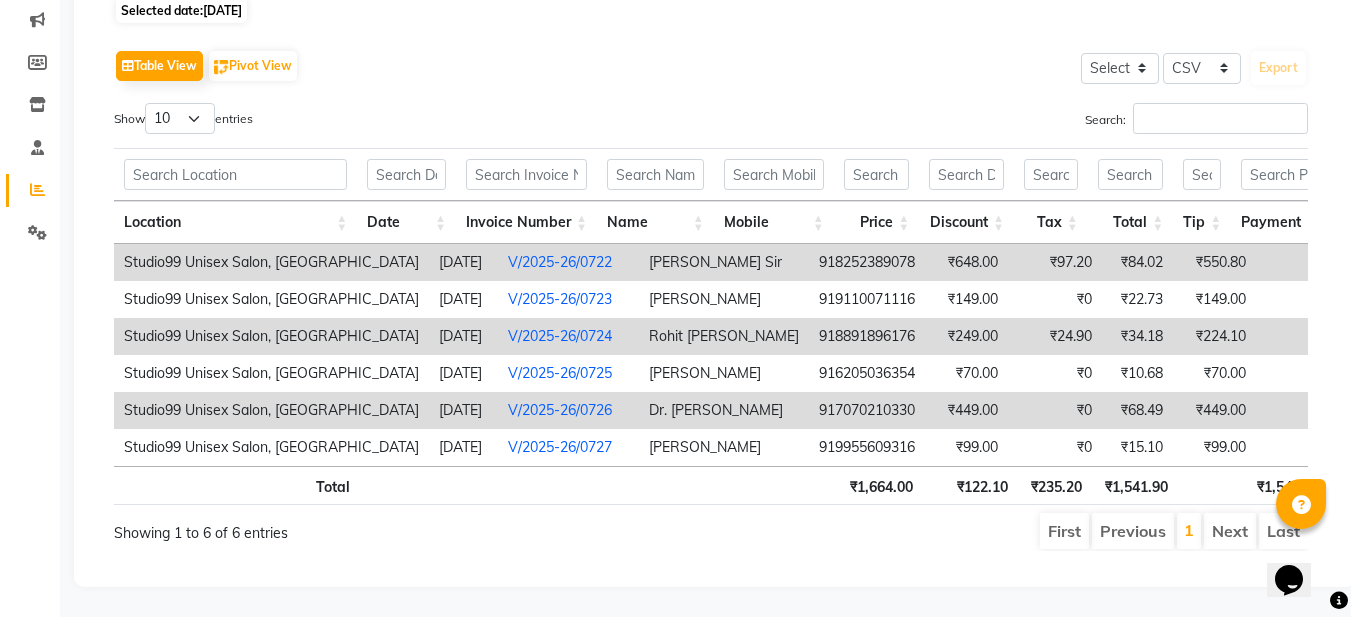 click on "V/2025-26/0726" at bounding box center (560, 410) 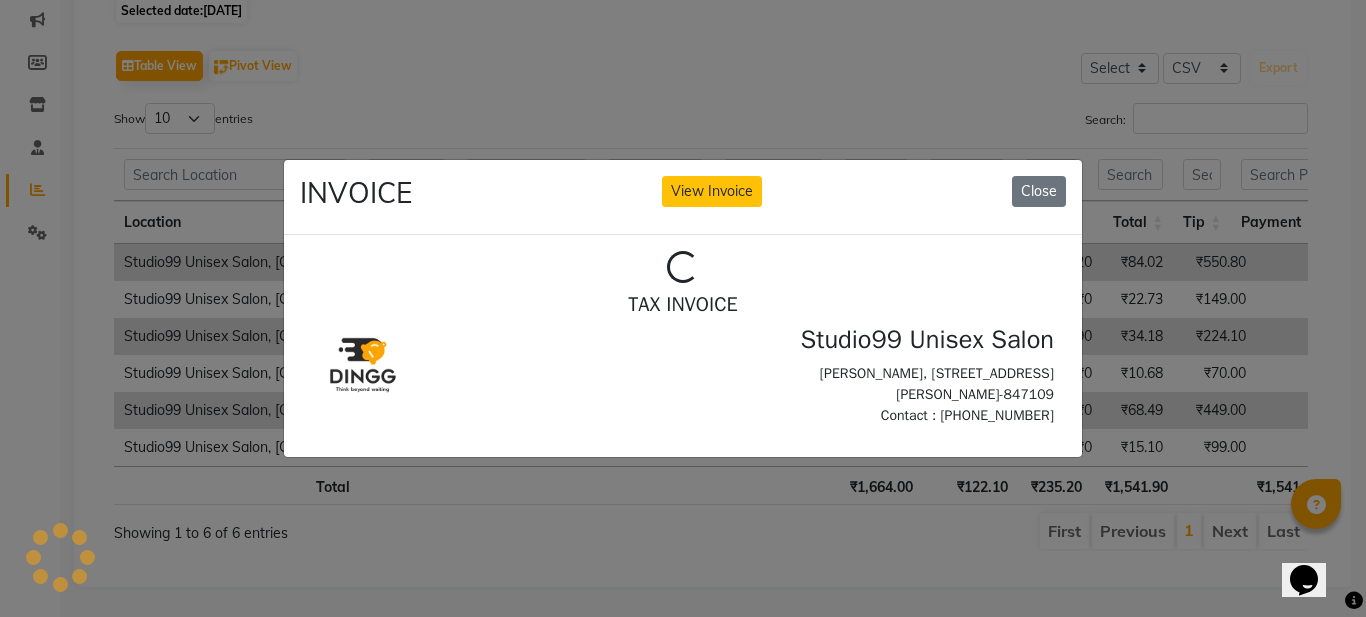 scroll, scrollTop: 0, scrollLeft: 0, axis: both 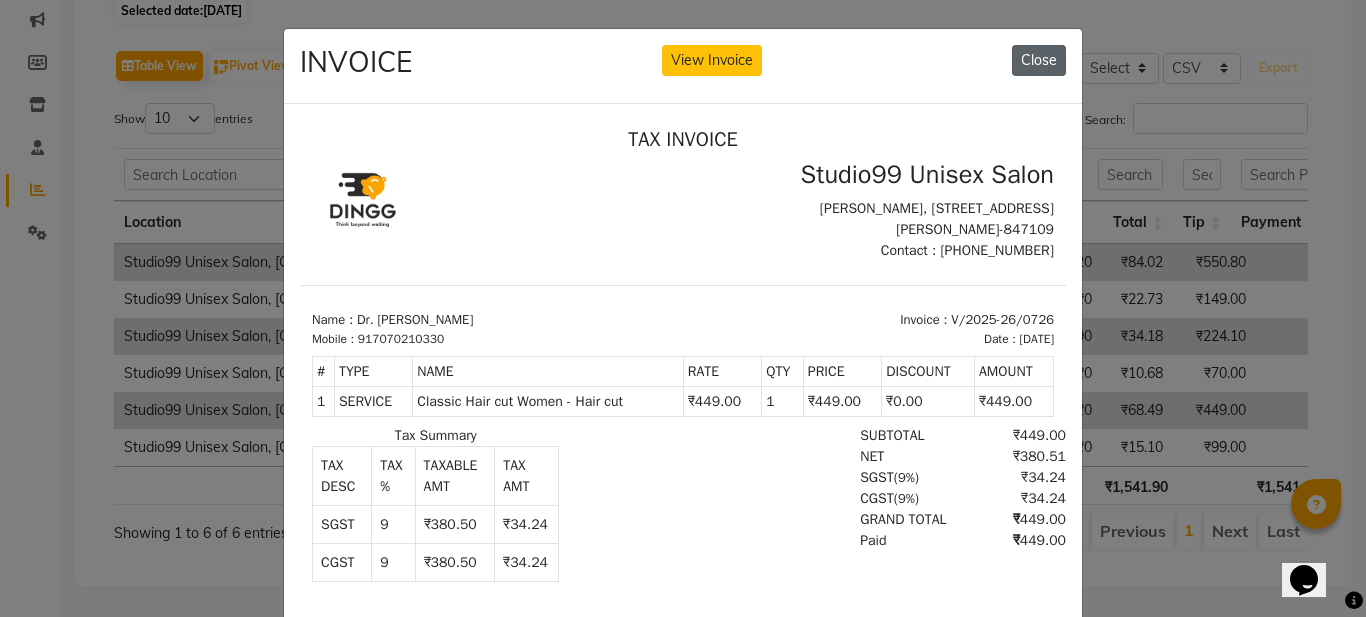 click on "Close" 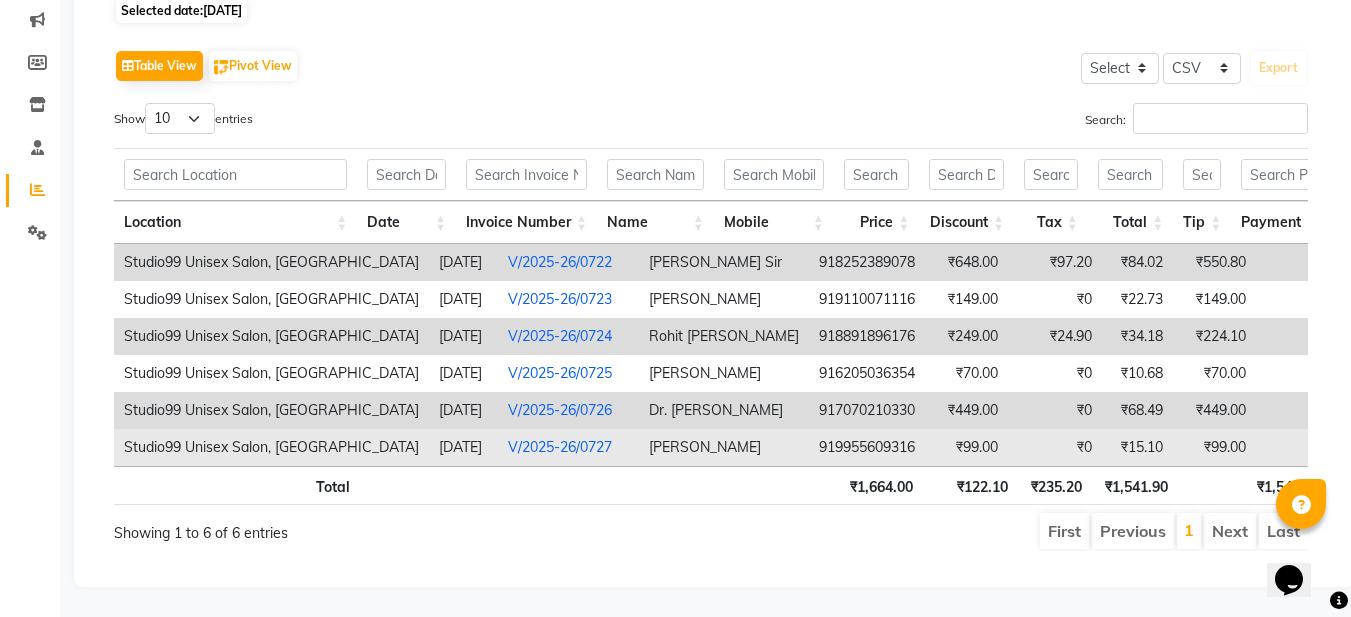 click on "V/2025-26/0727" at bounding box center (560, 447) 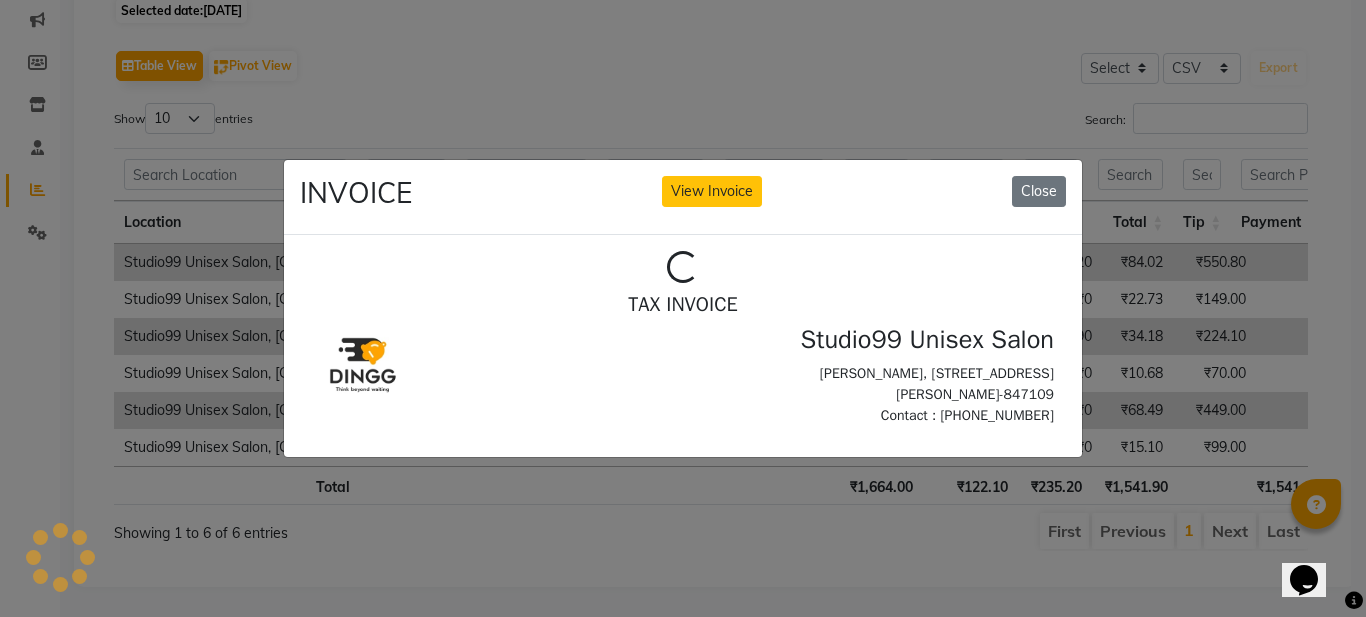 scroll, scrollTop: 0, scrollLeft: 0, axis: both 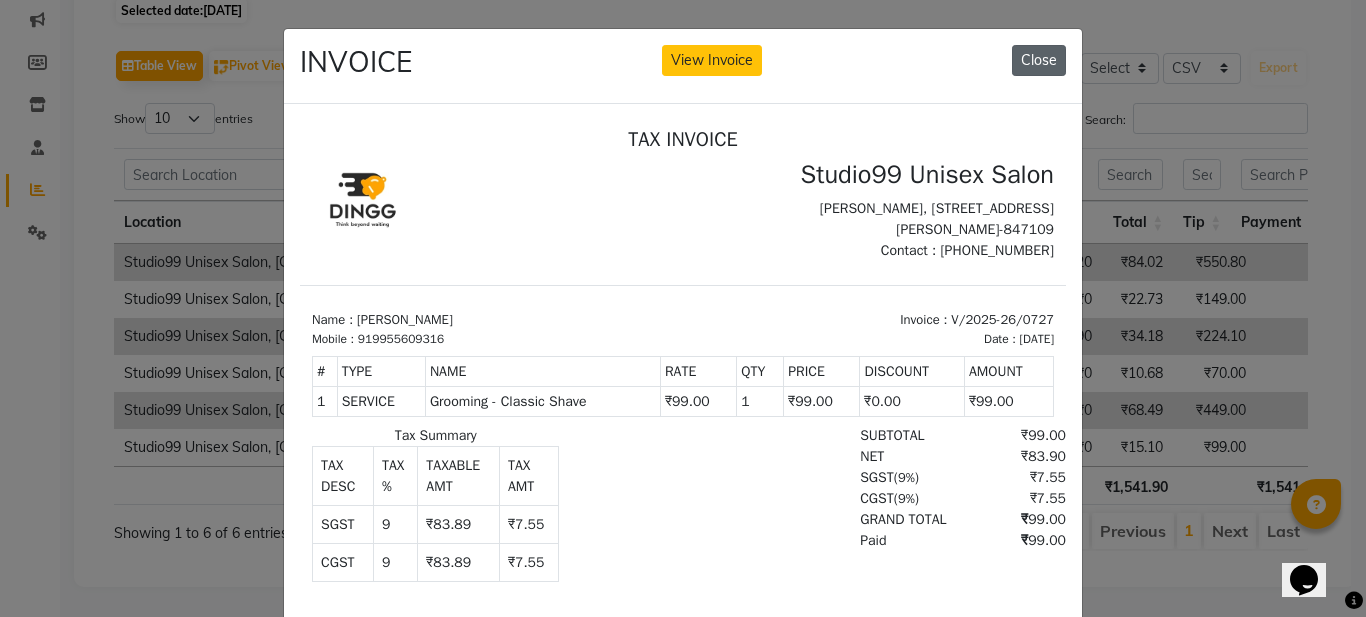 click on "Close" 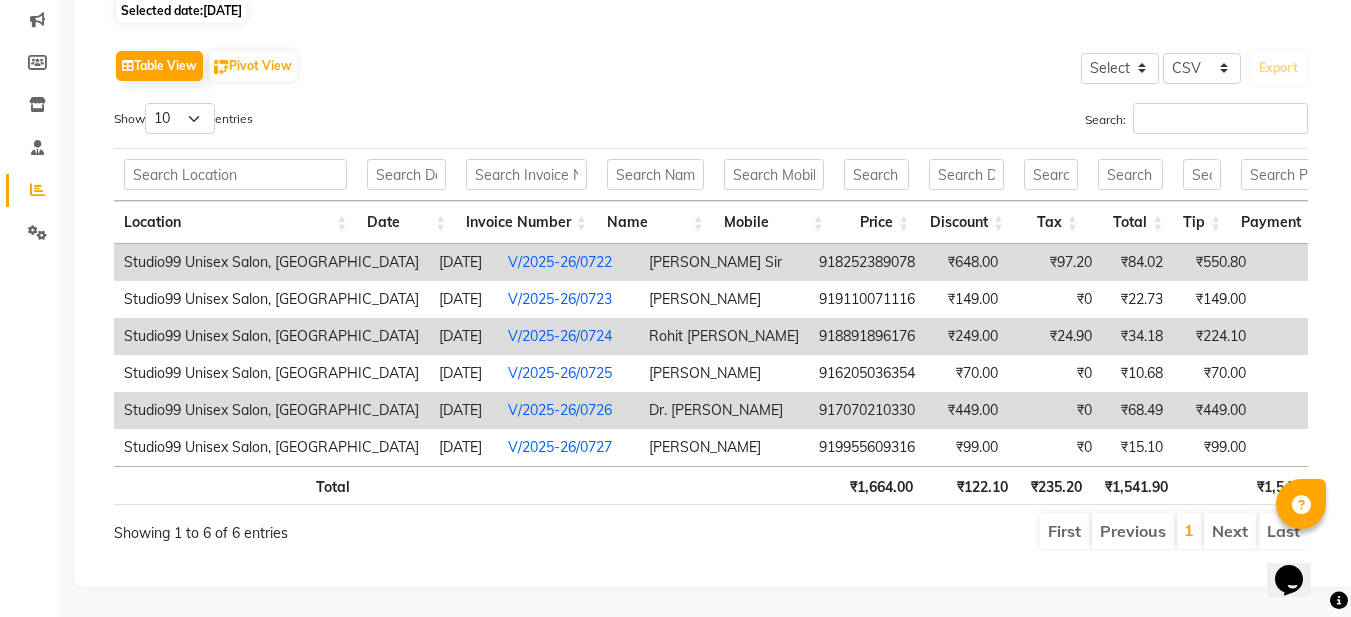 click on "V/2025-26/0724" at bounding box center [560, 336] 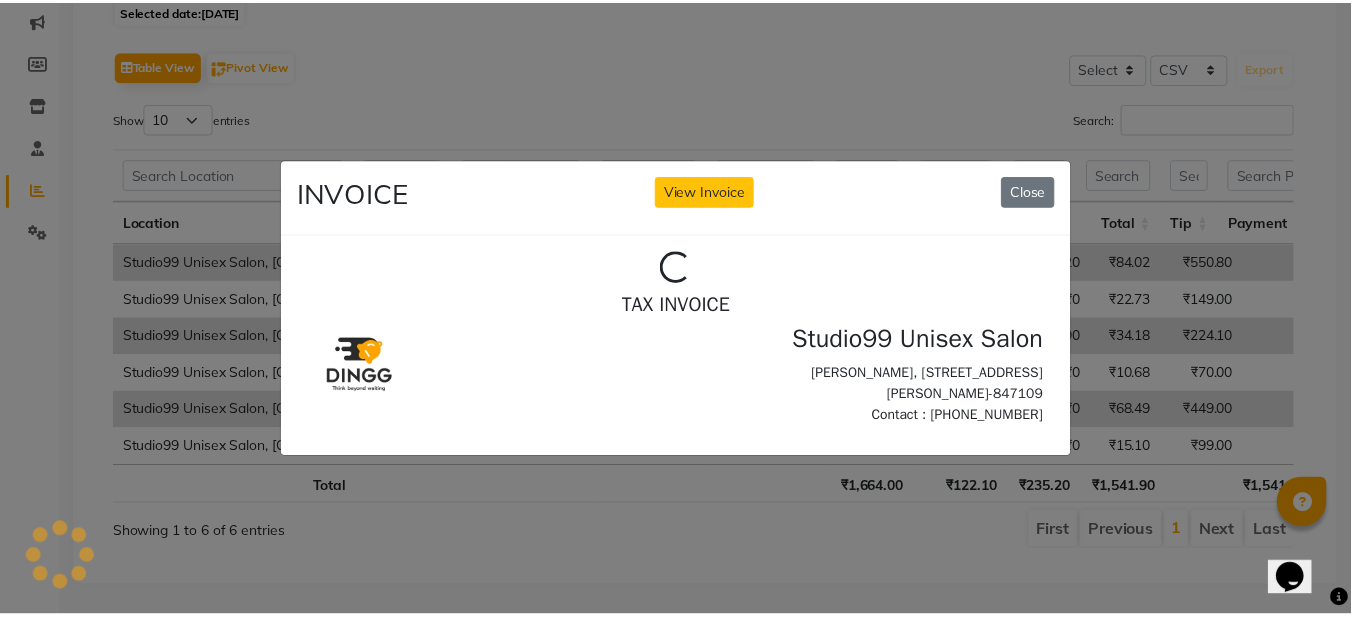 scroll, scrollTop: 0, scrollLeft: 0, axis: both 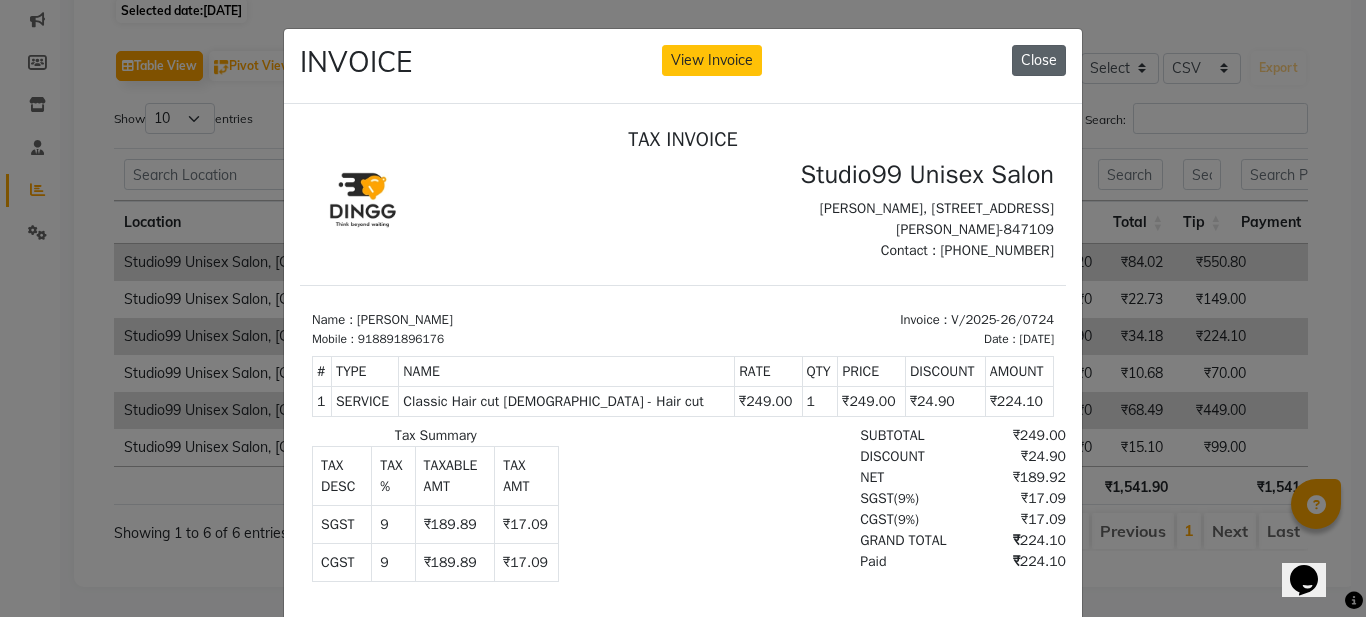 click on "Close" 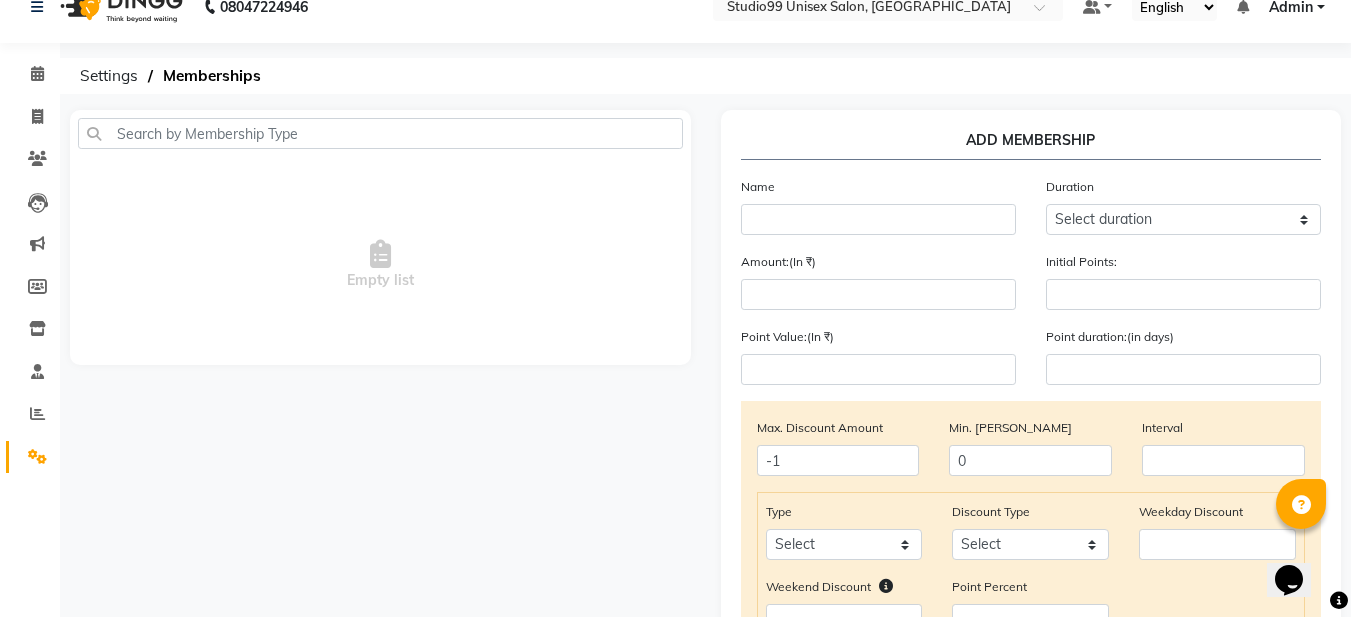 scroll, scrollTop: 0, scrollLeft: 0, axis: both 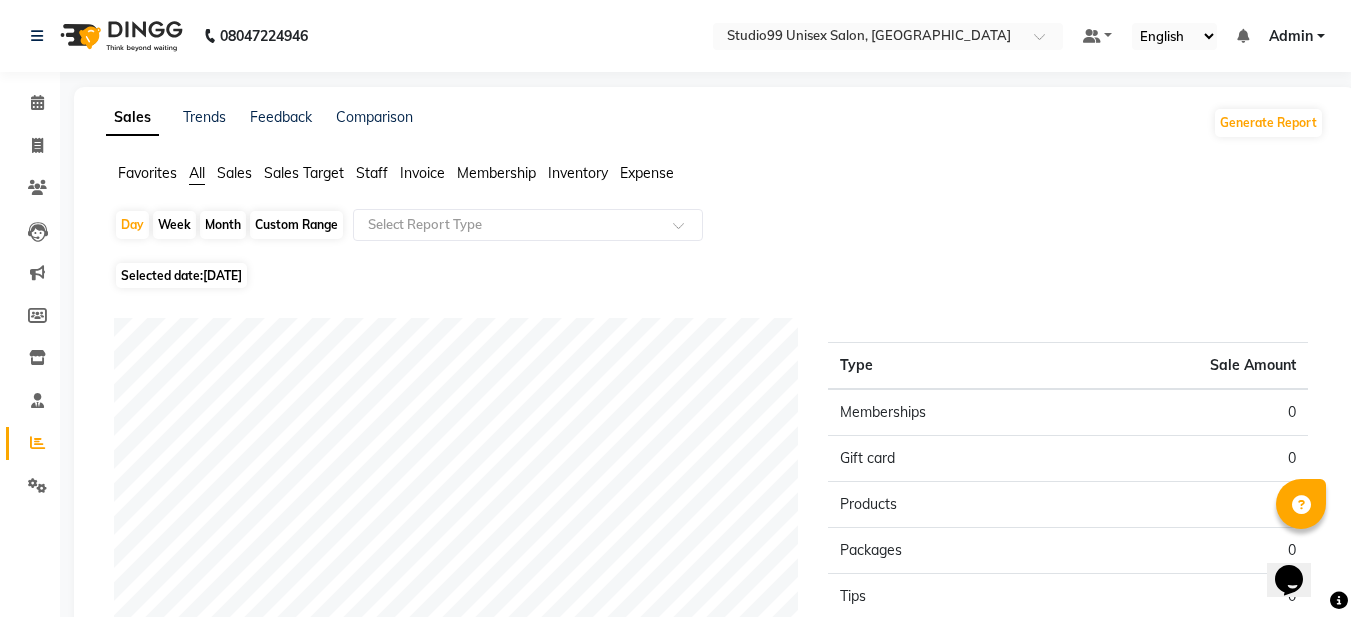 click on "[DATE]" 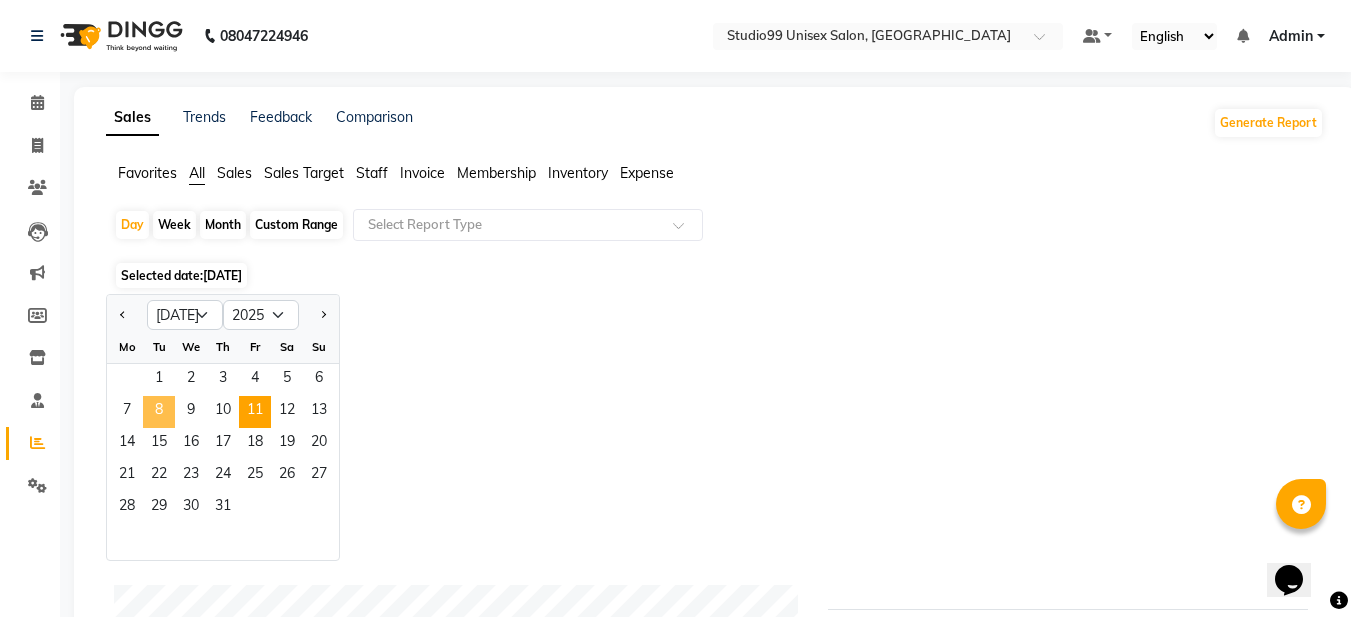 click on "8" 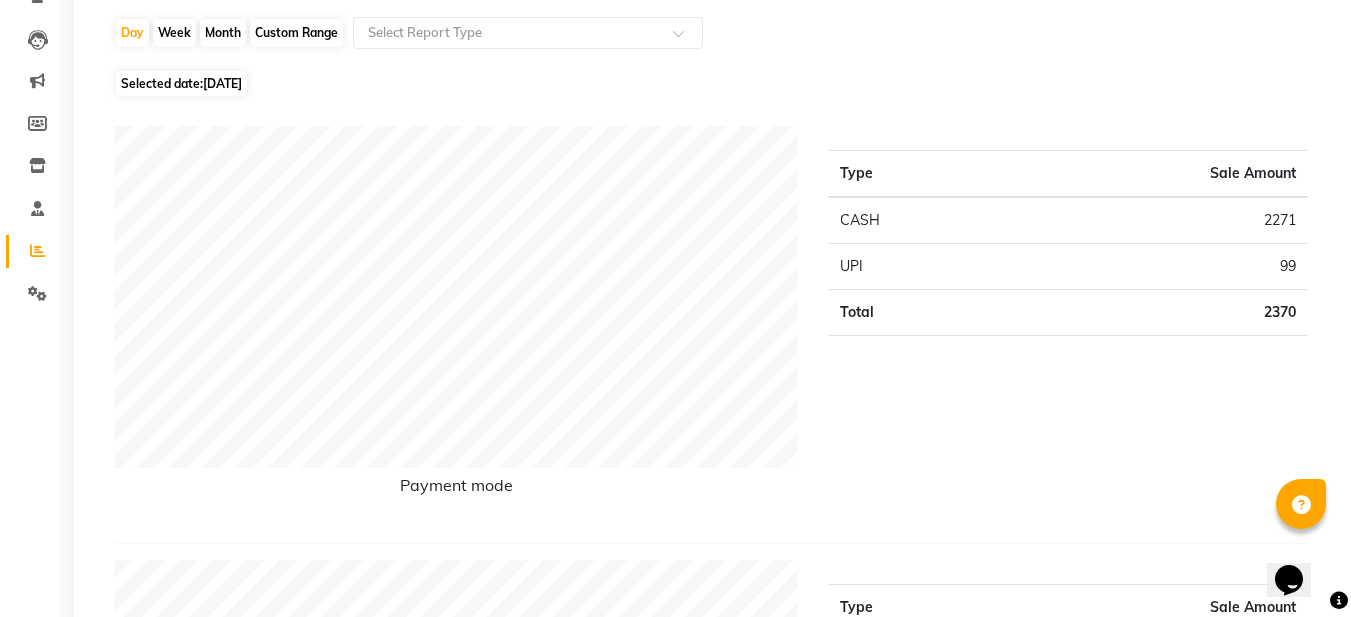 scroll, scrollTop: 0, scrollLeft: 0, axis: both 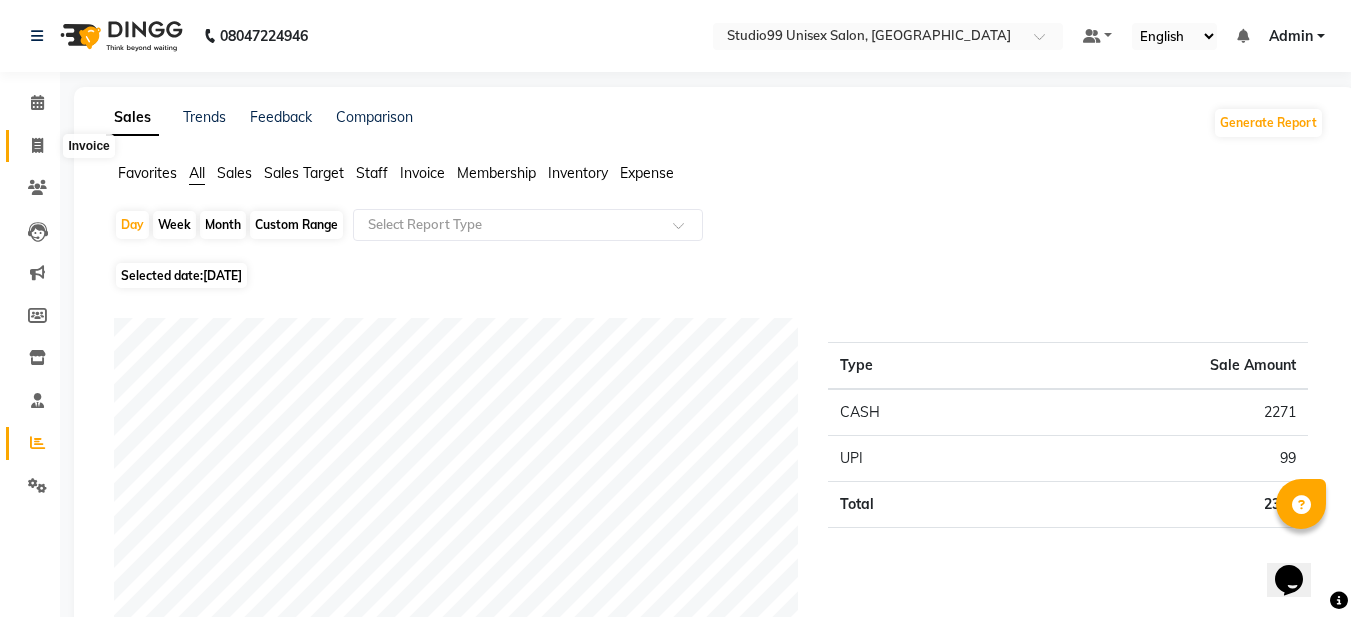 click 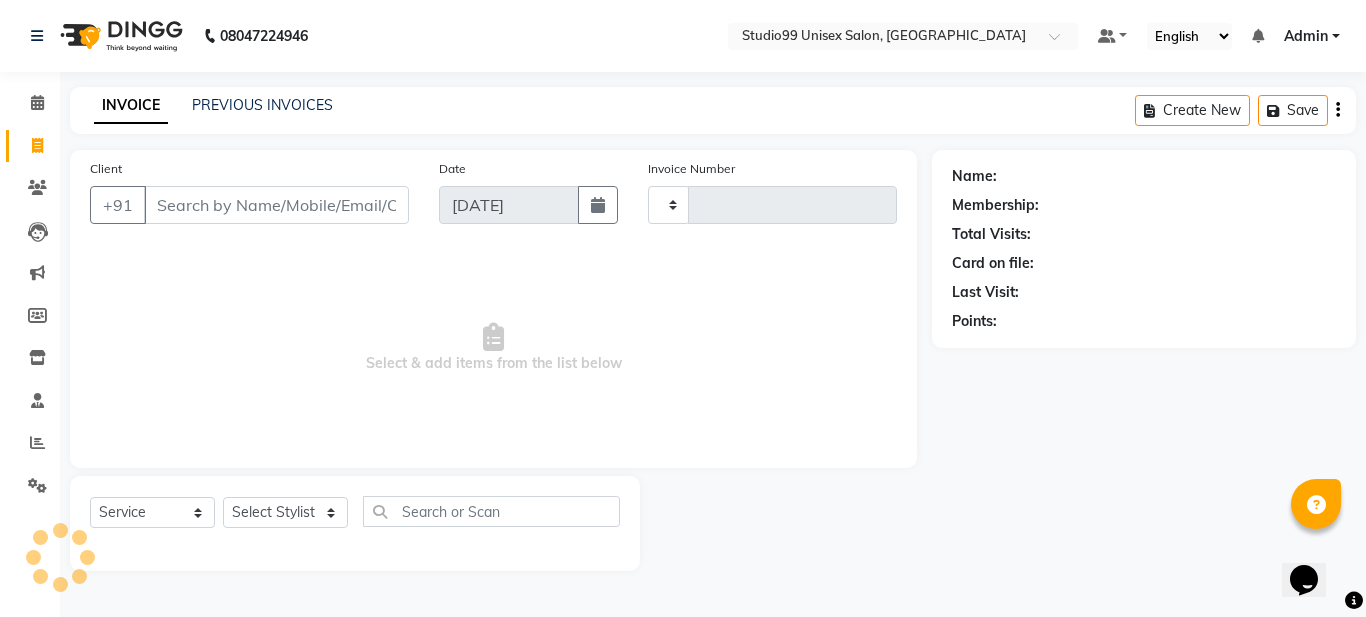 type on "0743" 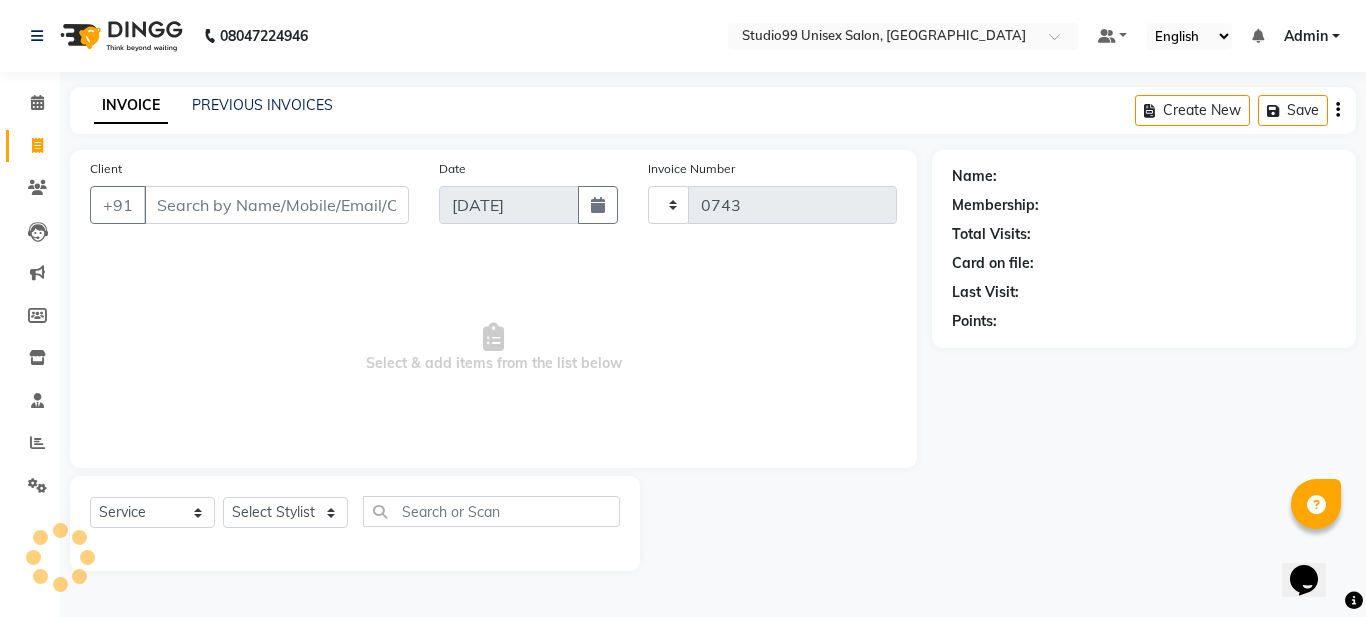 select on "6061" 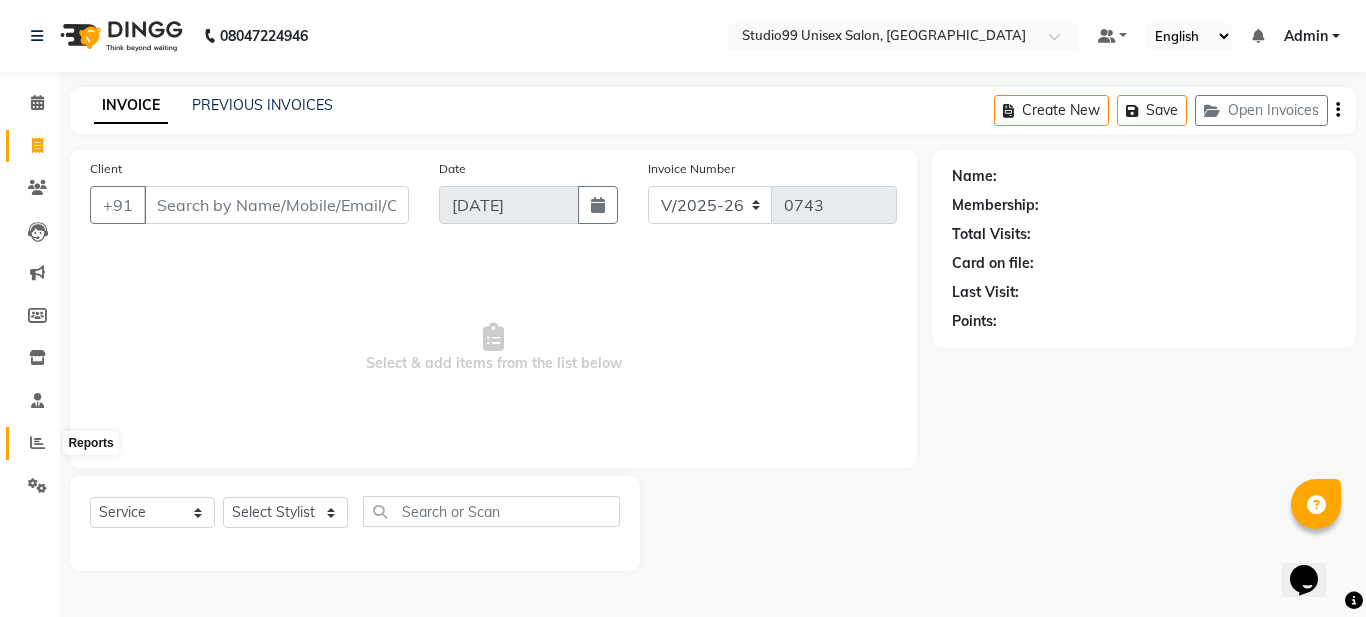 click 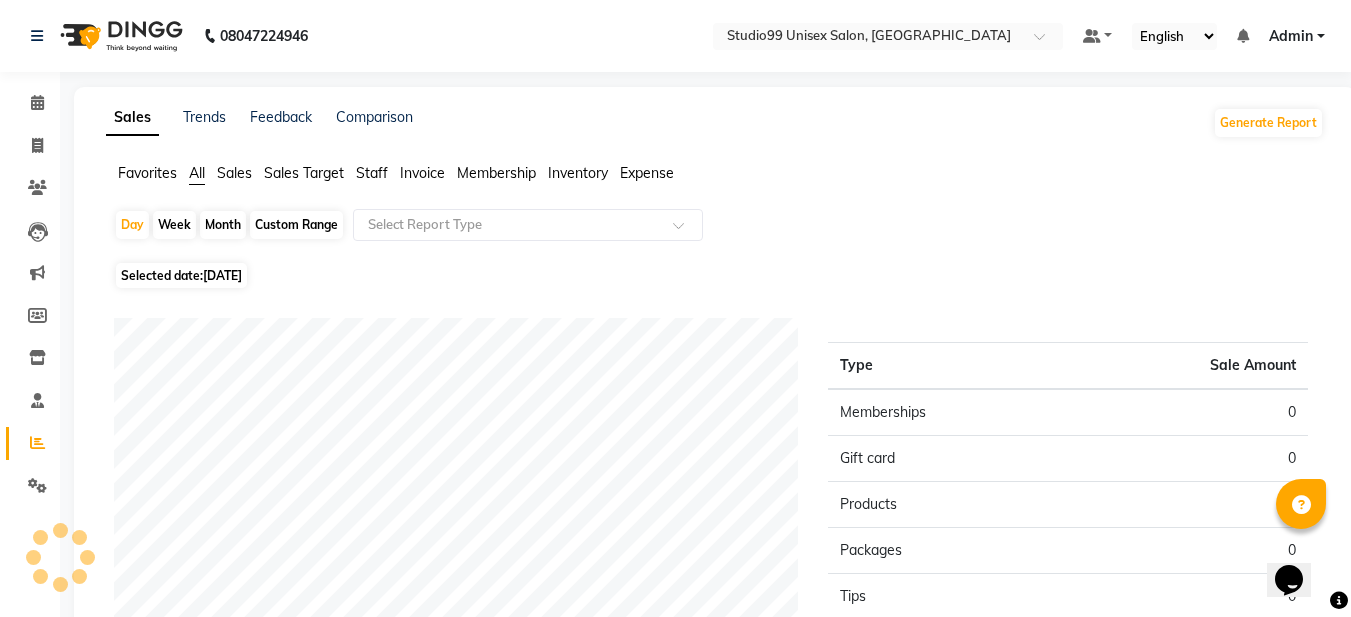click on "Sales" 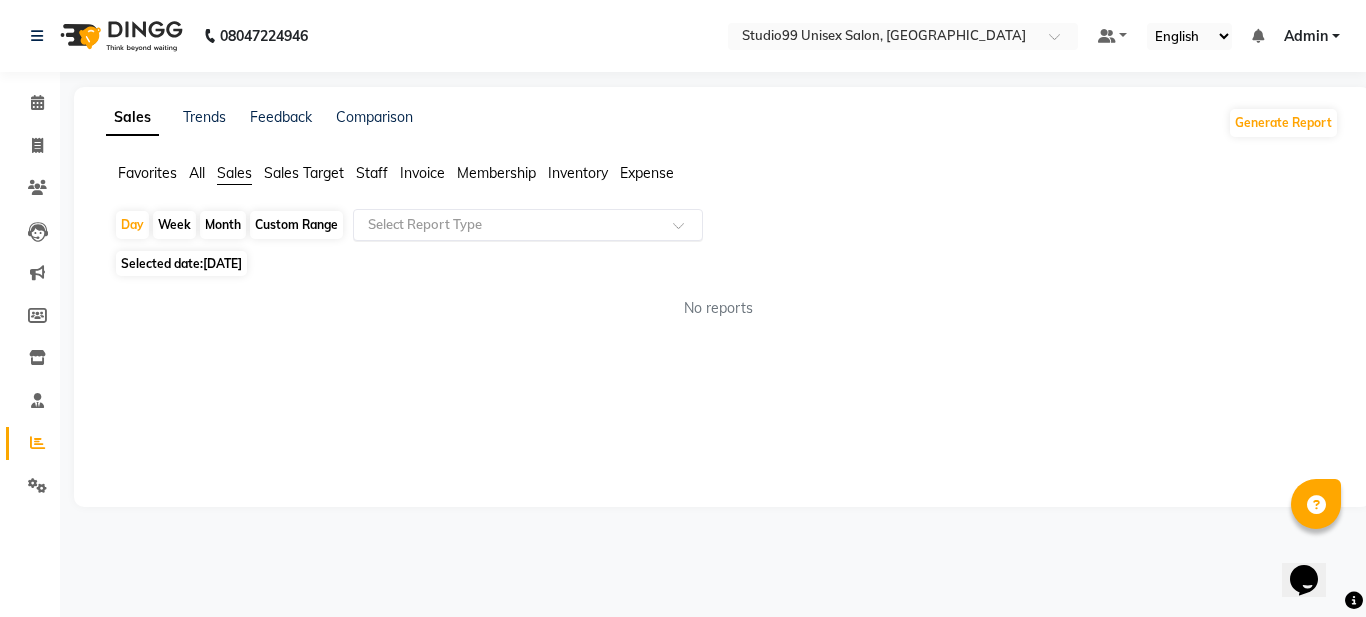 drag, startPoint x: 392, startPoint y: 218, endPoint x: 409, endPoint y: 239, distance: 27.018513 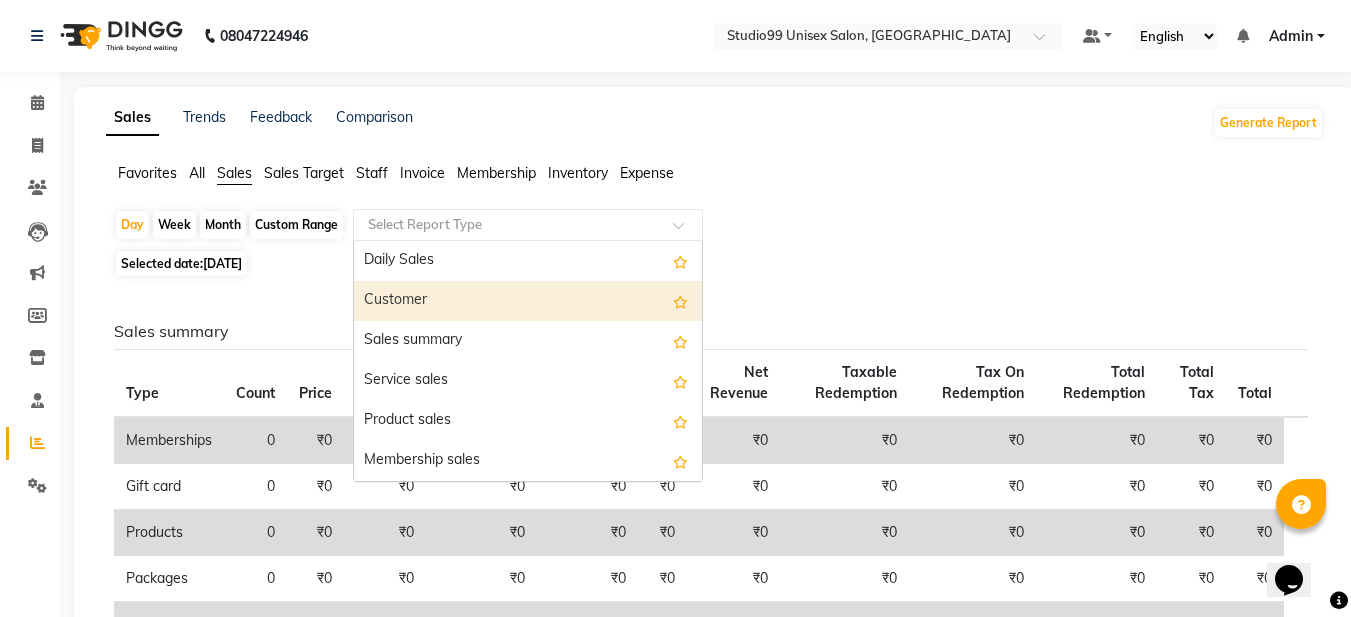 click on "Customer" at bounding box center [528, 301] 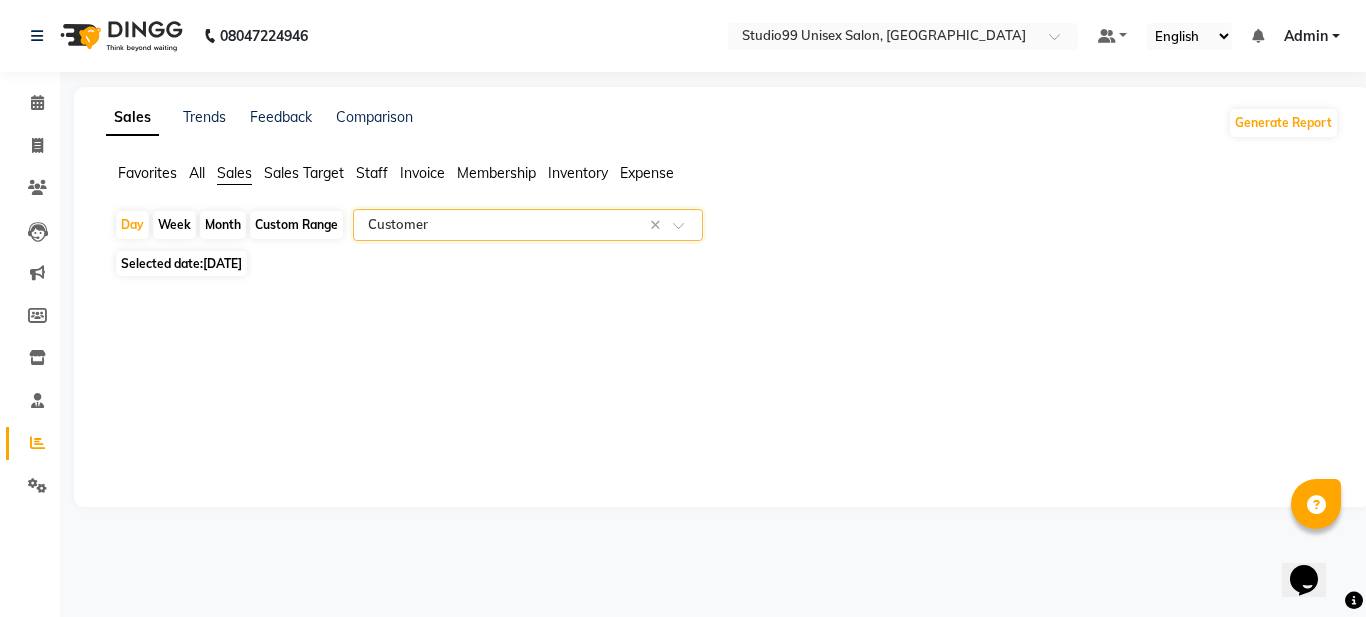 click on "Selected date:  [DATE]" 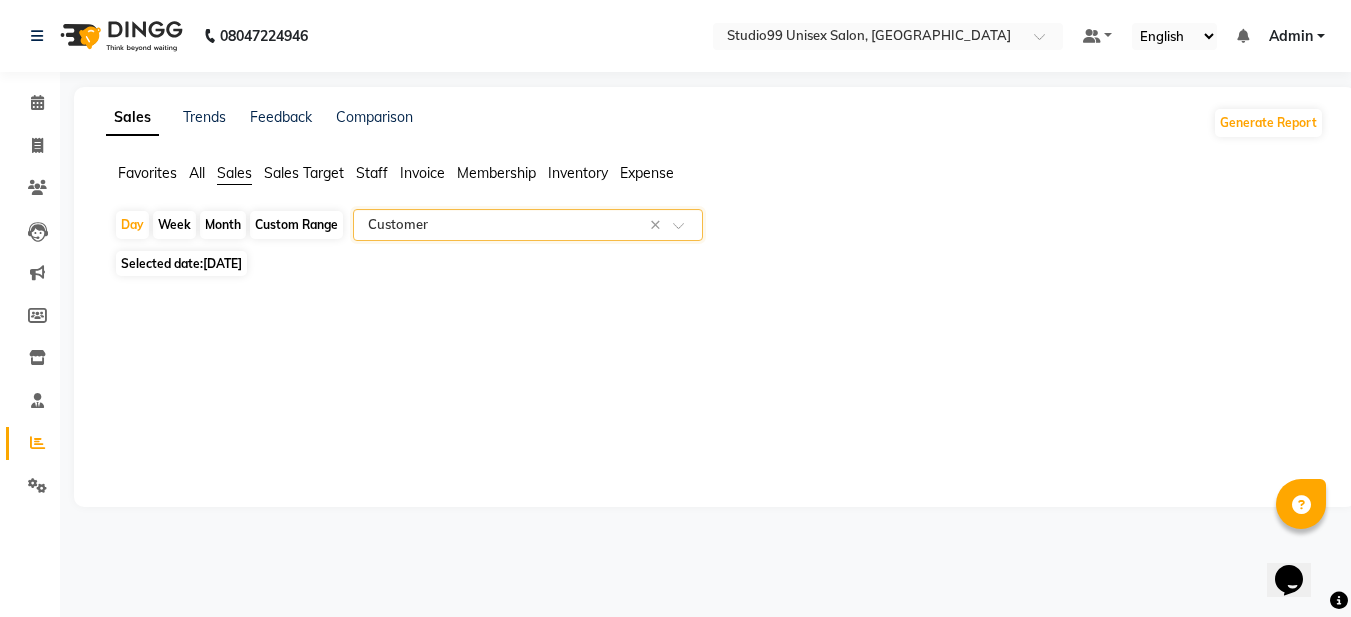 select on "7" 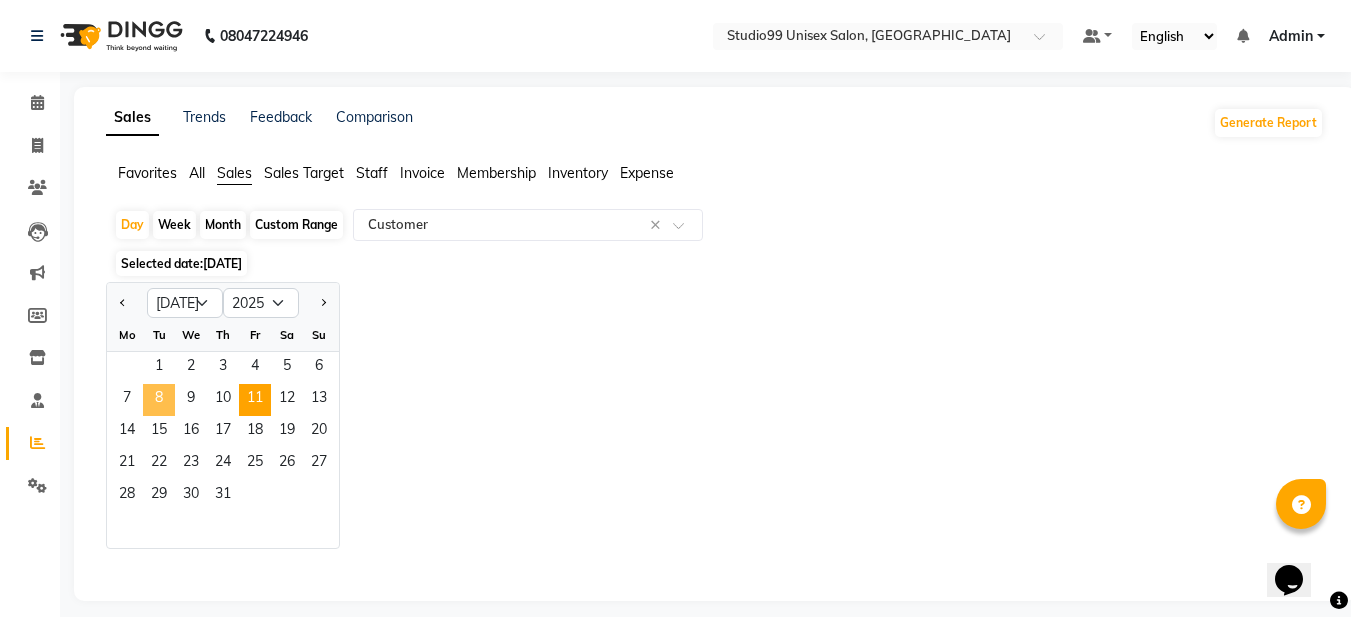 click on "8" 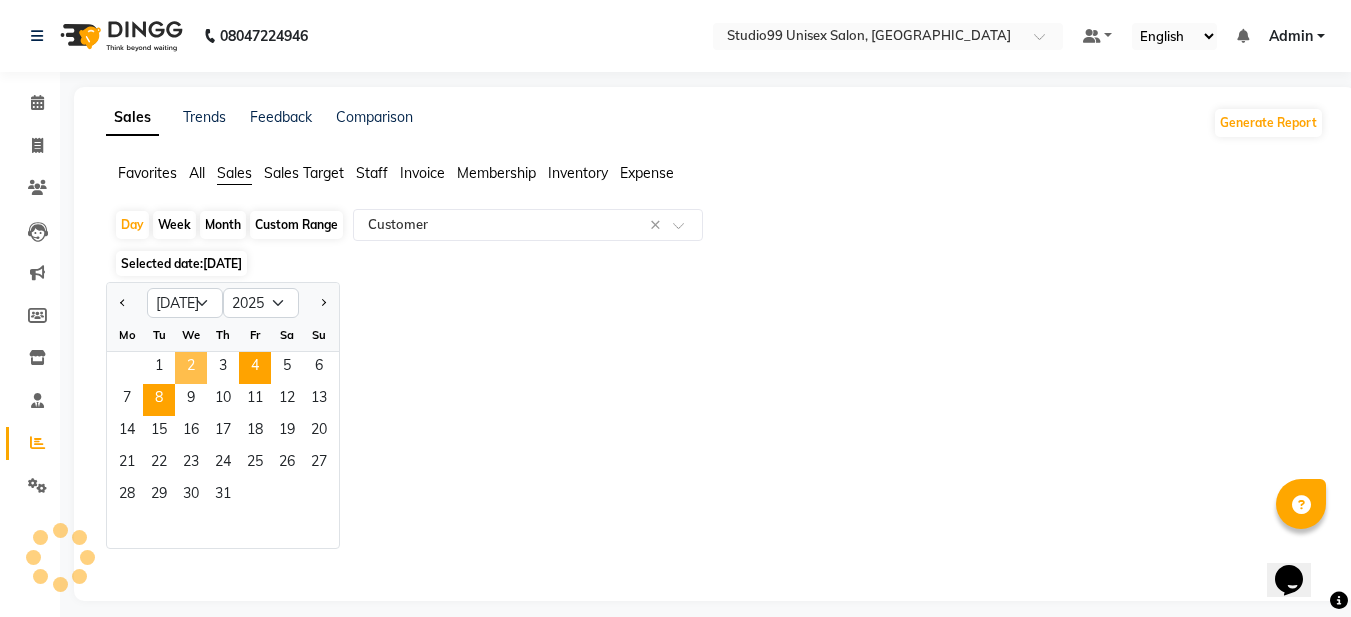 select on "csv" 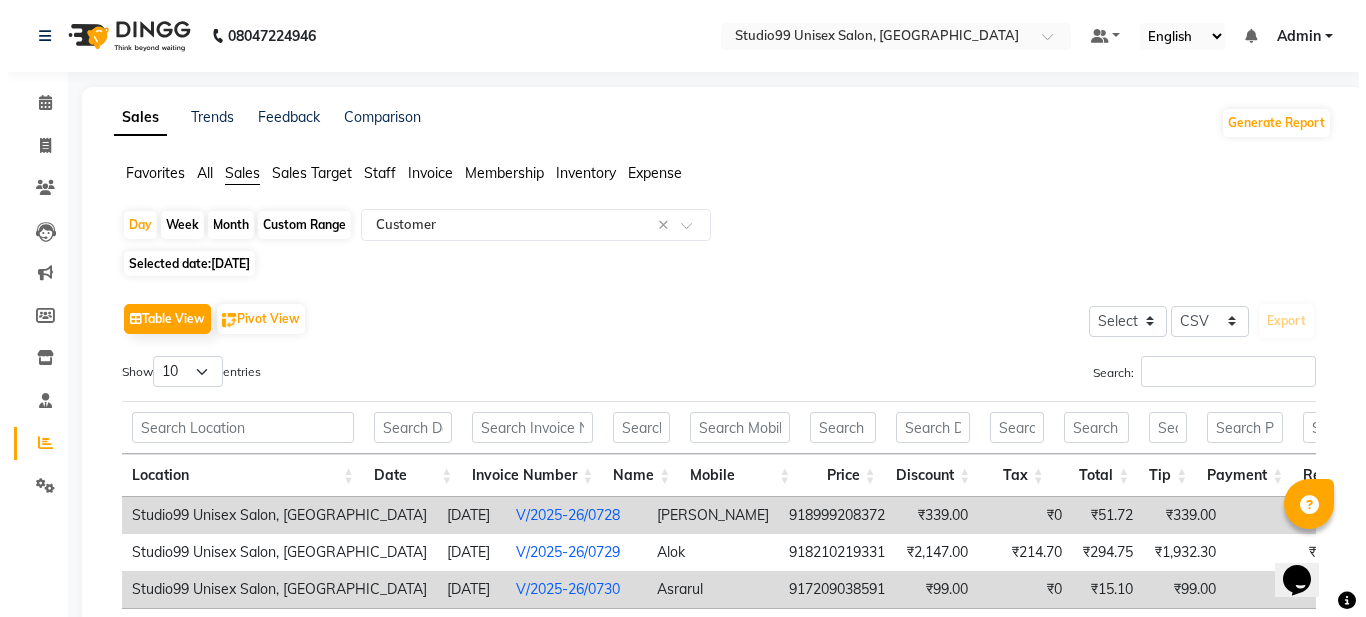 scroll, scrollTop: 172, scrollLeft: 0, axis: vertical 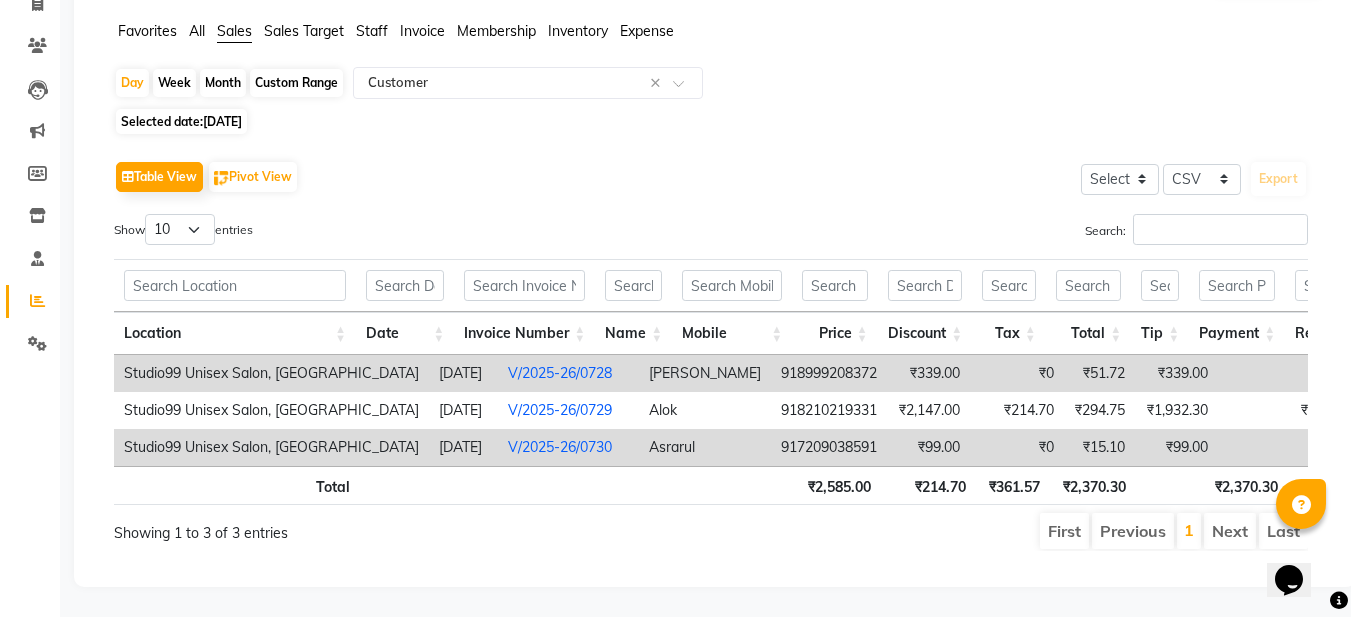 click on "V/2025-26/0728" at bounding box center (560, 373) 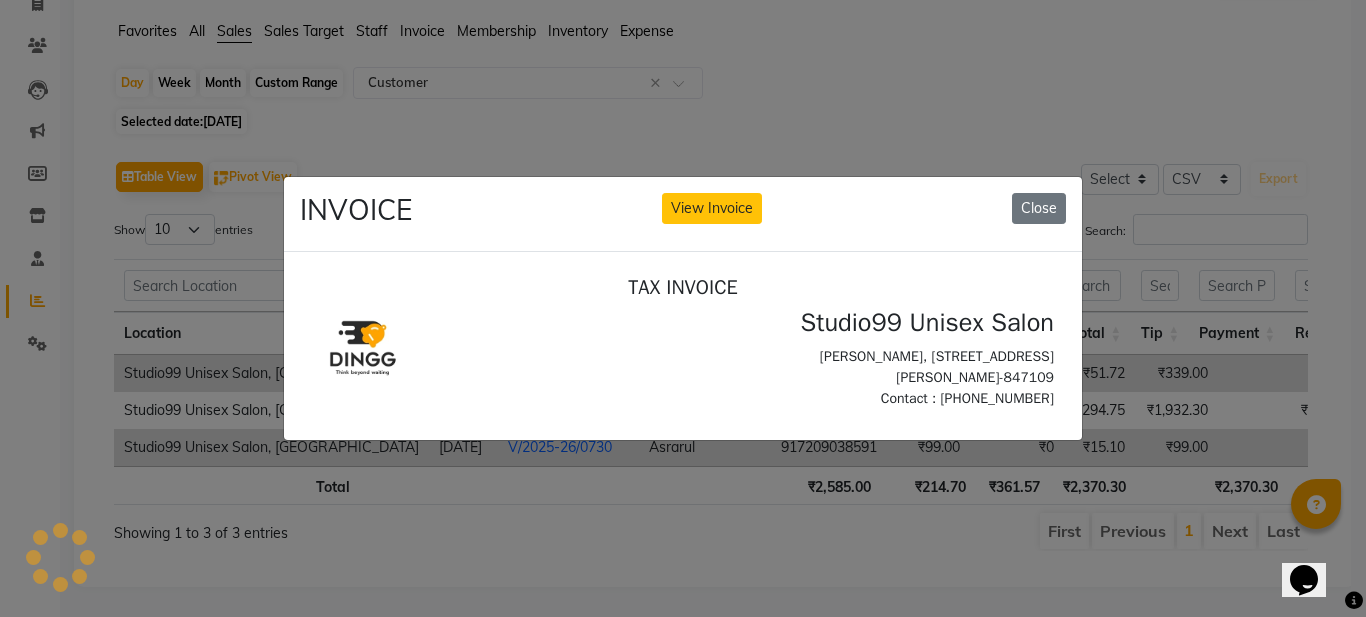 scroll, scrollTop: 0, scrollLeft: 0, axis: both 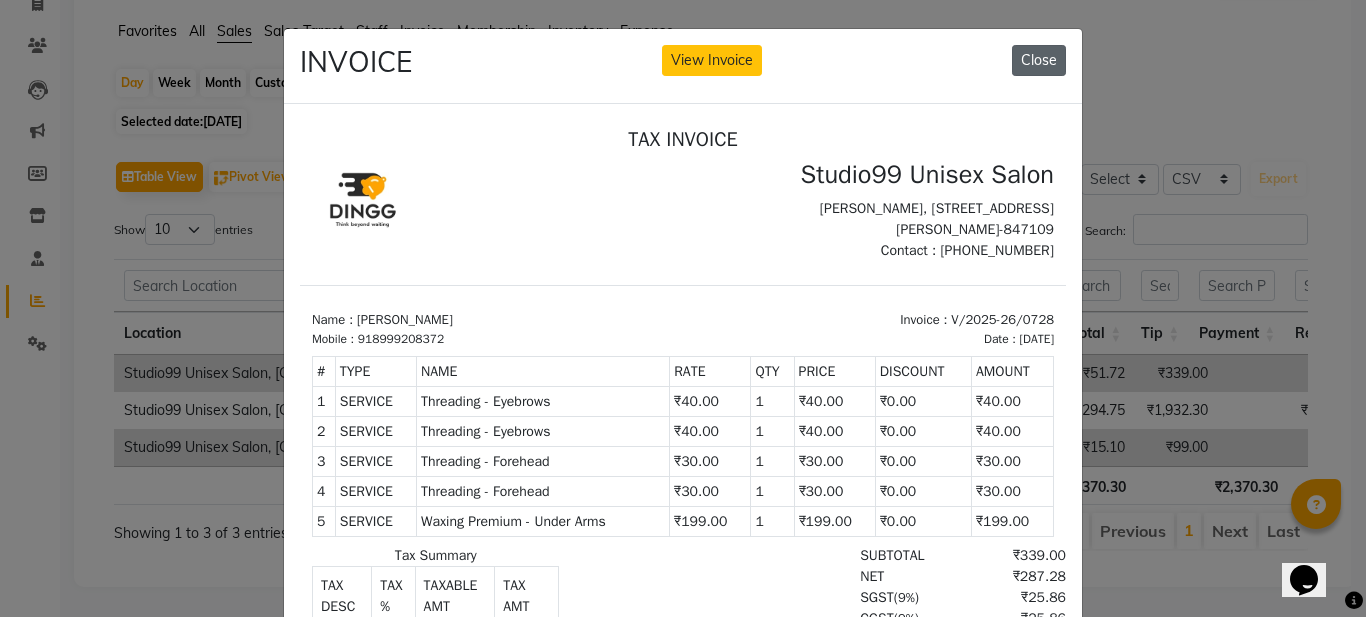 click on "Close" 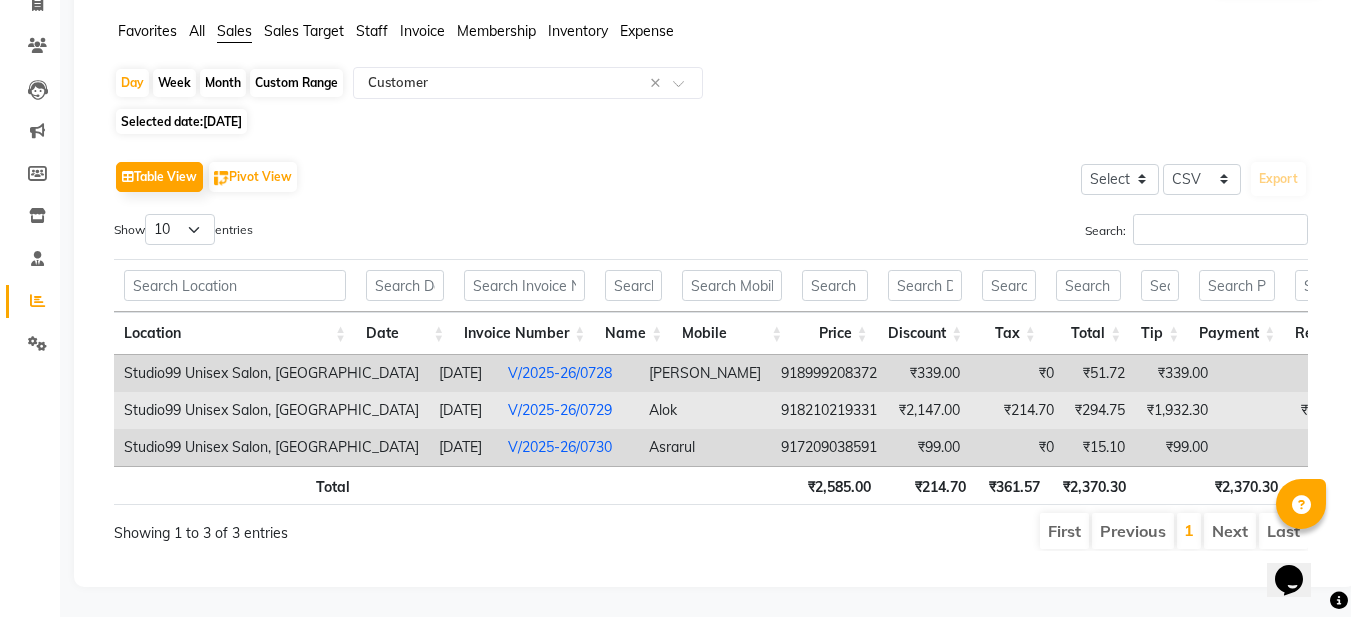 click on "V/2025-26/0729" at bounding box center [560, 410] 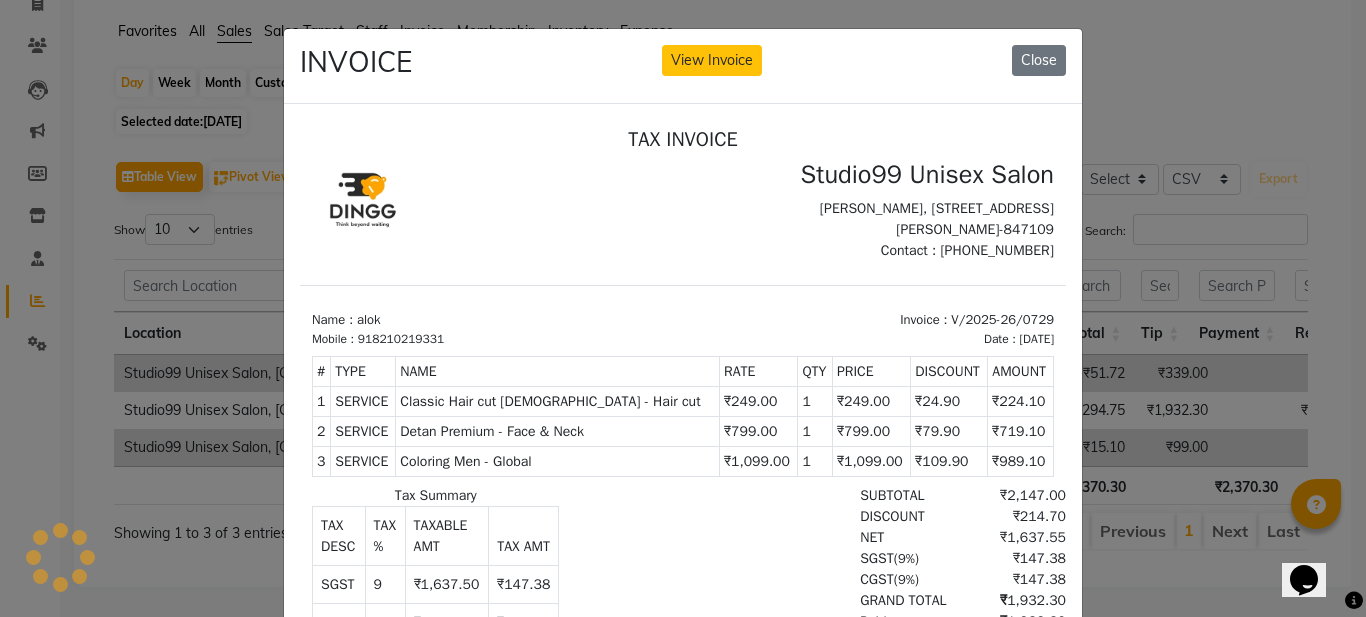 scroll, scrollTop: 0, scrollLeft: 0, axis: both 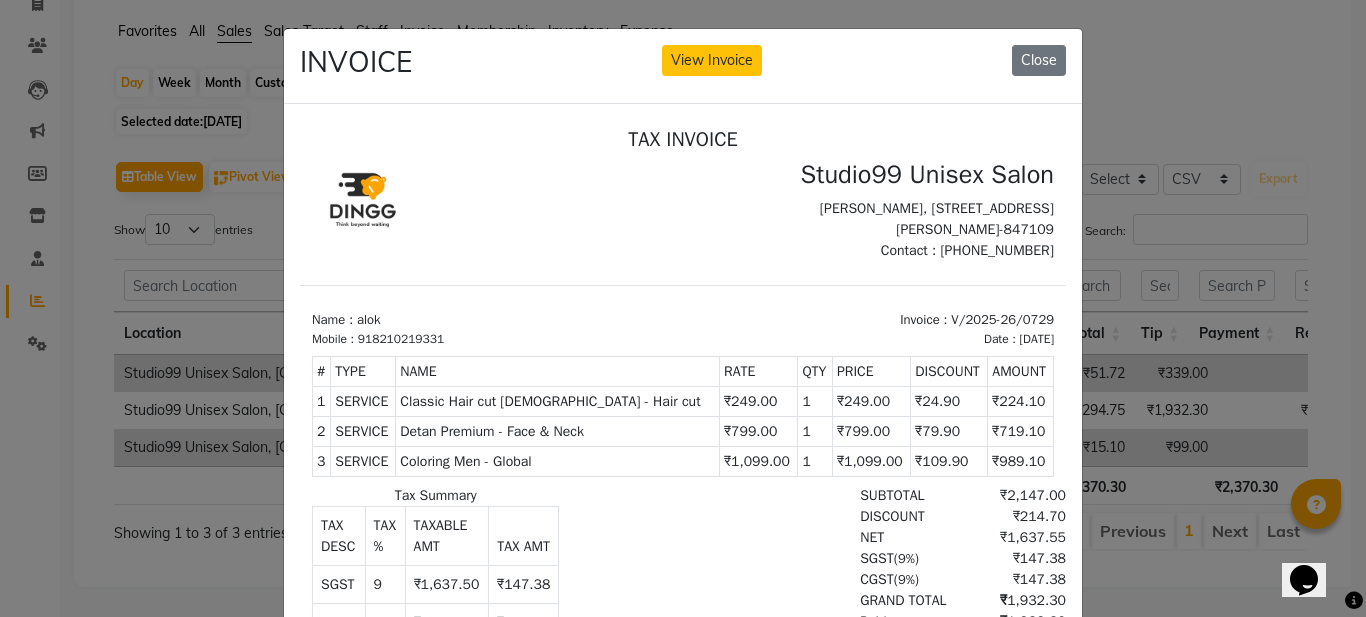 click on "Close" 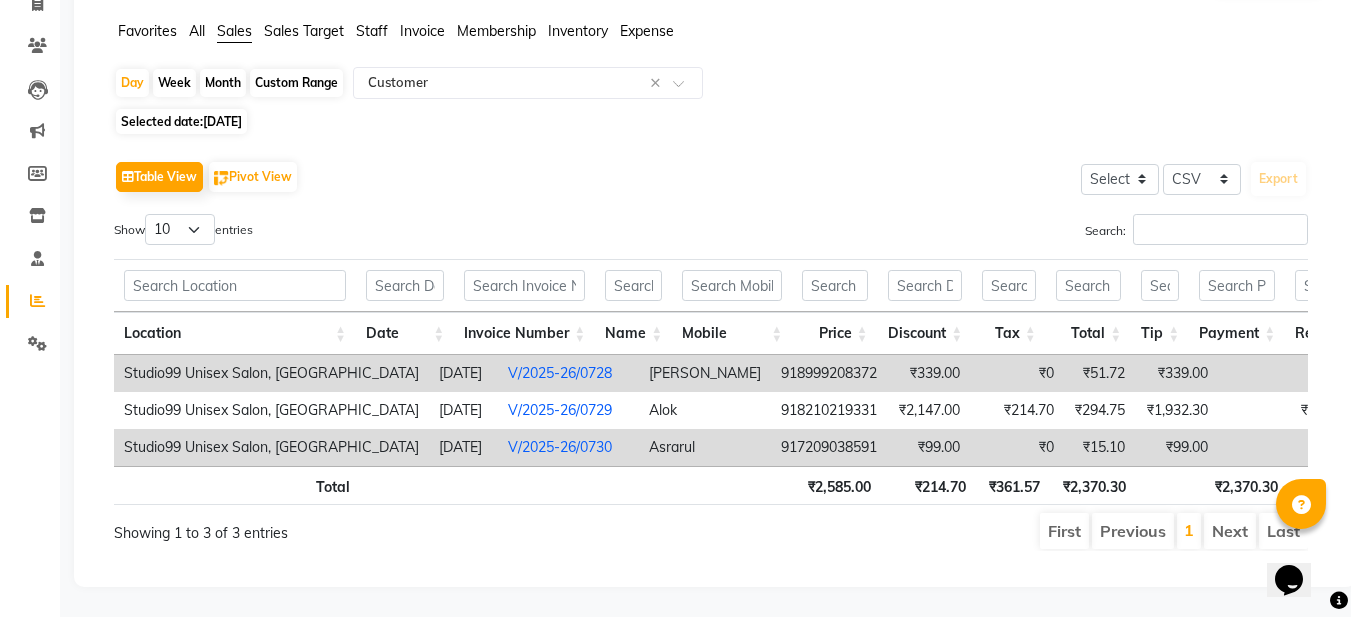 click on "V/2025-26/0730" at bounding box center (560, 447) 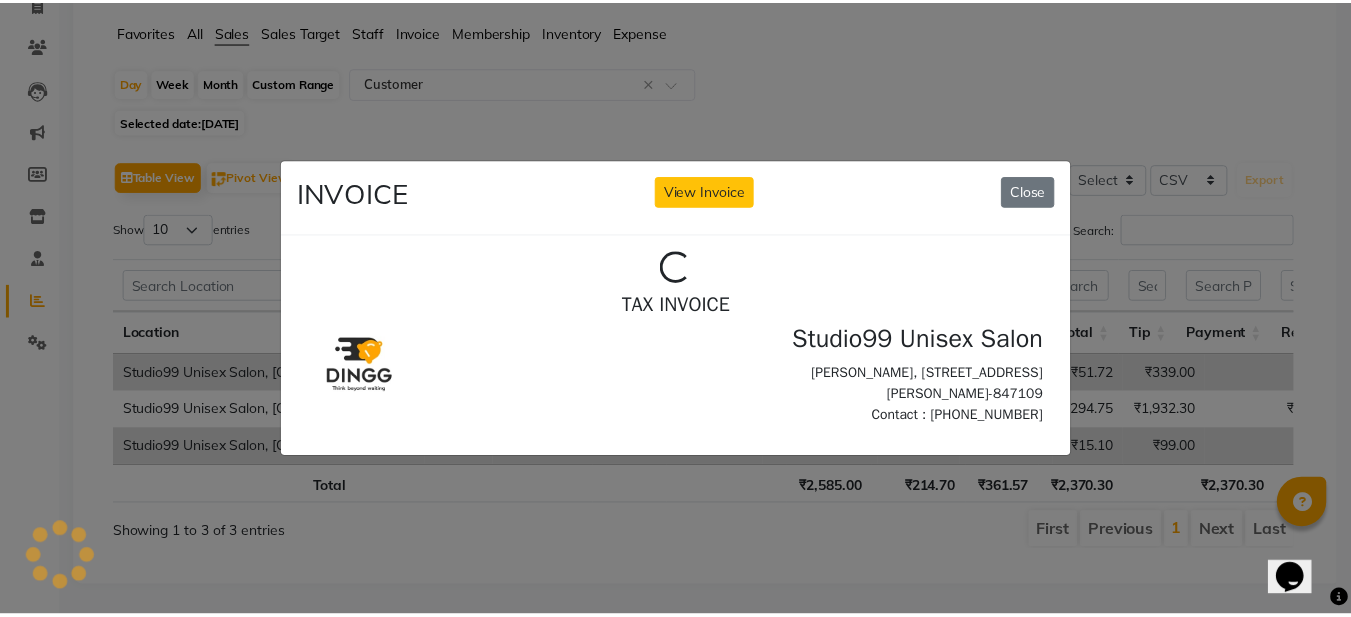 scroll, scrollTop: 0, scrollLeft: 0, axis: both 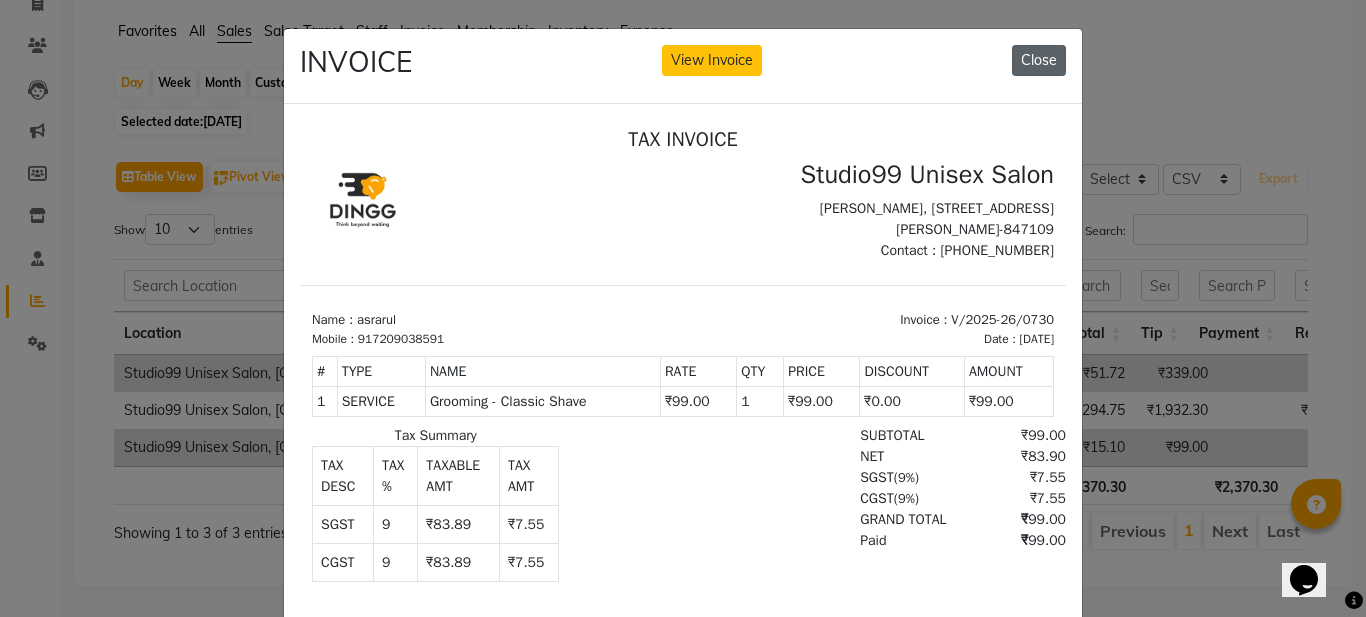 click on "Close" 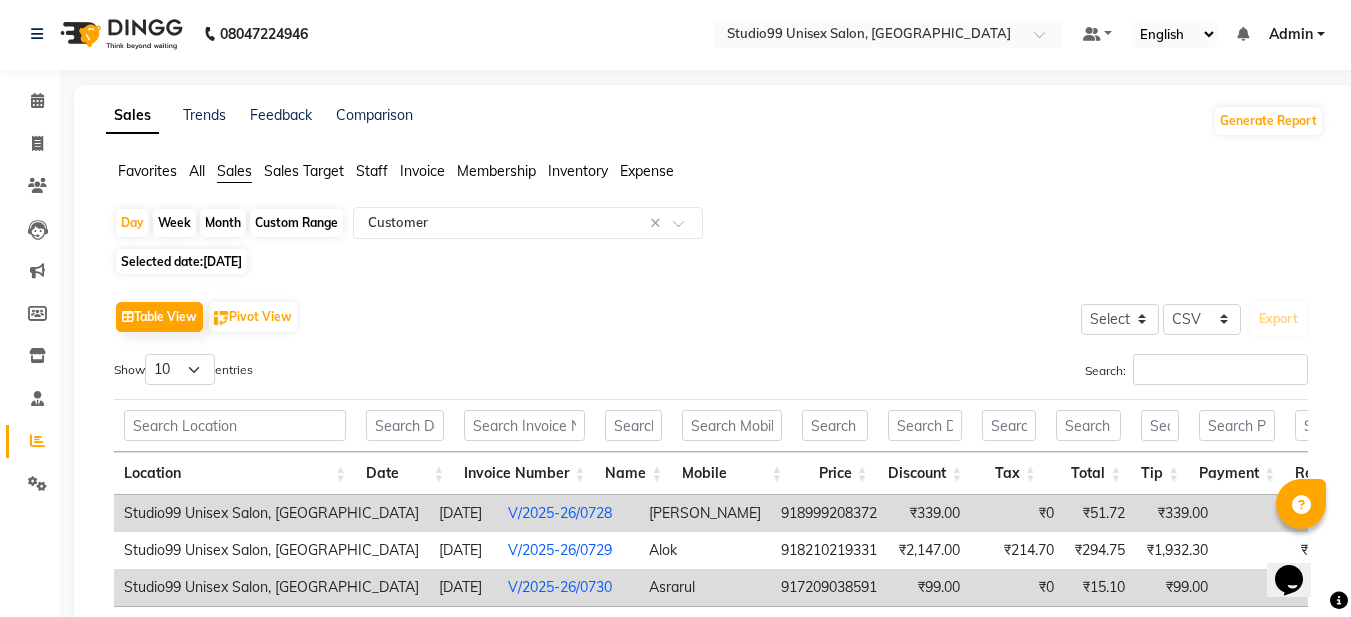 scroll, scrollTop: 0, scrollLeft: 0, axis: both 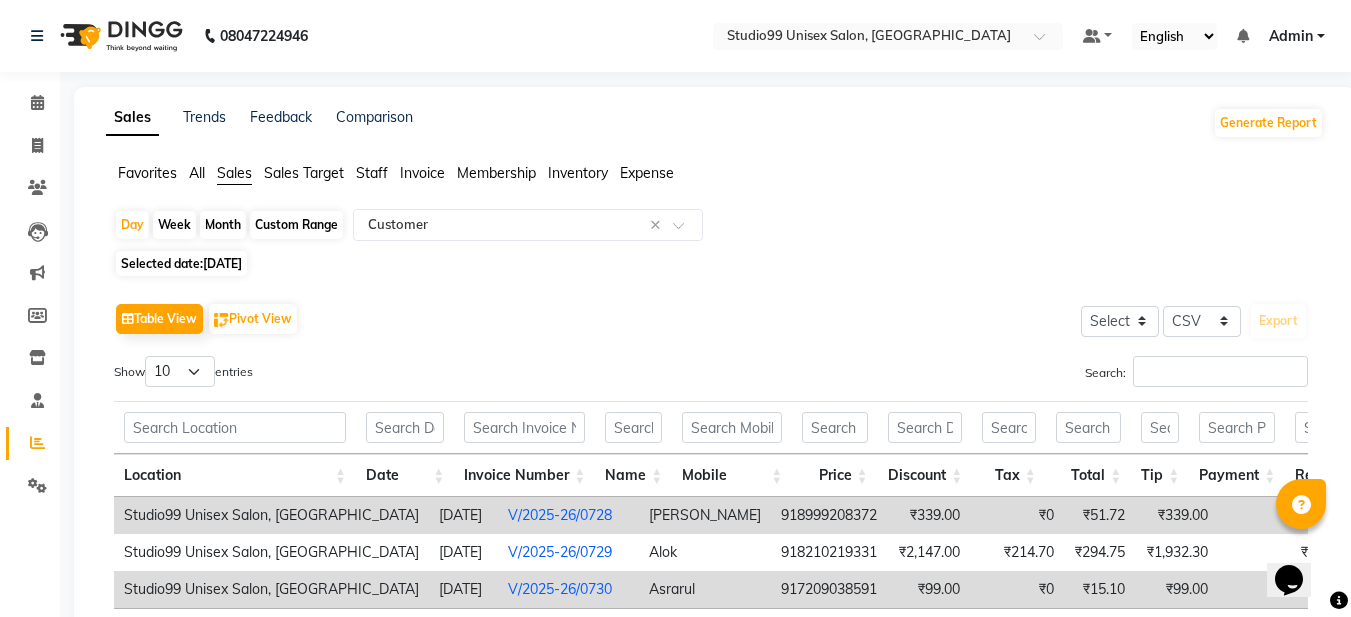 click on "[DATE]" 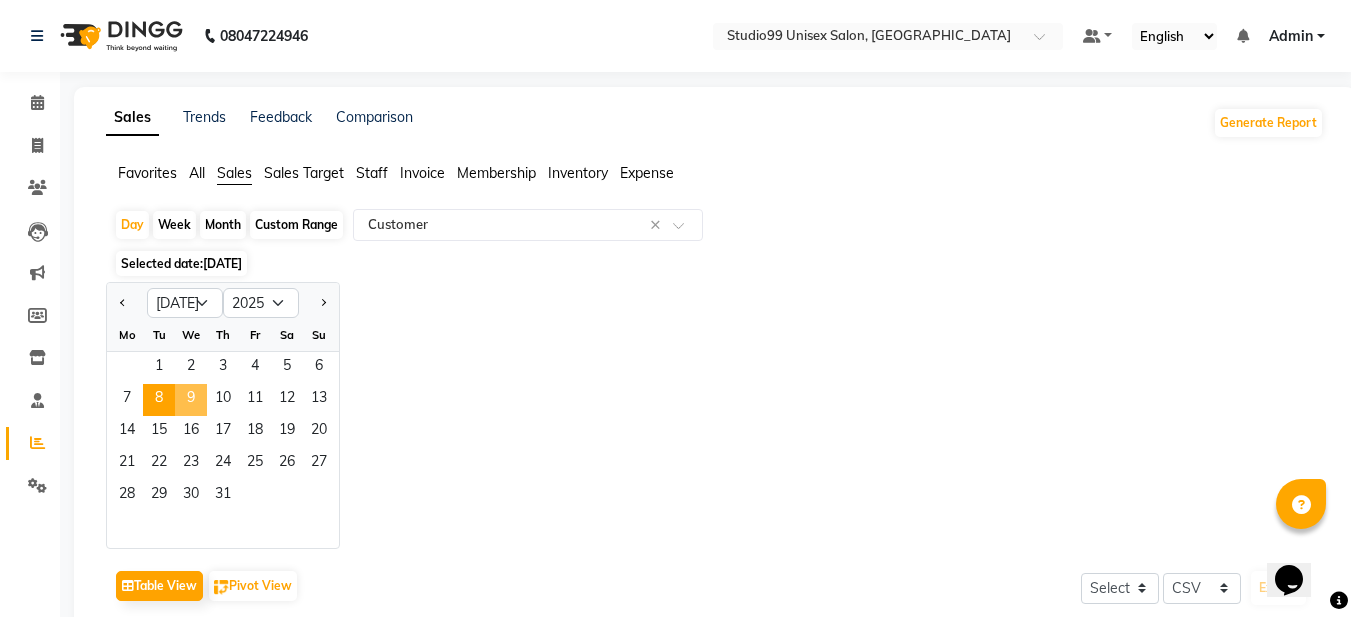 click on "9" 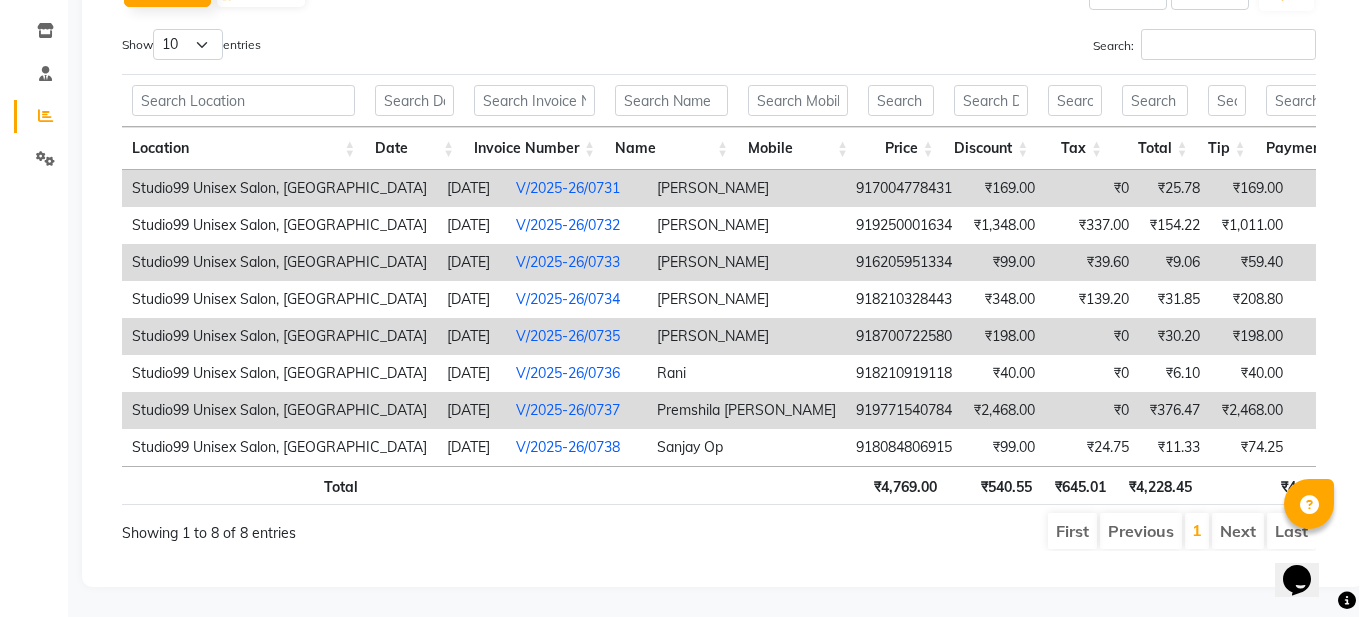 scroll, scrollTop: 357, scrollLeft: 0, axis: vertical 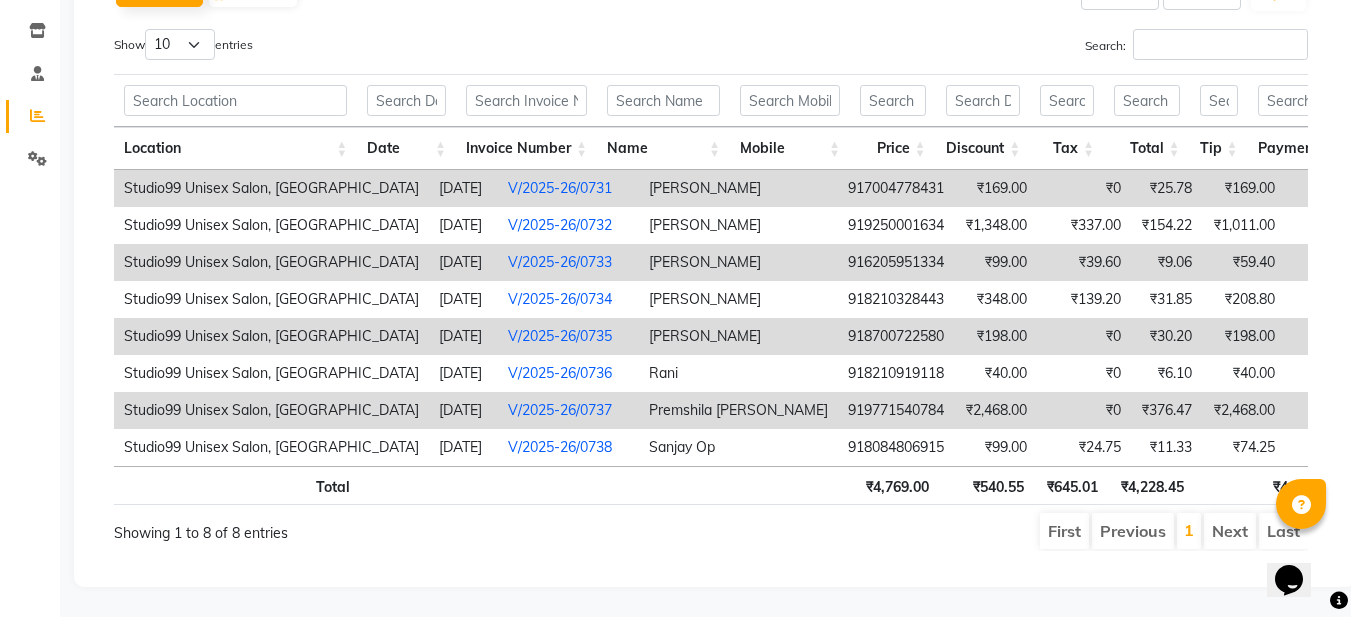 click on "V/2025-26/0731" at bounding box center [560, 188] 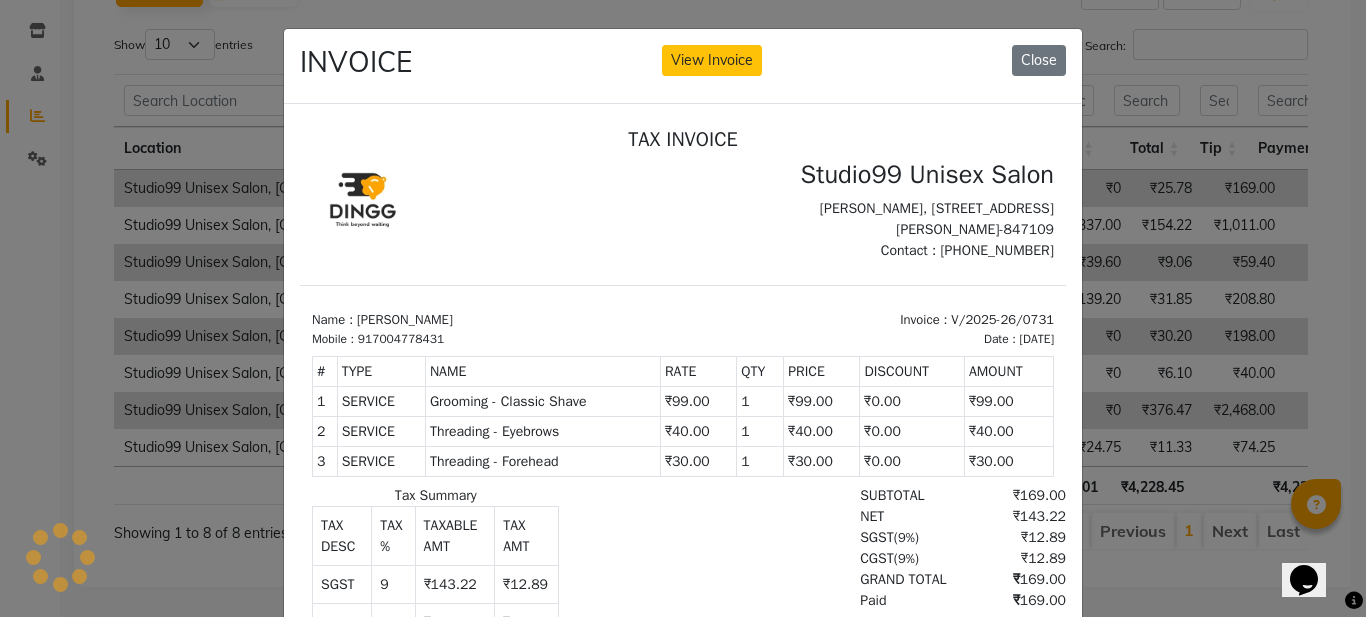 scroll, scrollTop: 0, scrollLeft: 0, axis: both 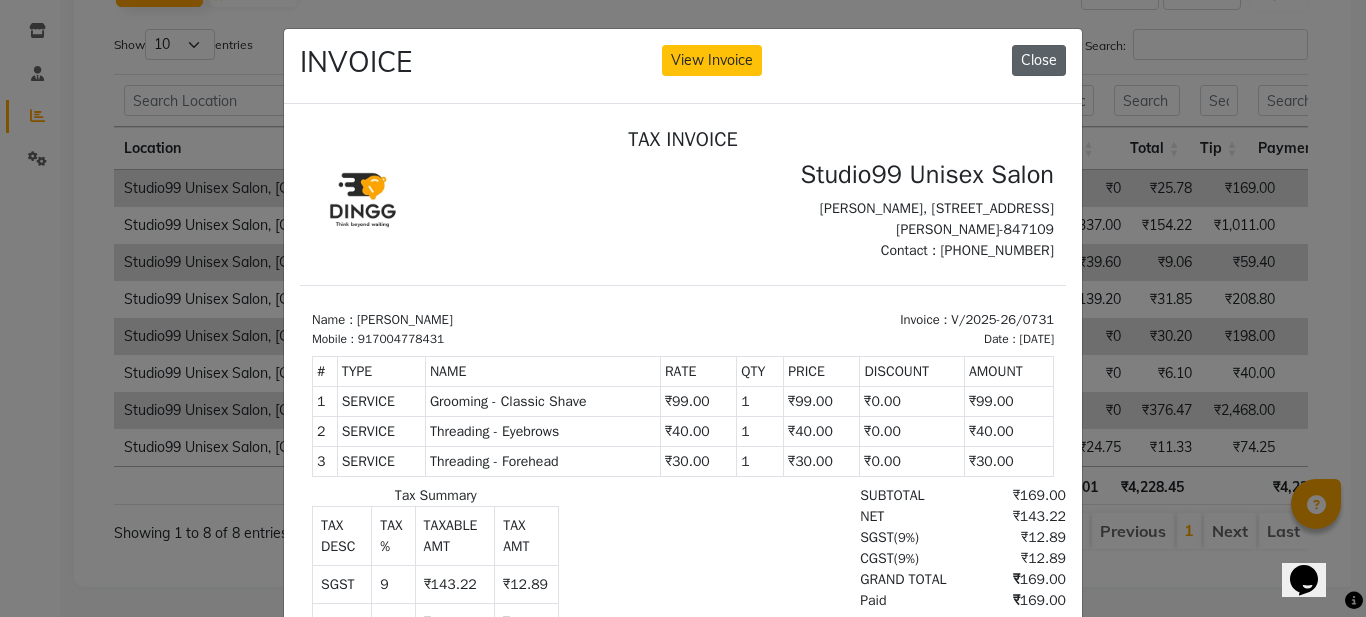 click on "Close" 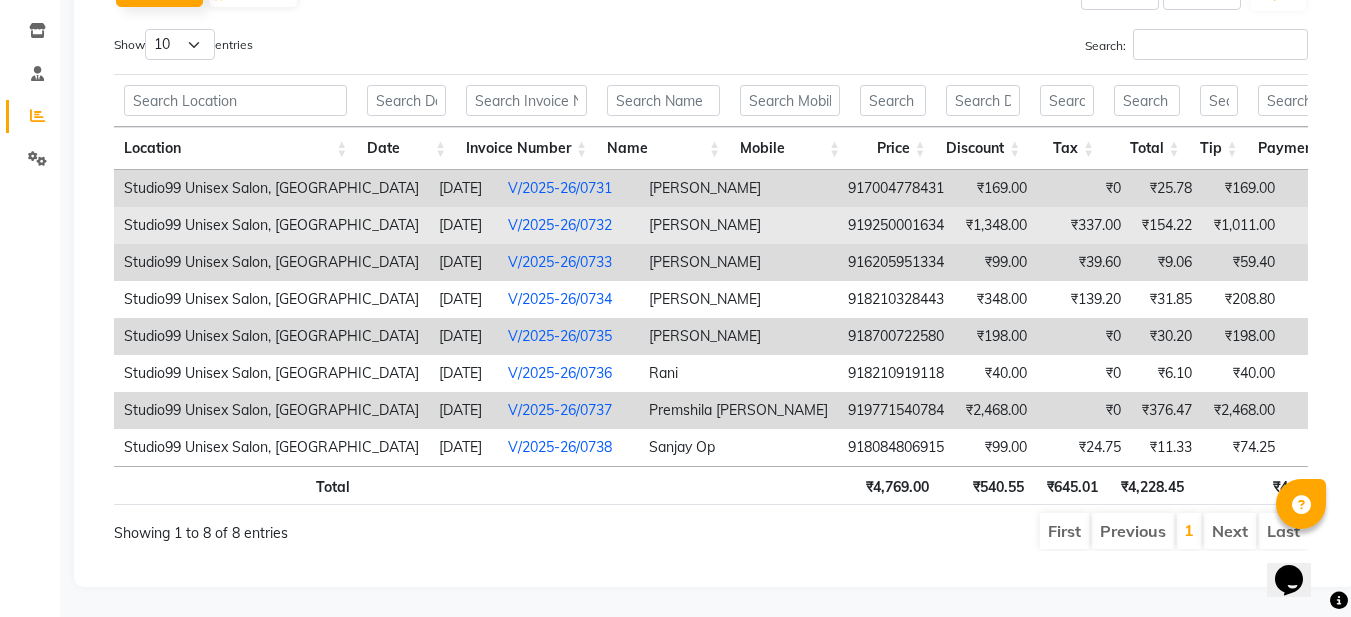 click on "V/2025-26/0732" at bounding box center (560, 225) 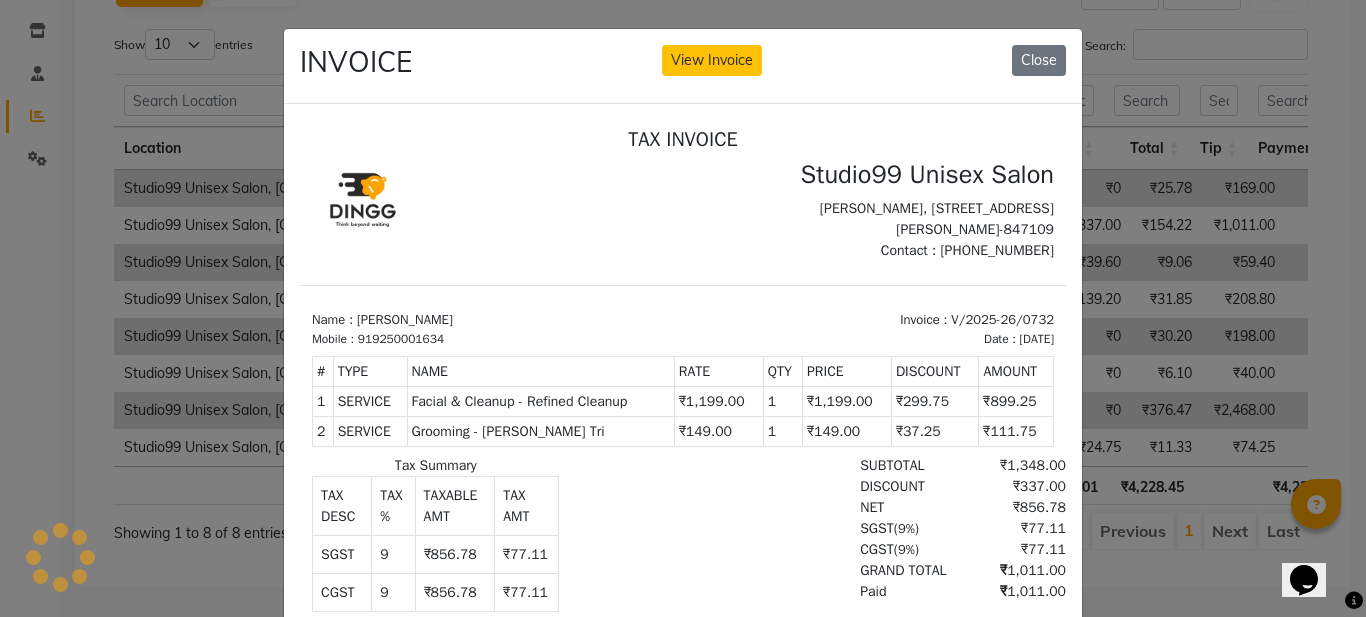 scroll, scrollTop: 0, scrollLeft: 0, axis: both 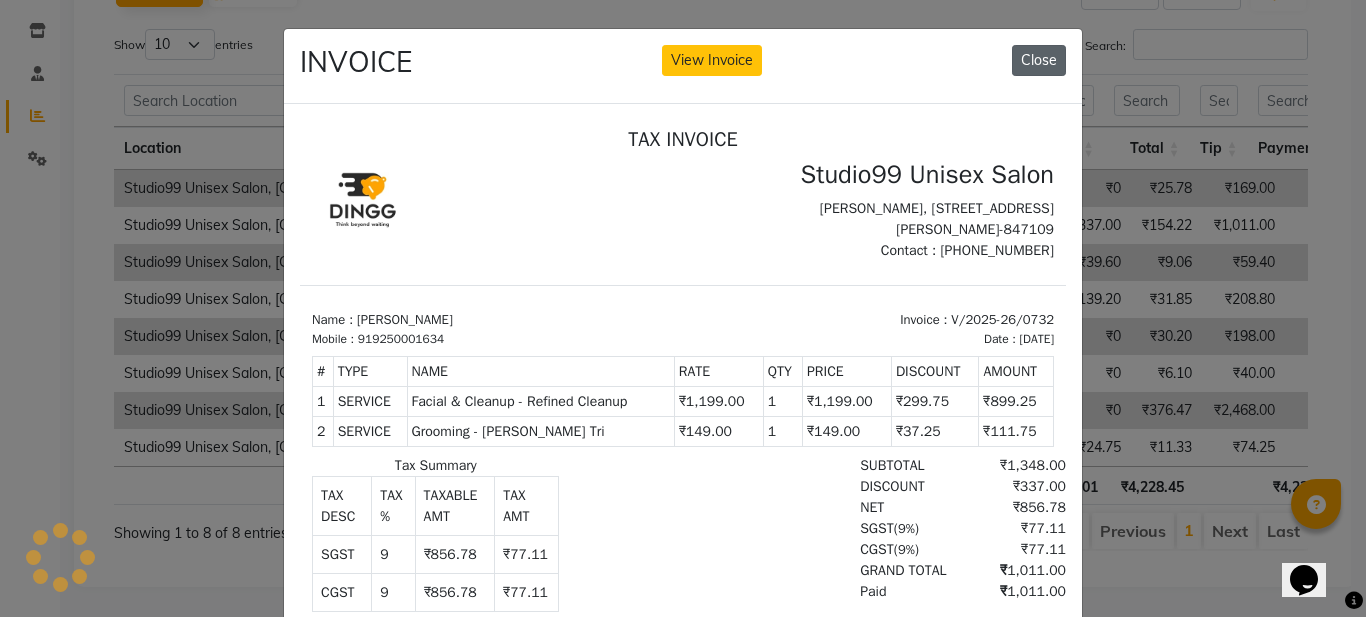 click on "Close" 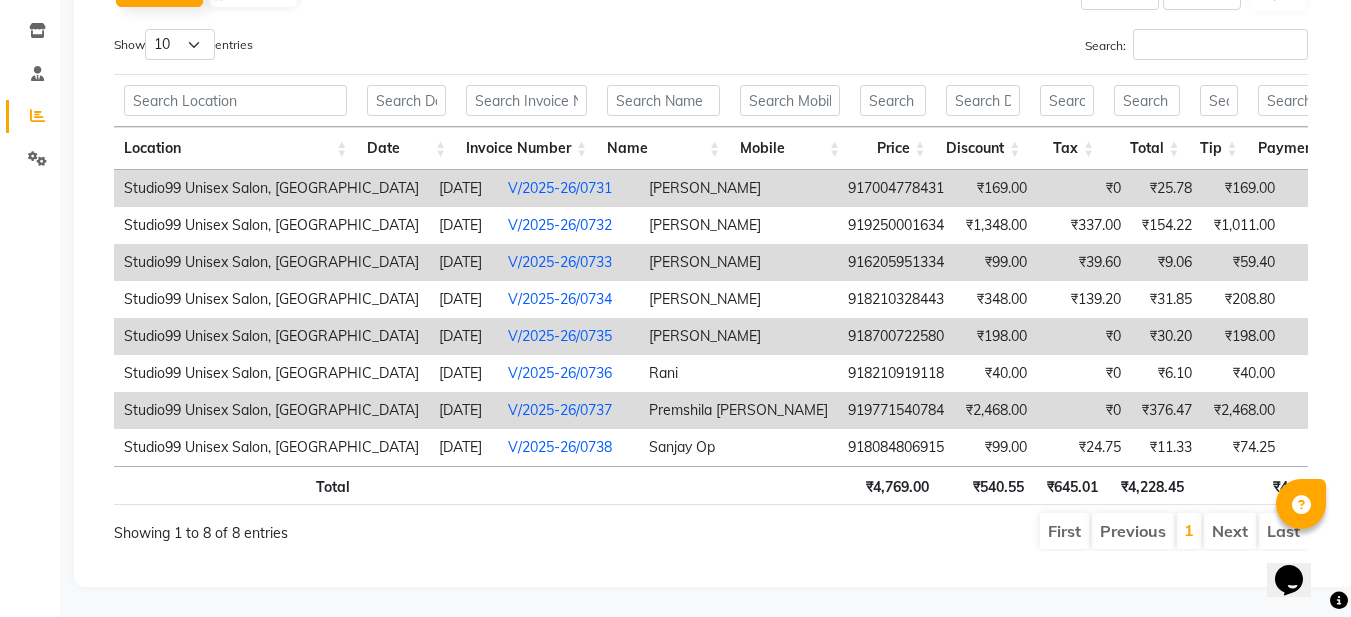 click on "V/2025-26/0733" at bounding box center [560, 262] 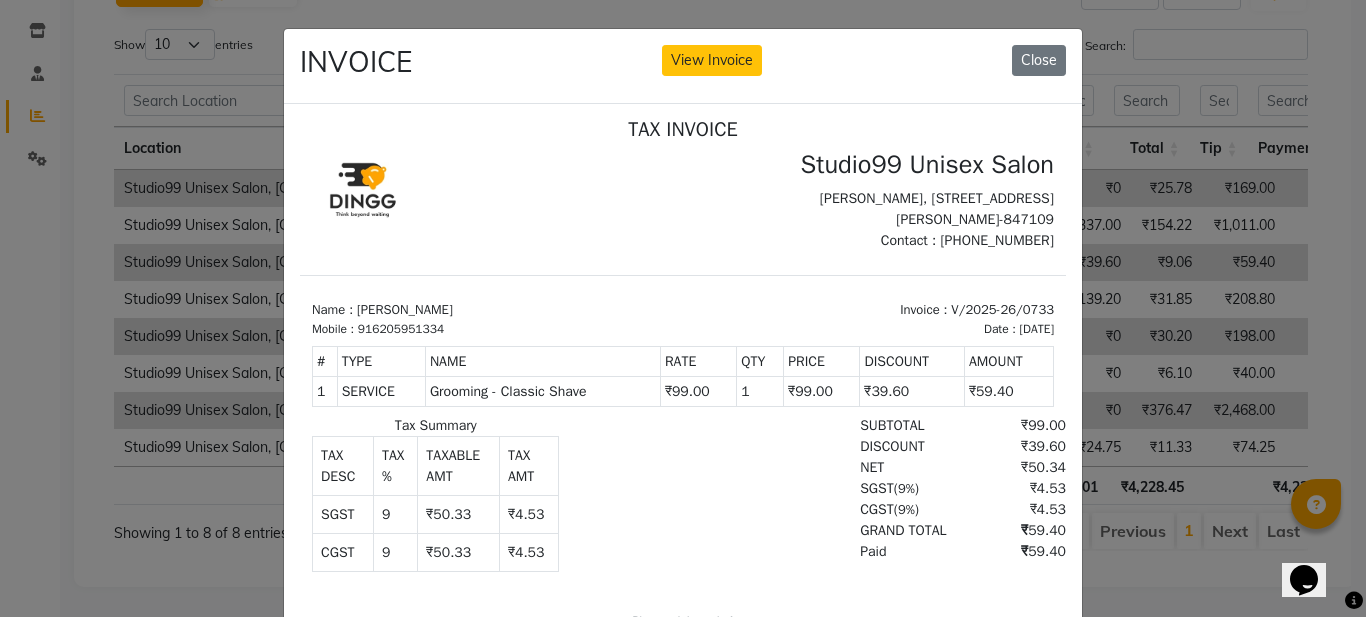 scroll, scrollTop: 16, scrollLeft: 0, axis: vertical 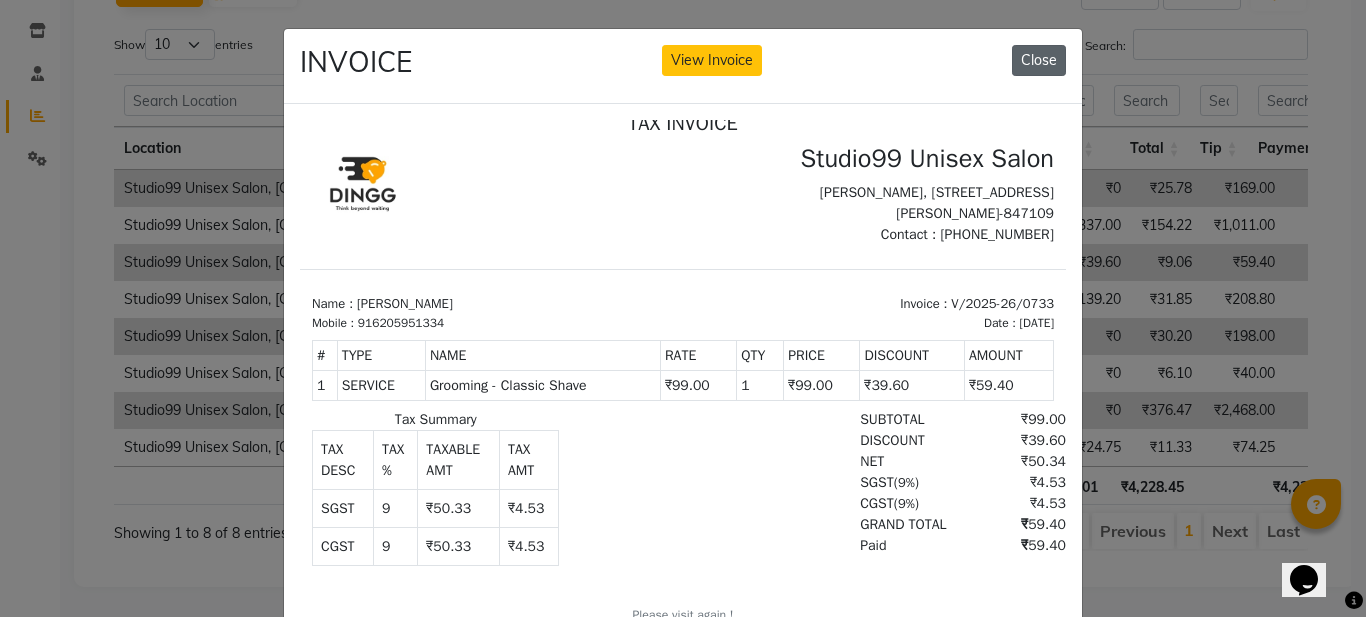 click on "Close" 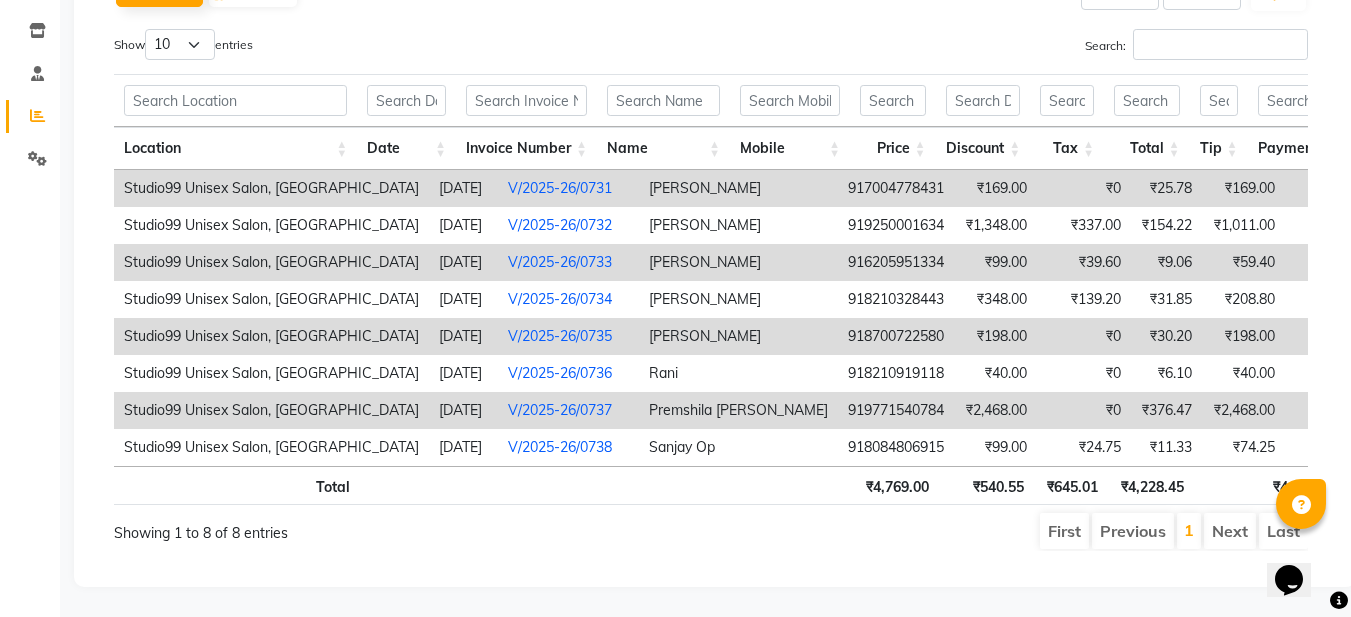 click on "V/2025-26/0733" at bounding box center [560, 262] 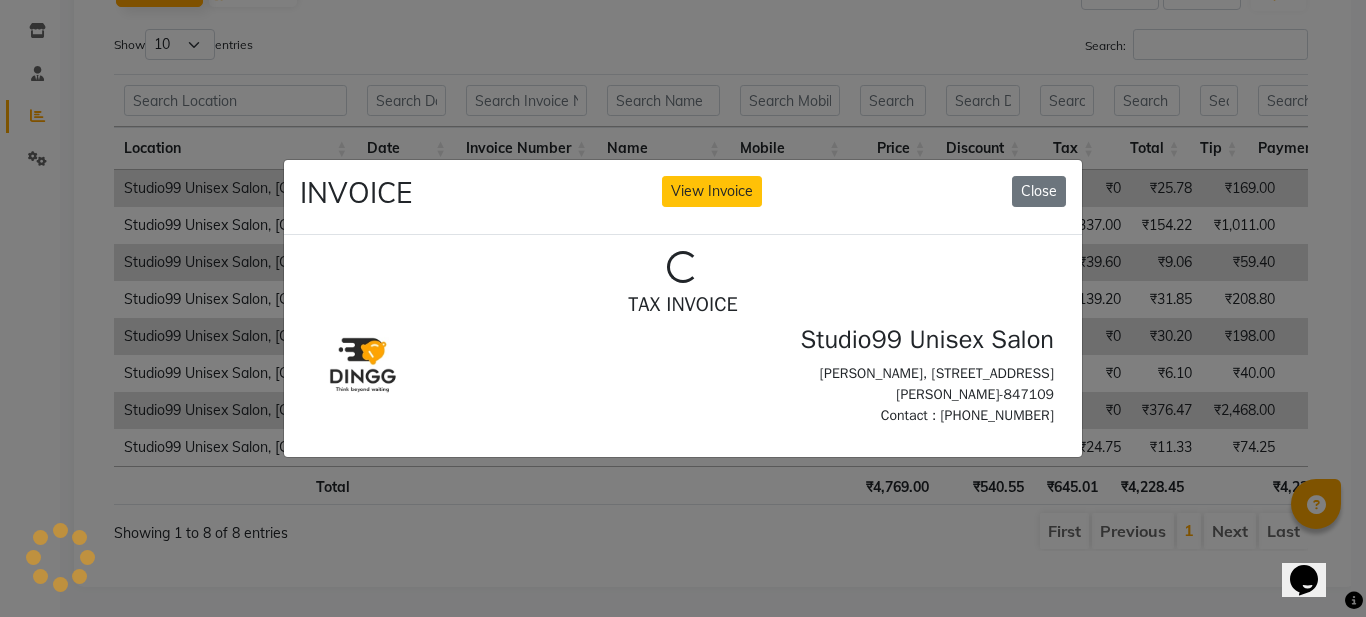 scroll, scrollTop: 0, scrollLeft: 0, axis: both 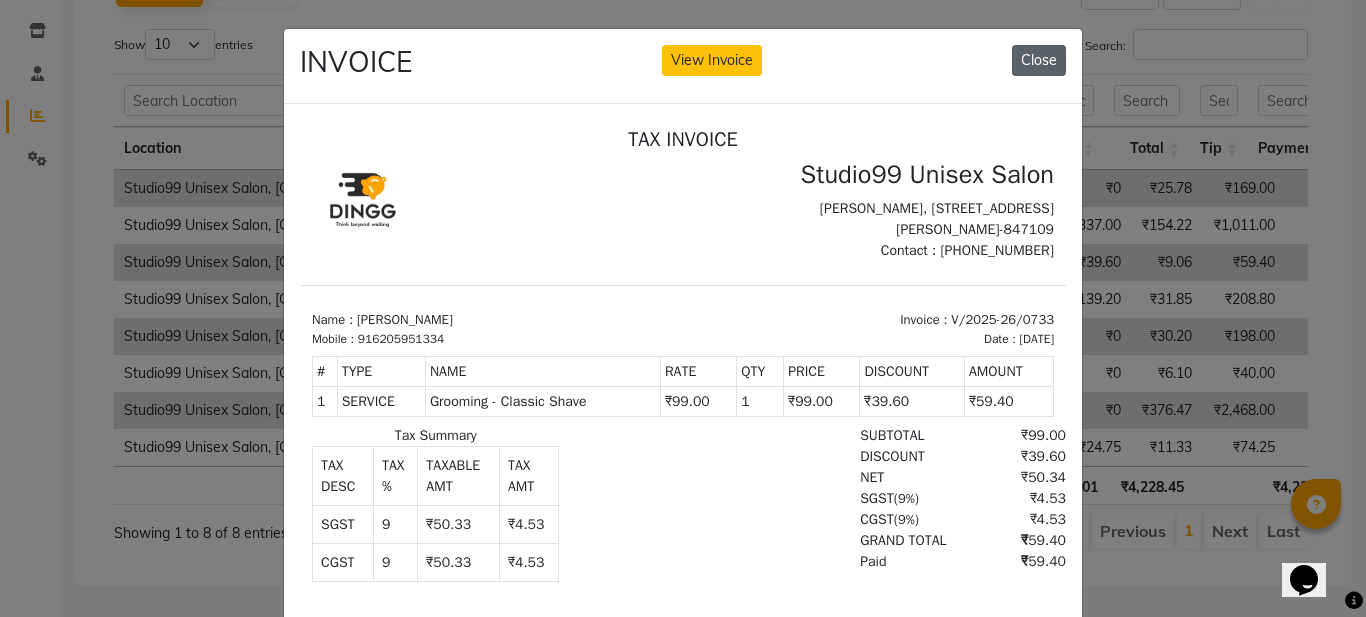 click on "Close" 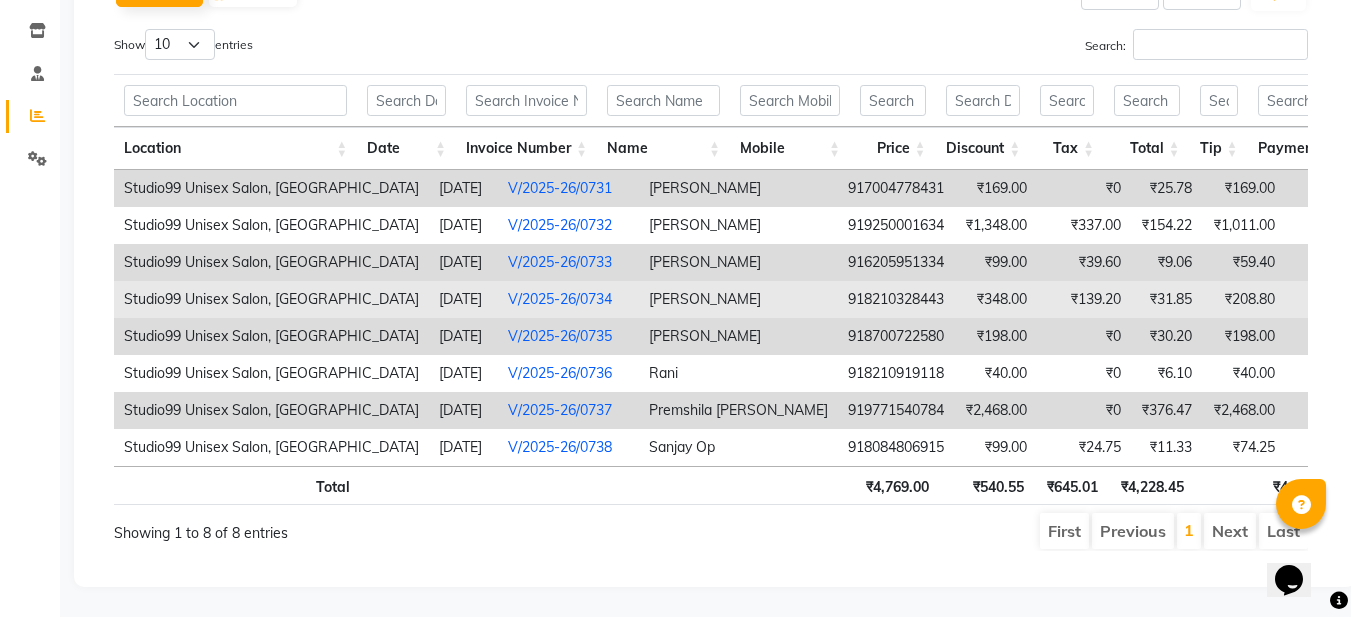 click on "V/2025-26/0734" at bounding box center (560, 299) 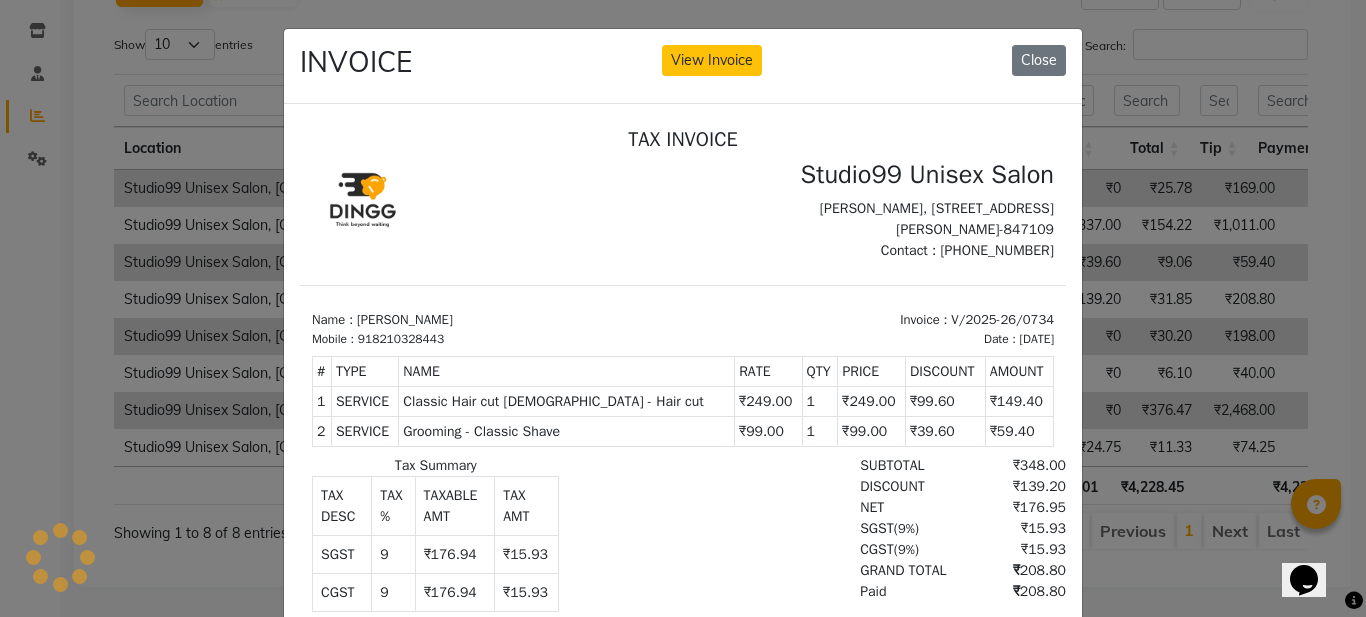 scroll, scrollTop: 0, scrollLeft: 0, axis: both 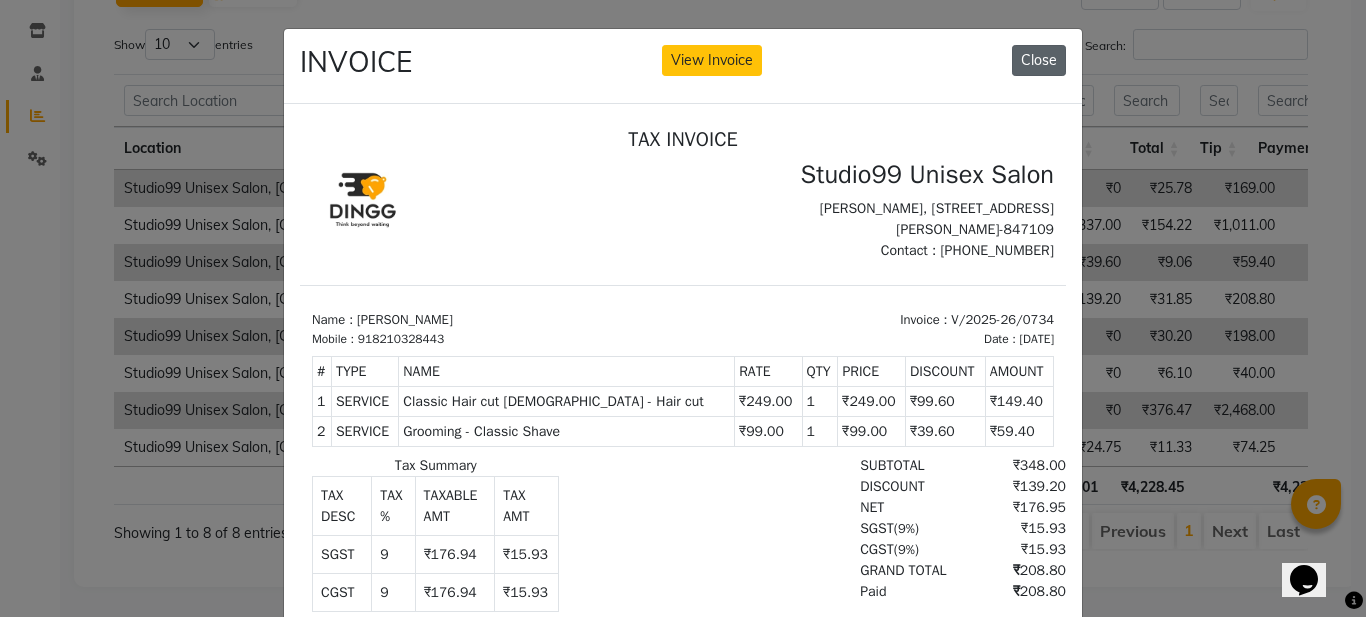 click on "Close" 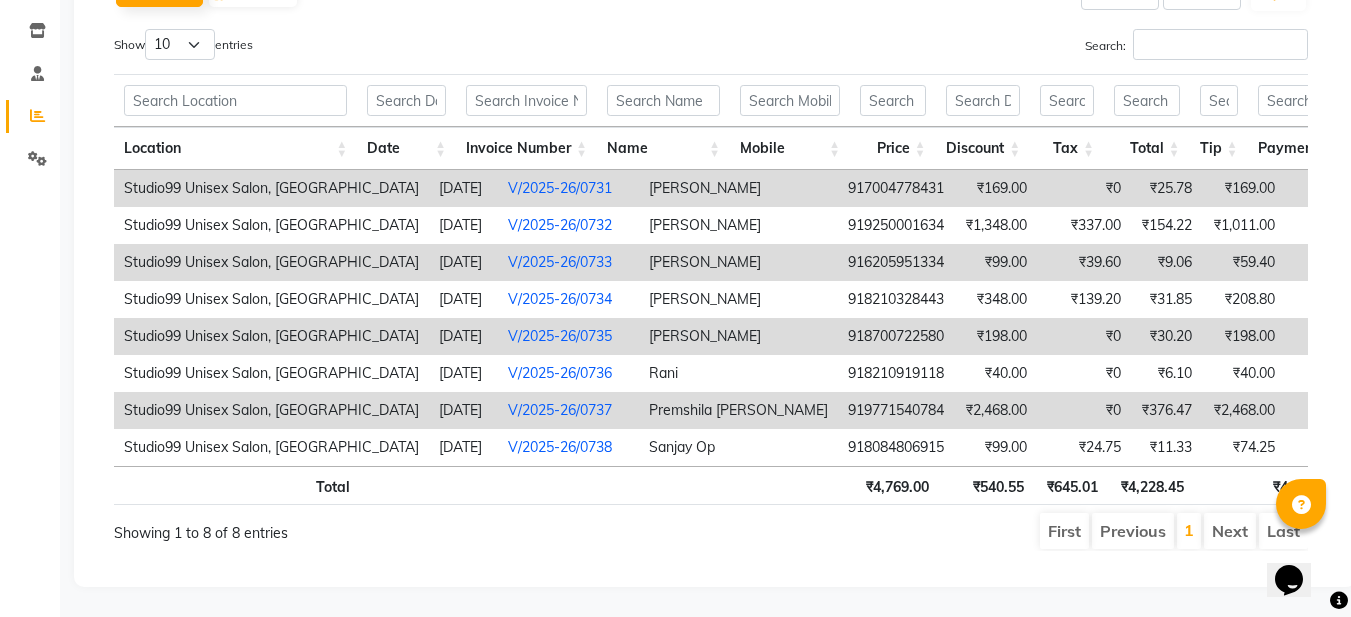 click on "V/2025-26/0735" at bounding box center [560, 336] 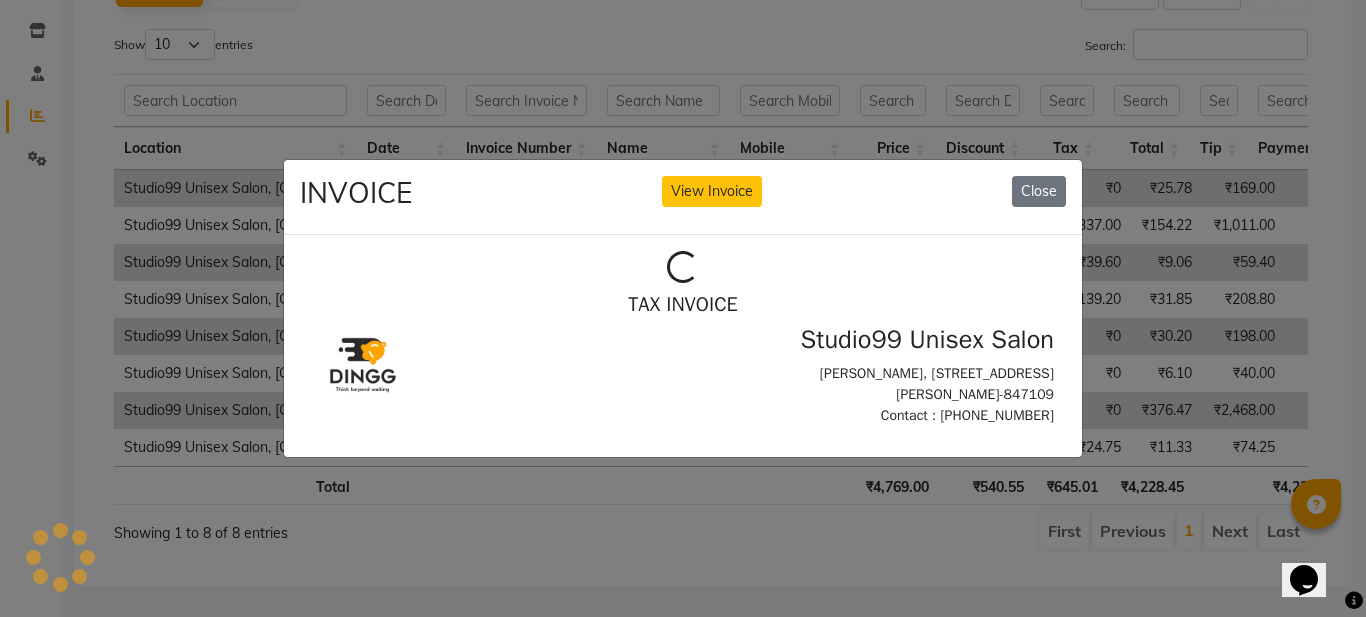 scroll, scrollTop: 0, scrollLeft: 0, axis: both 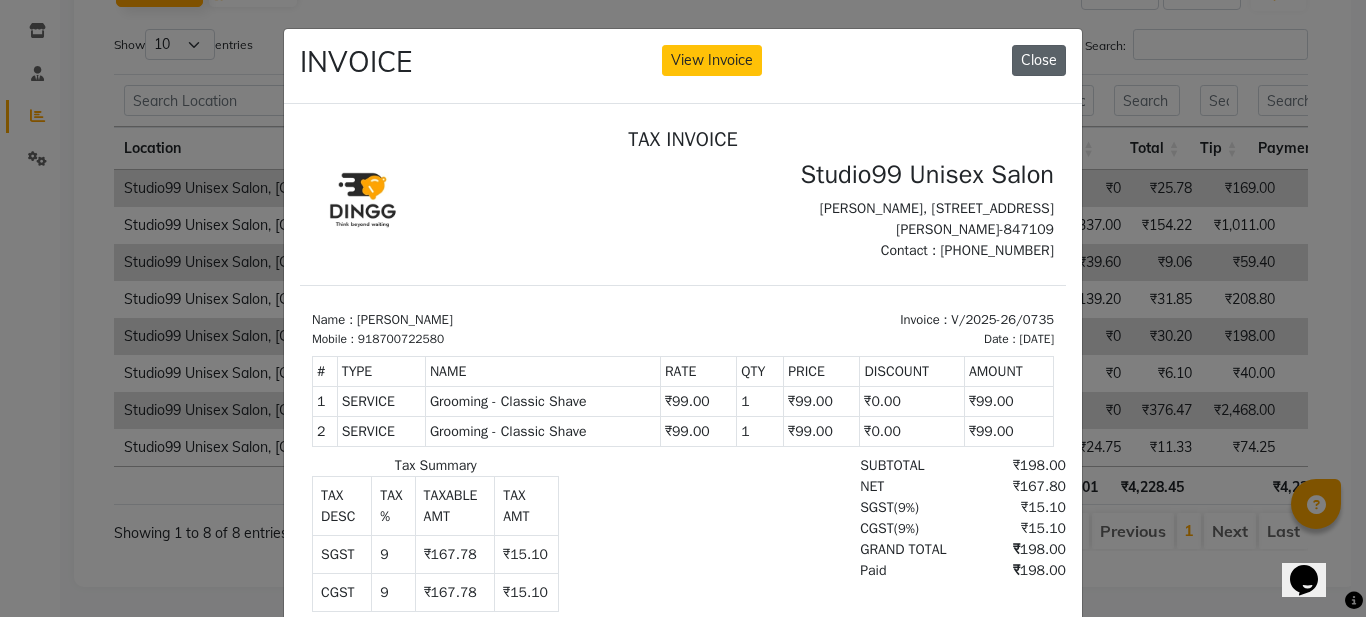 click on "Close" 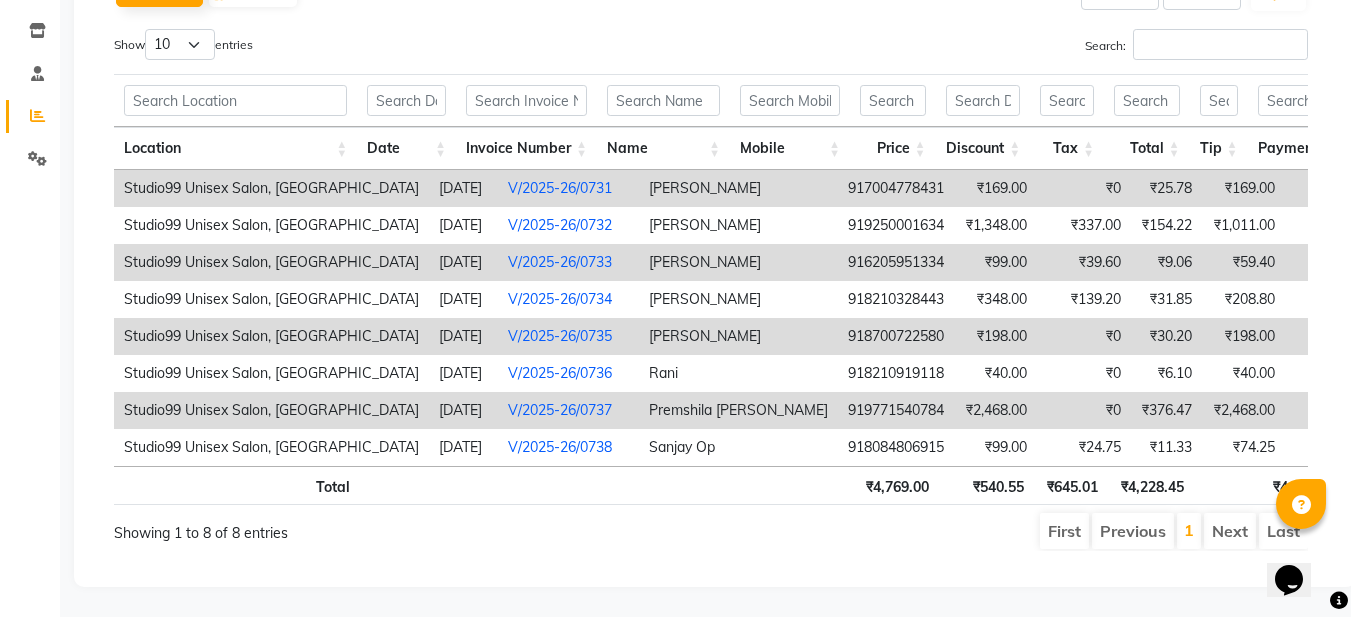 click on "V/2025-26/0735" at bounding box center [560, 336] 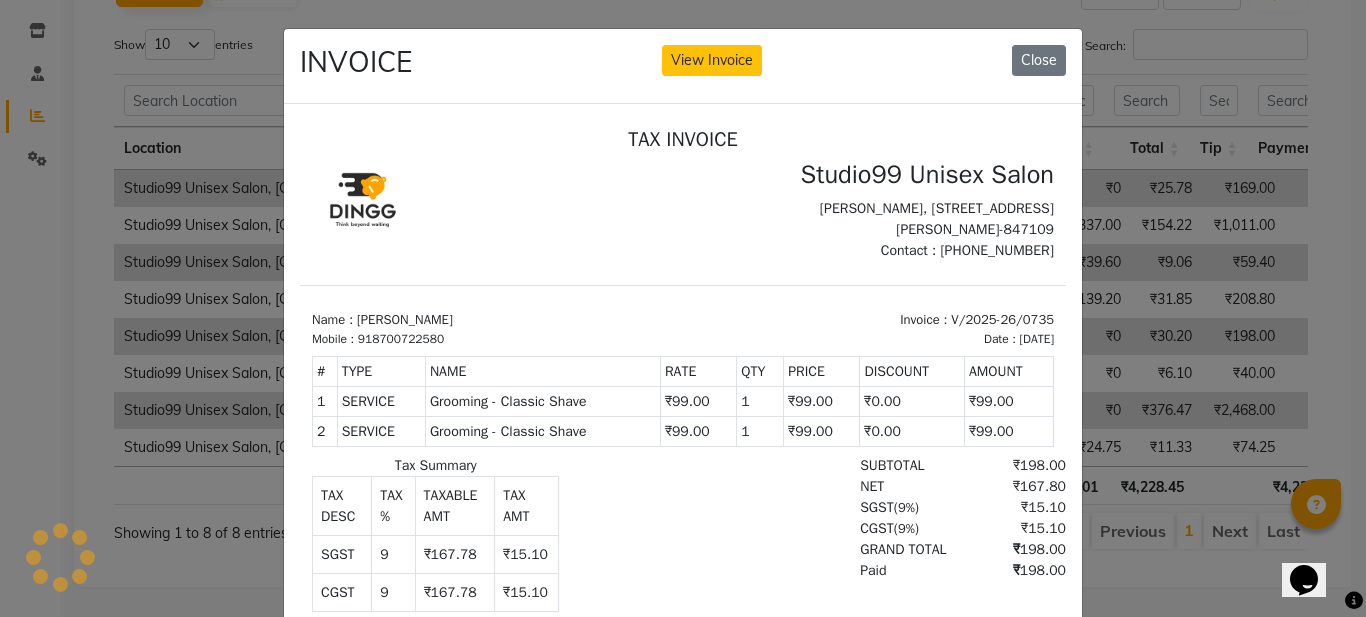 scroll, scrollTop: 0, scrollLeft: 0, axis: both 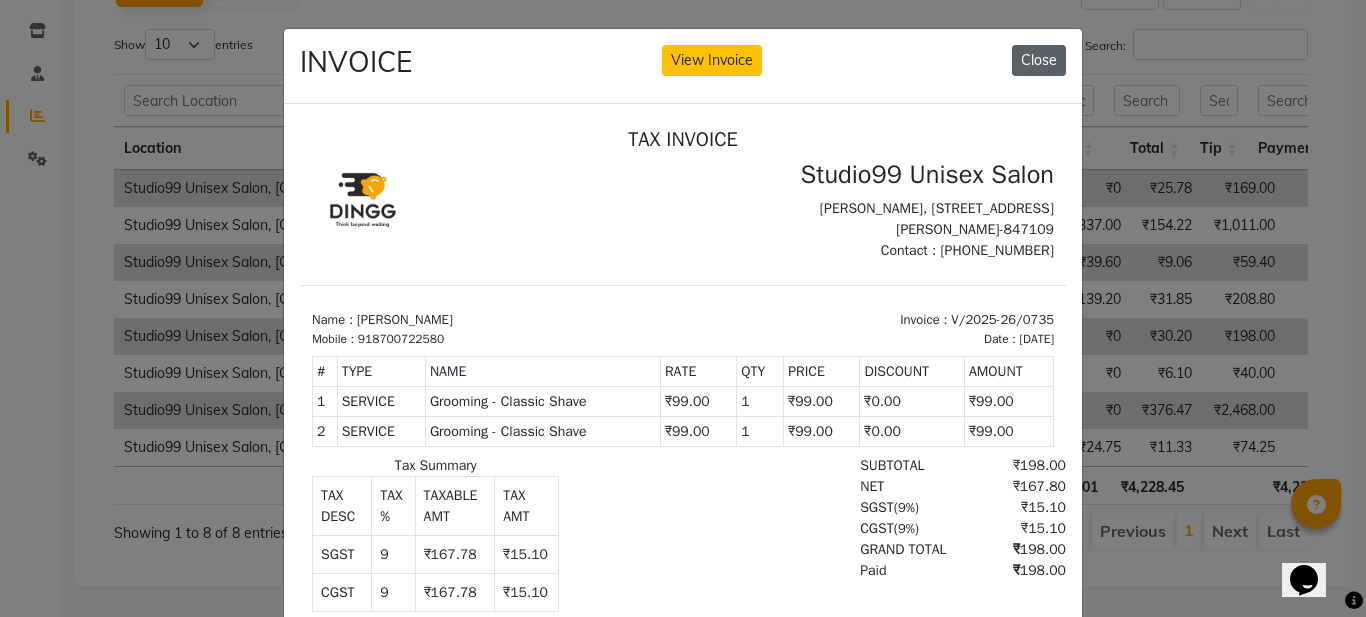 drag, startPoint x: 1048, startPoint y: 59, endPoint x: 636, endPoint y: 105, distance: 414.56 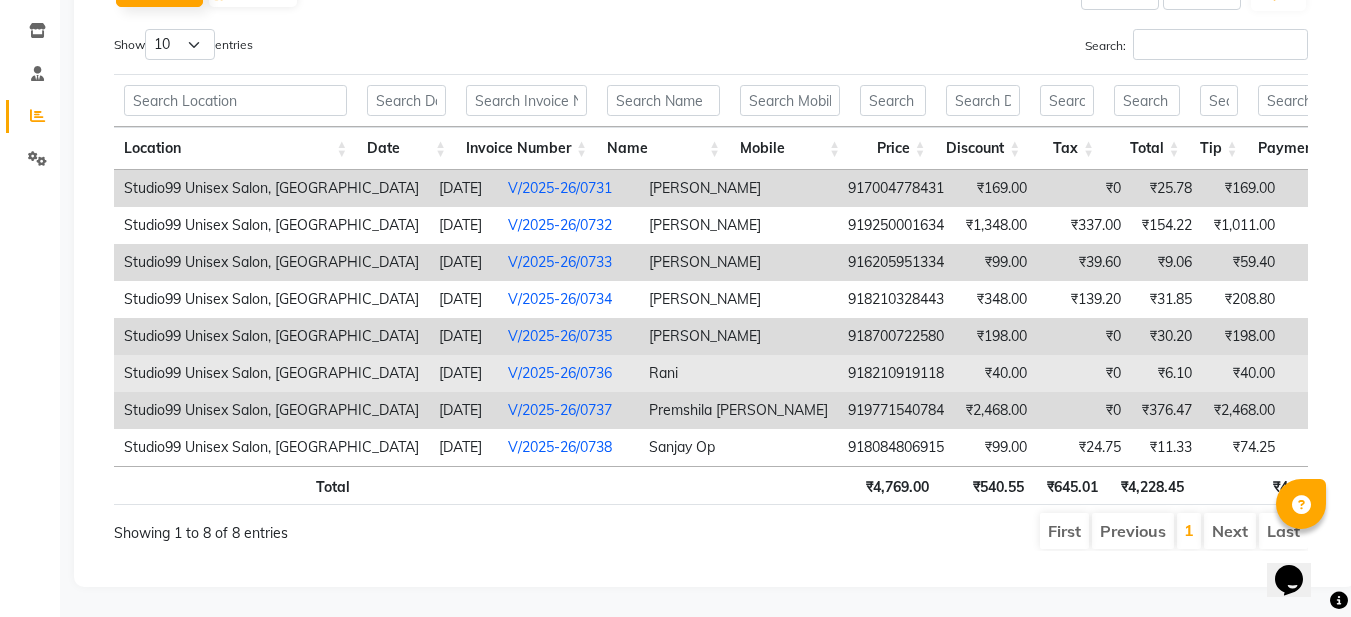 click on "V/2025-26/0736" at bounding box center [560, 373] 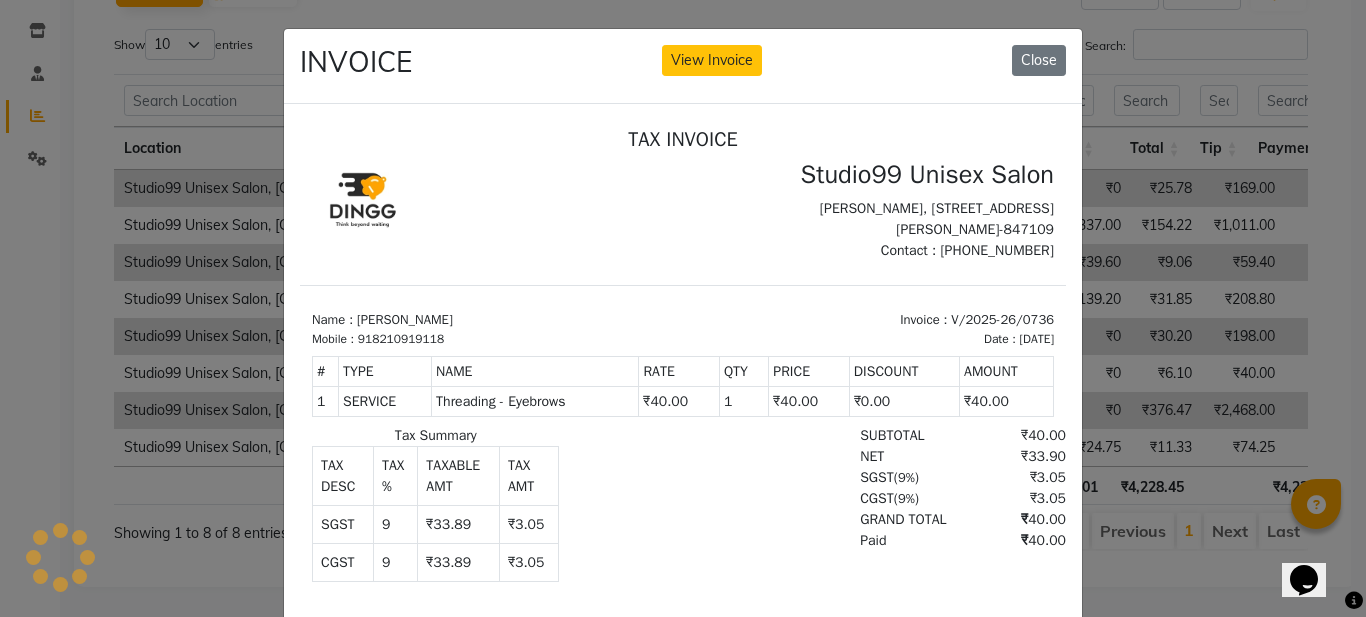 scroll, scrollTop: 0, scrollLeft: 0, axis: both 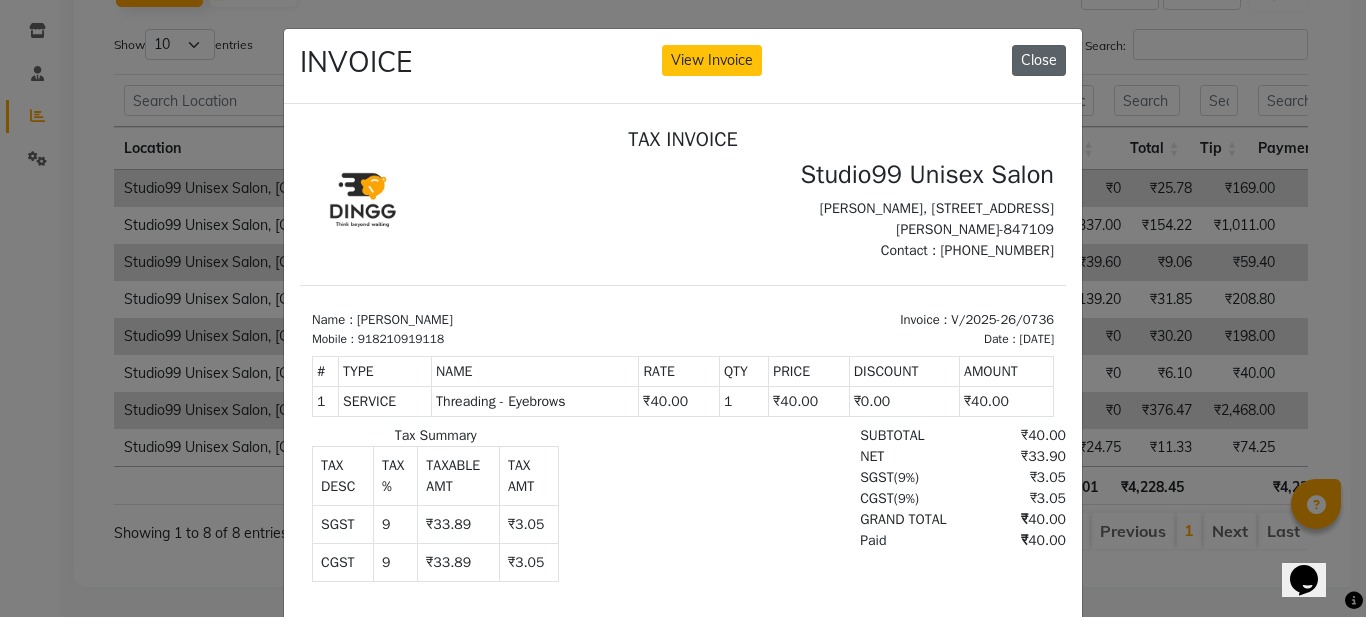 click on "Close" 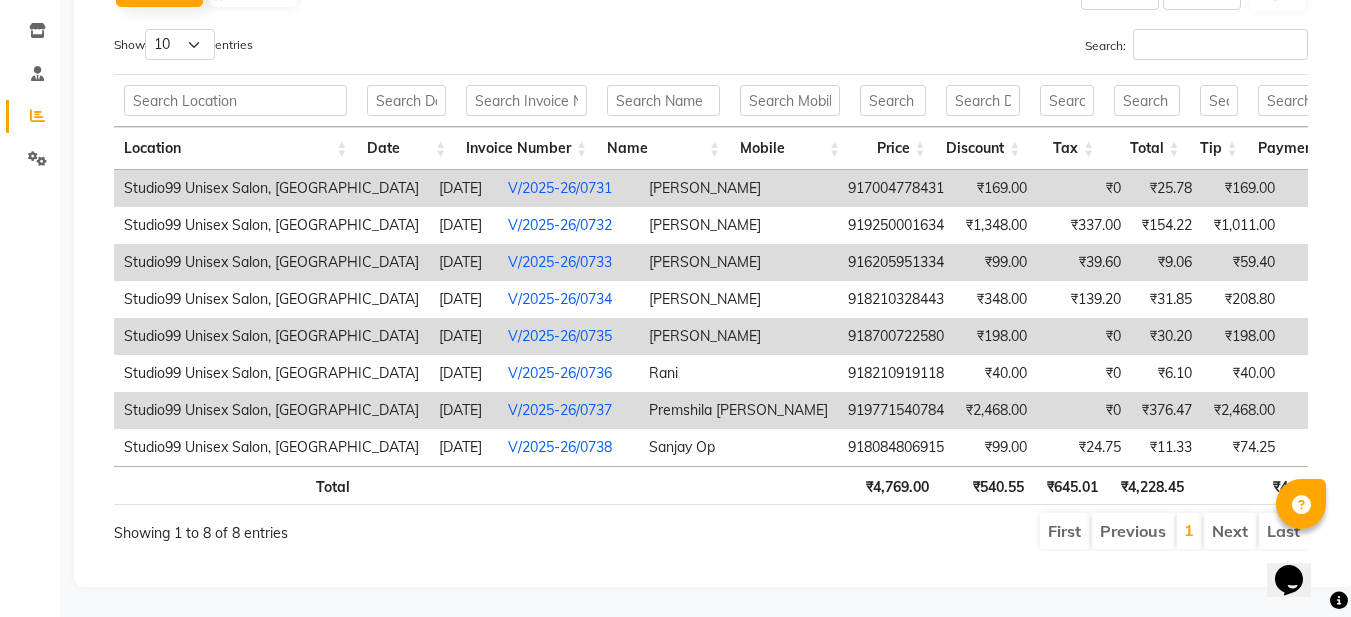click on "V/2025-26/0737" at bounding box center [560, 410] 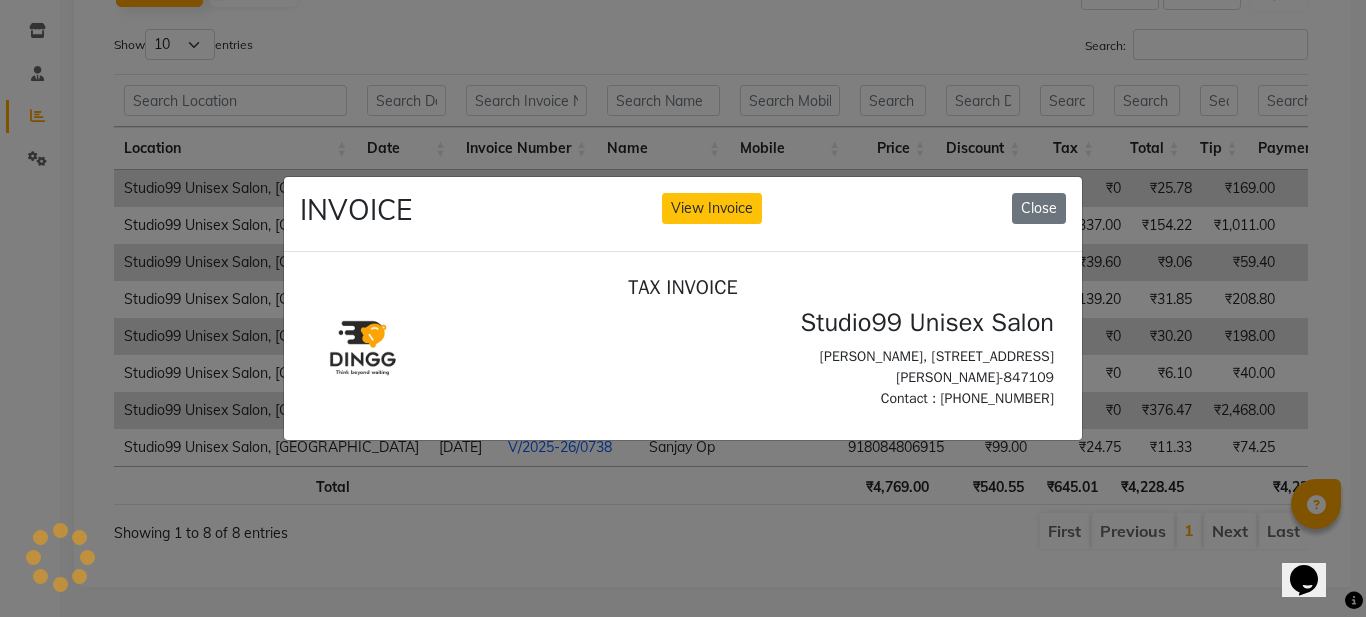 scroll, scrollTop: 0, scrollLeft: 0, axis: both 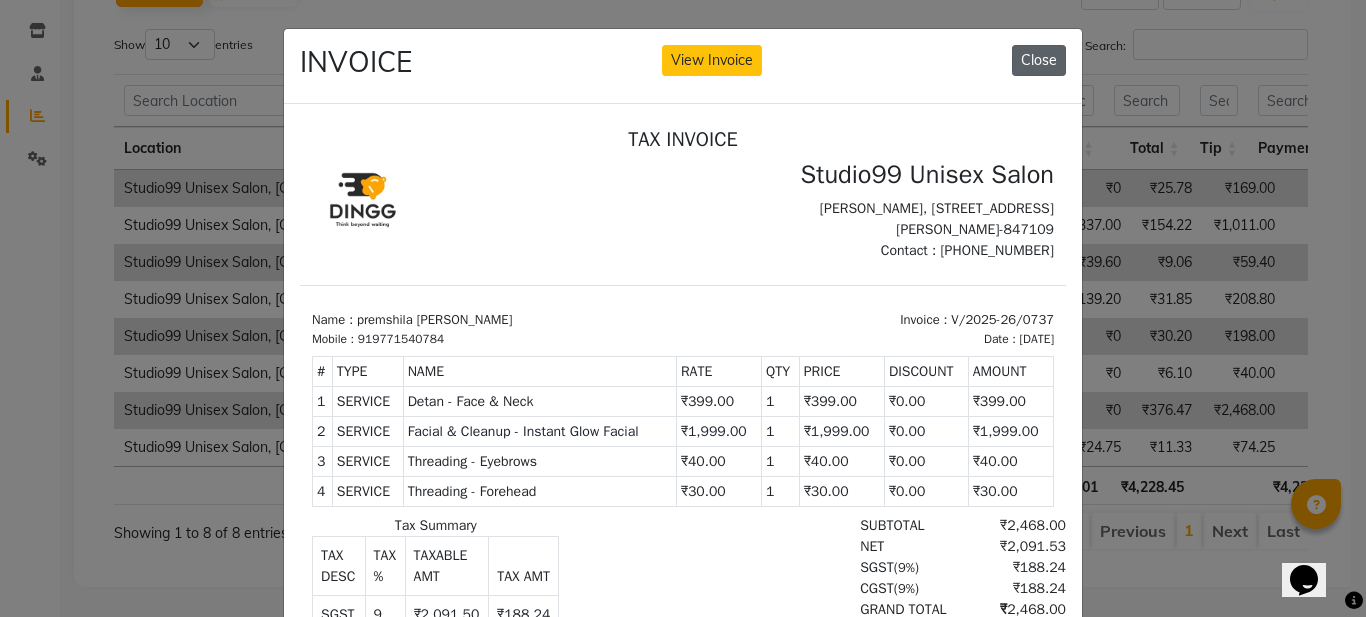 click on "Close" 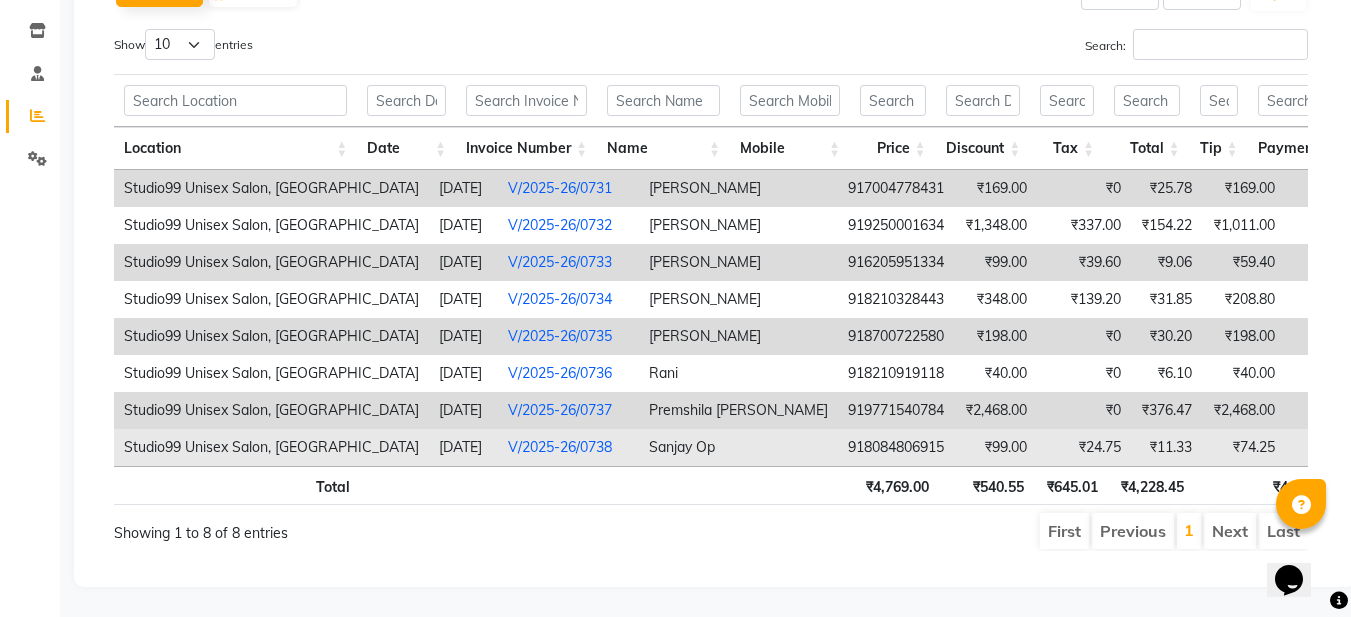 click on "V/2025-26/0738" at bounding box center [560, 447] 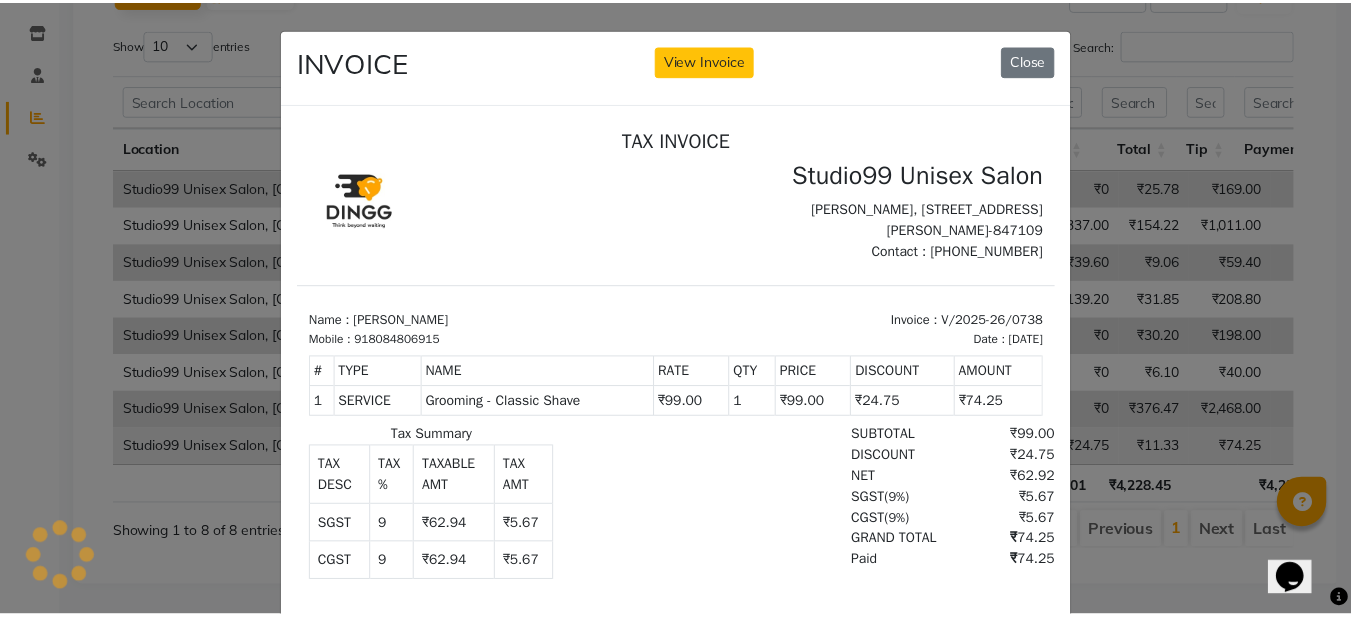 scroll, scrollTop: 0, scrollLeft: 0, axis: both 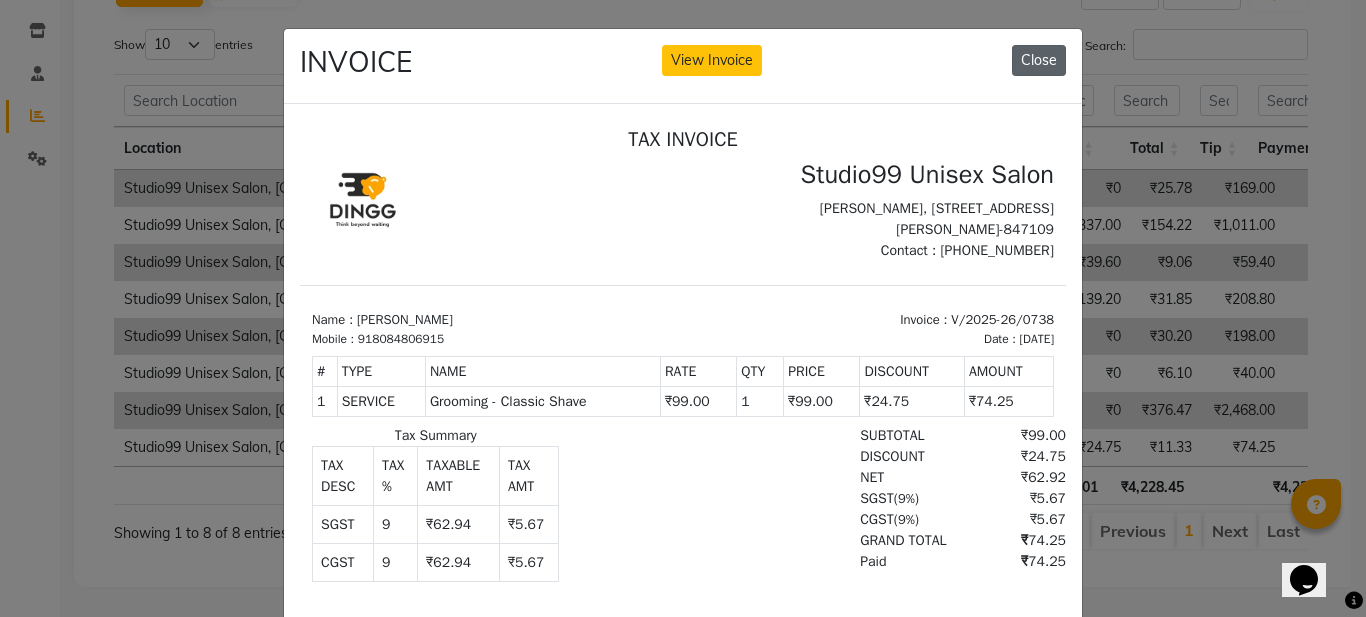 click on "Close" 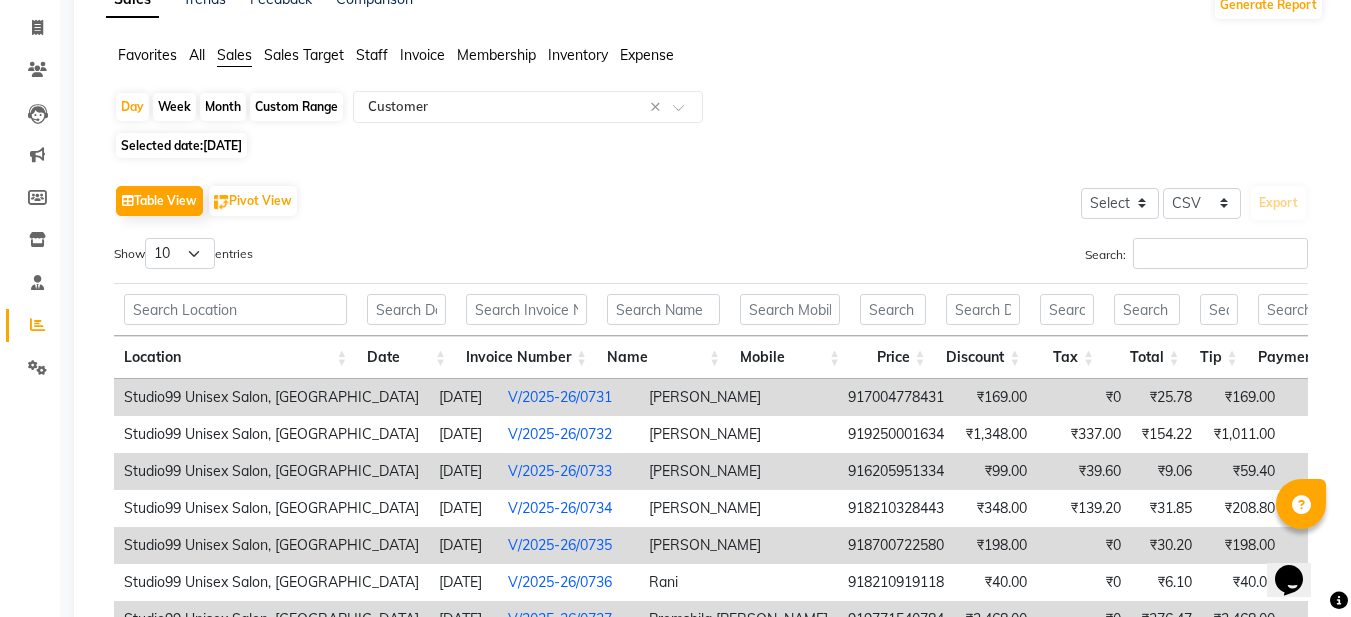 scroll, scrollTop: 0, scrollLeft: 0, axis: both 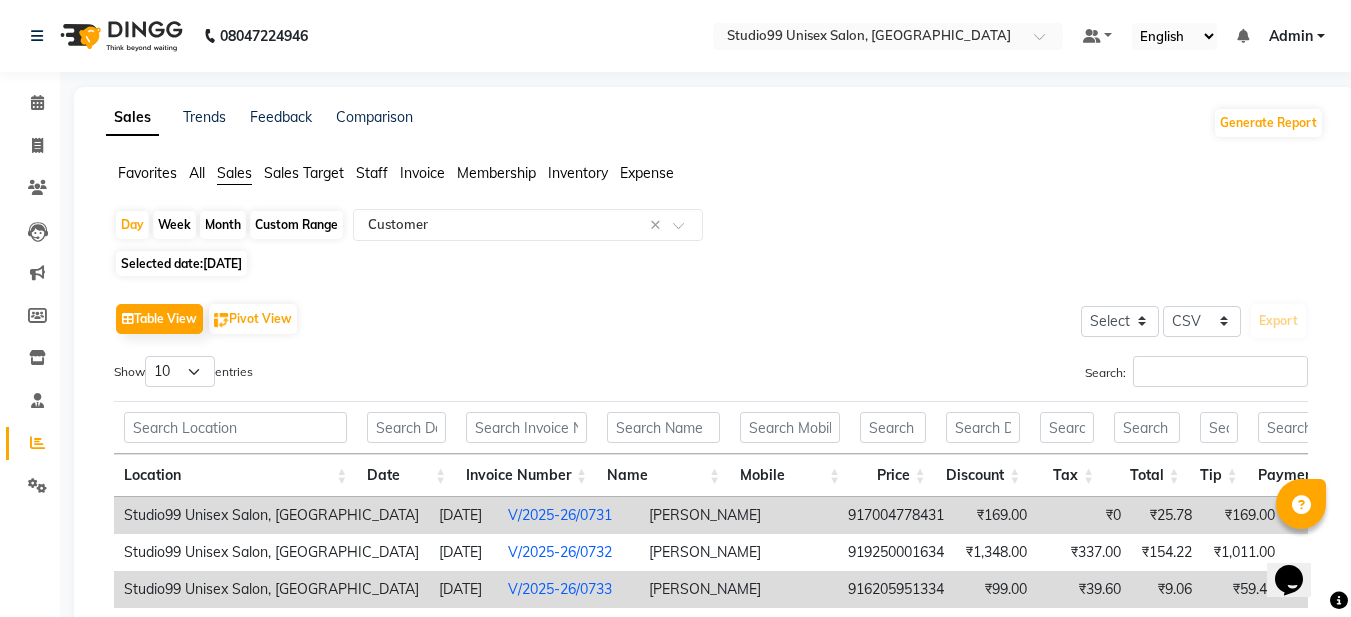click on "[DATE]" 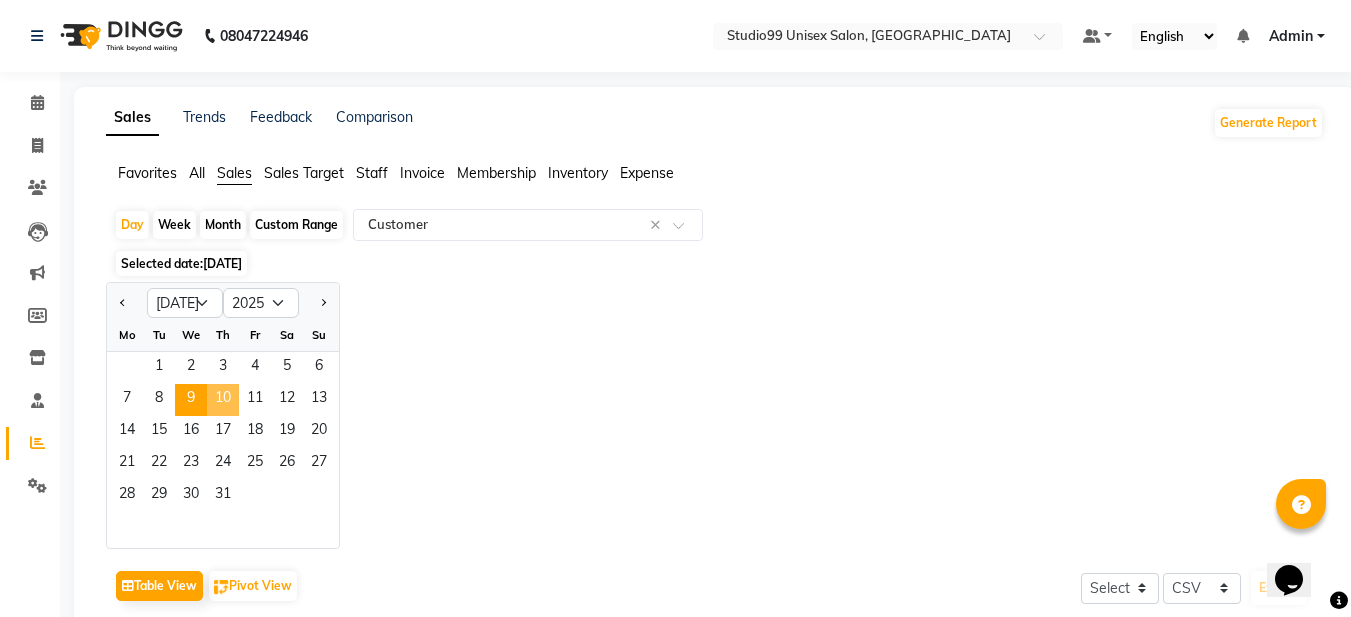 click on "10" 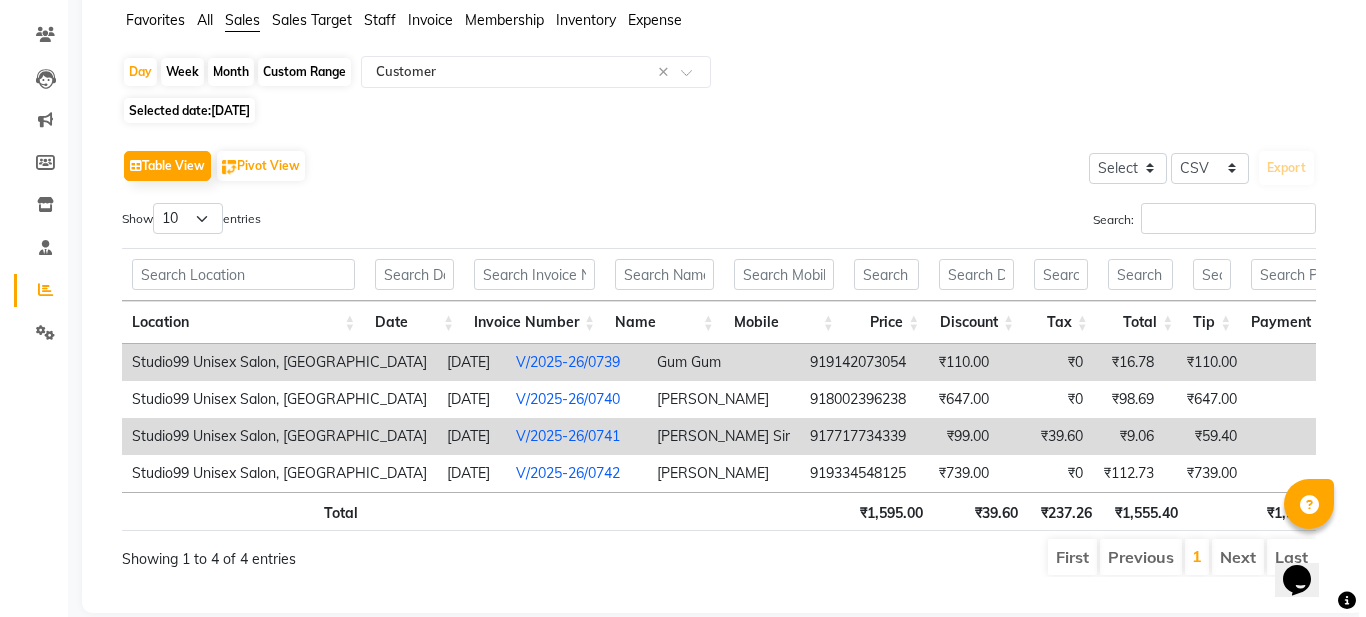 scroll, scrollTop: 200, scrollLeft: 0, axis: vertical 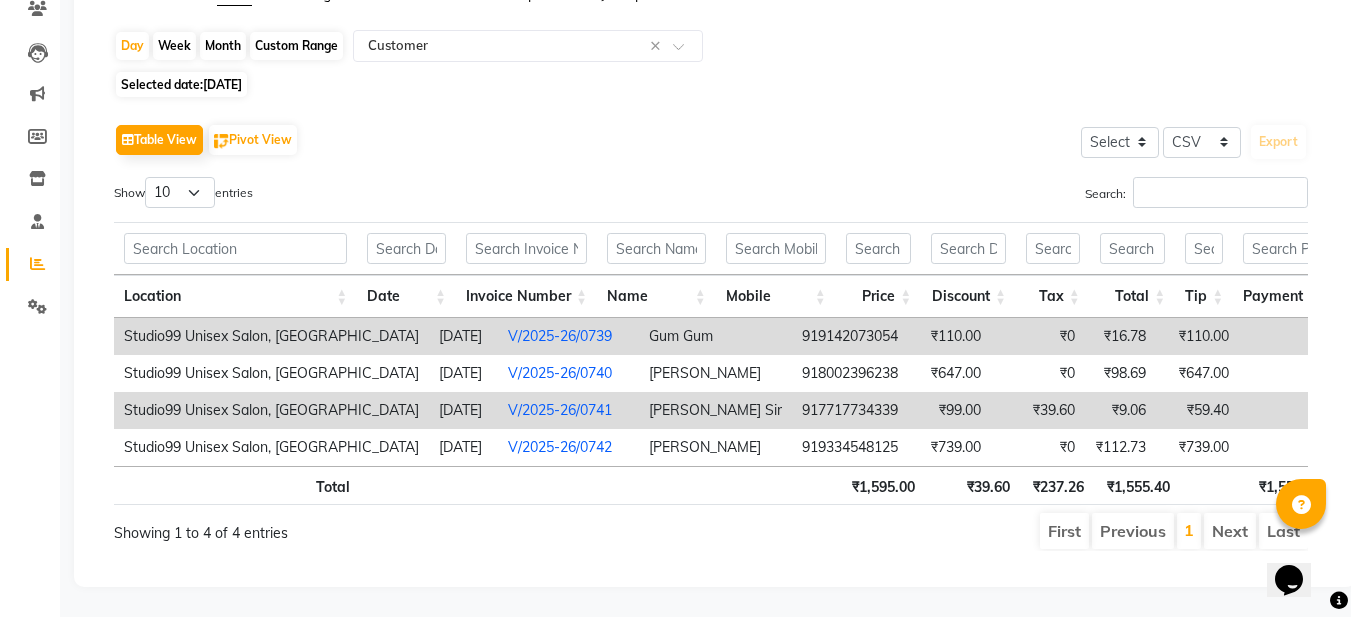click on "V/2025-26/0739" at bounding box center [560, 336] 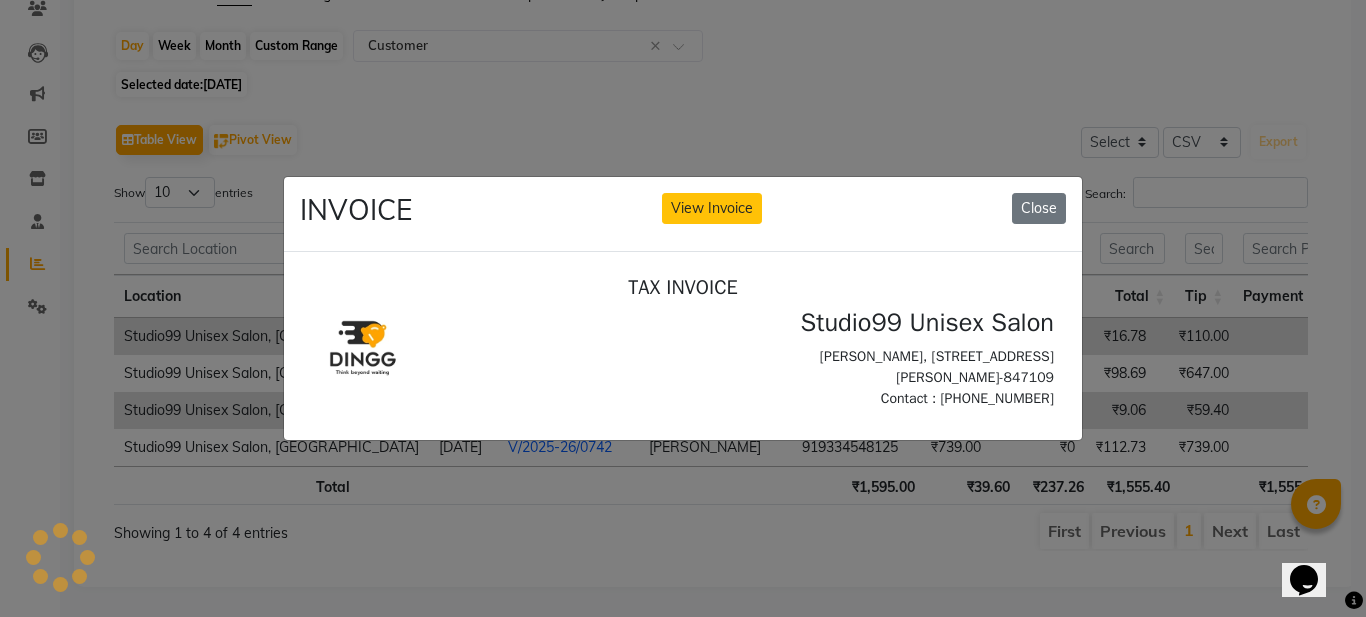 scroll, scrollTop: 0, scrollLeft: 0, axis: both 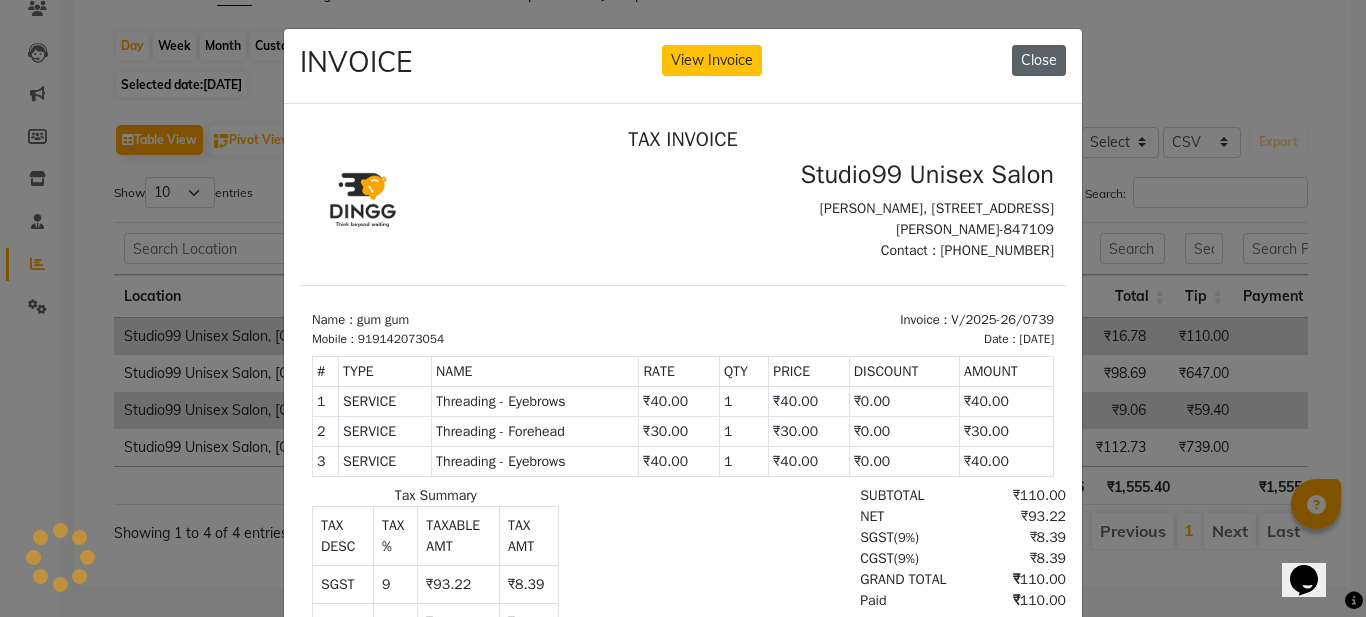 click on "Close" 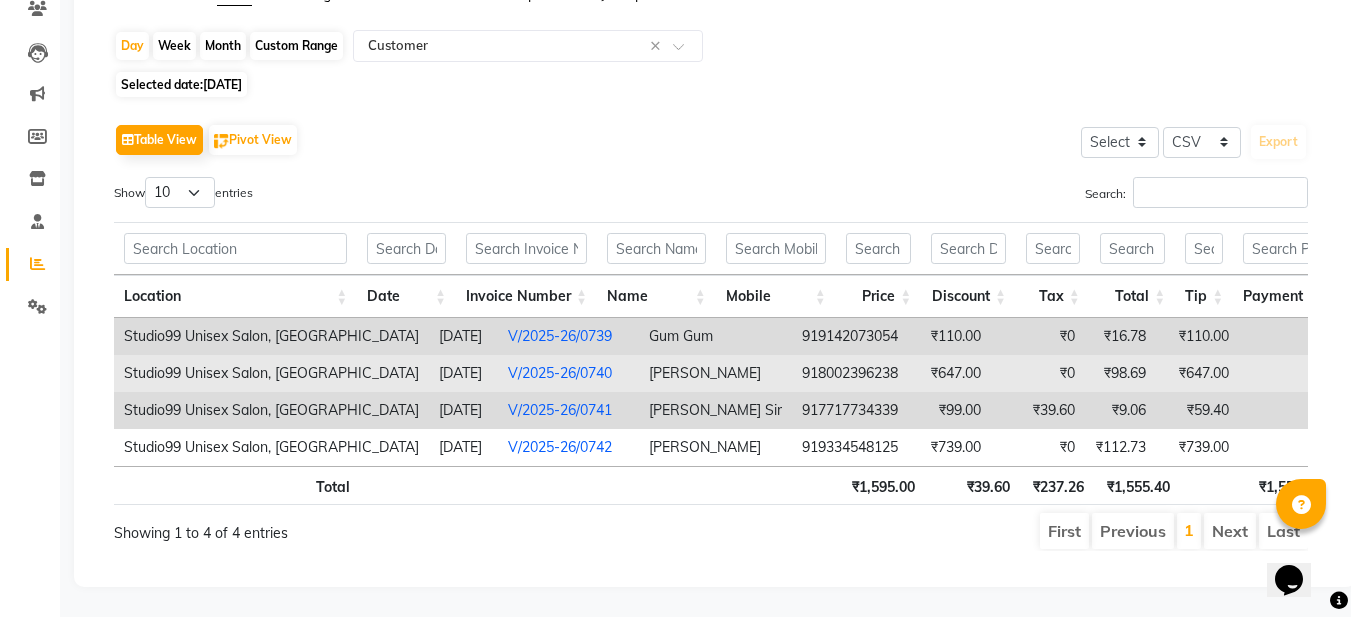 click on "V/2025-26/0740" at bounding box center [560, 373] 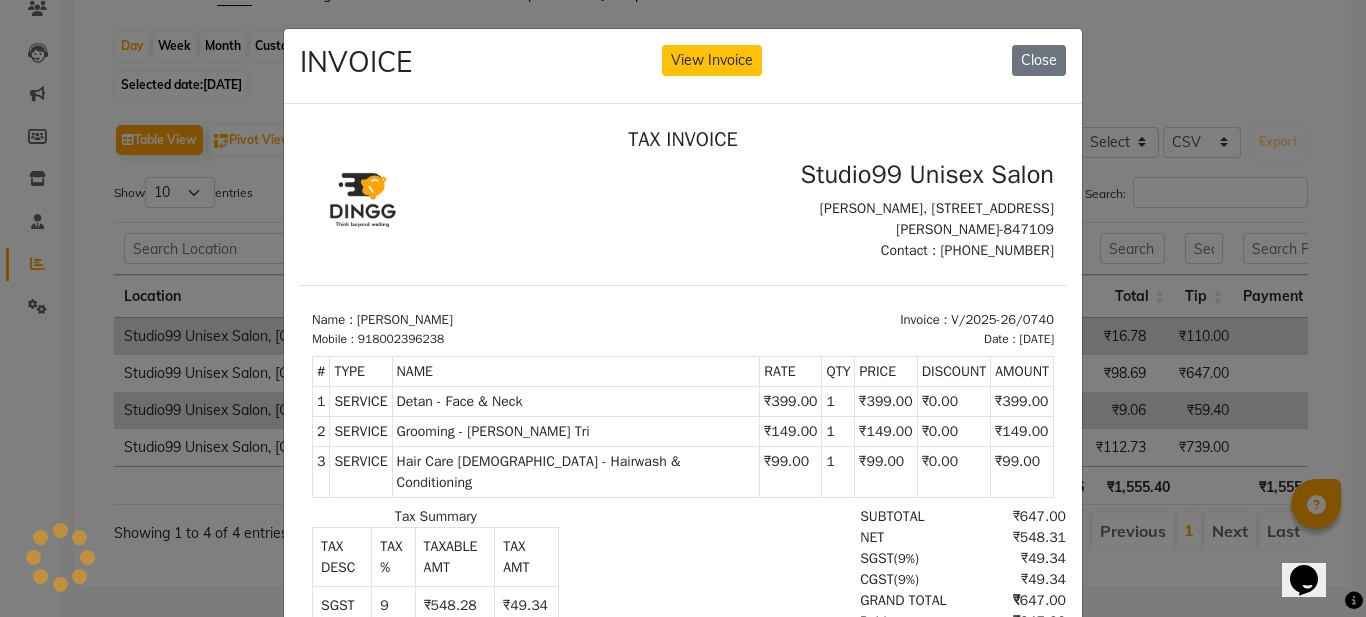 scroll, scrollTop: 0, scrollLeft: 0, axis: both 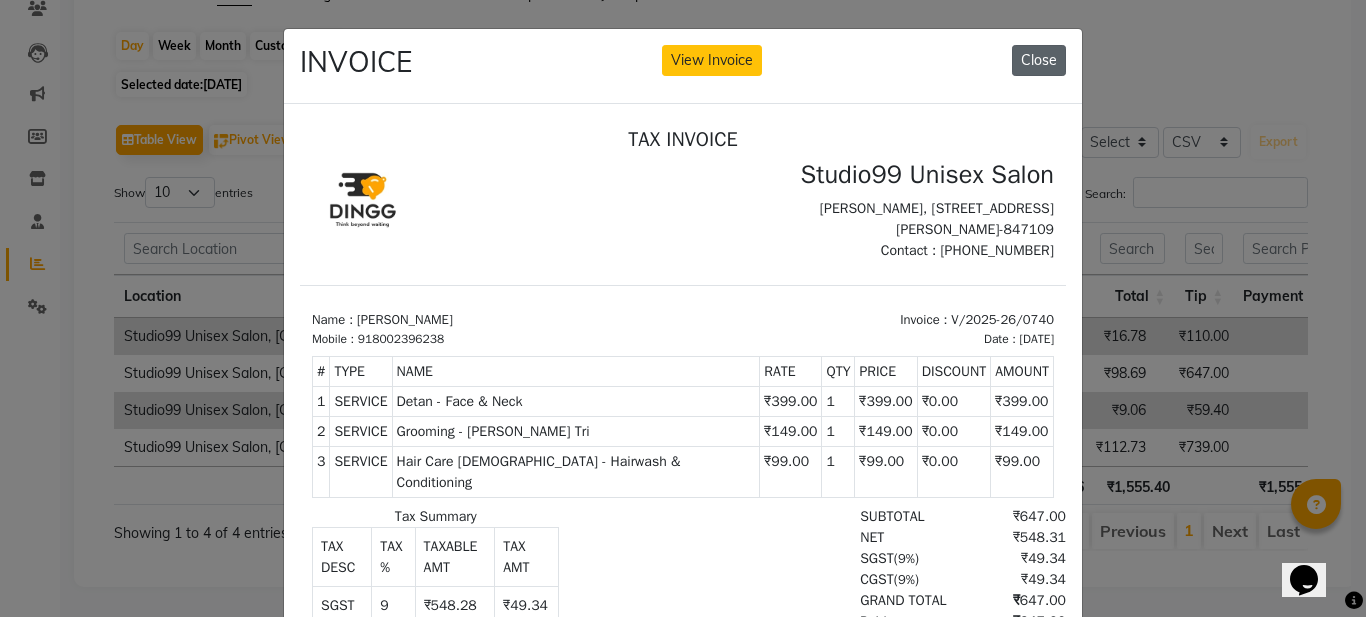 drag, startPoint x: 1039, startPoint y: 59, endPoint x: 690, endPoint y: 27, distance: 350.464 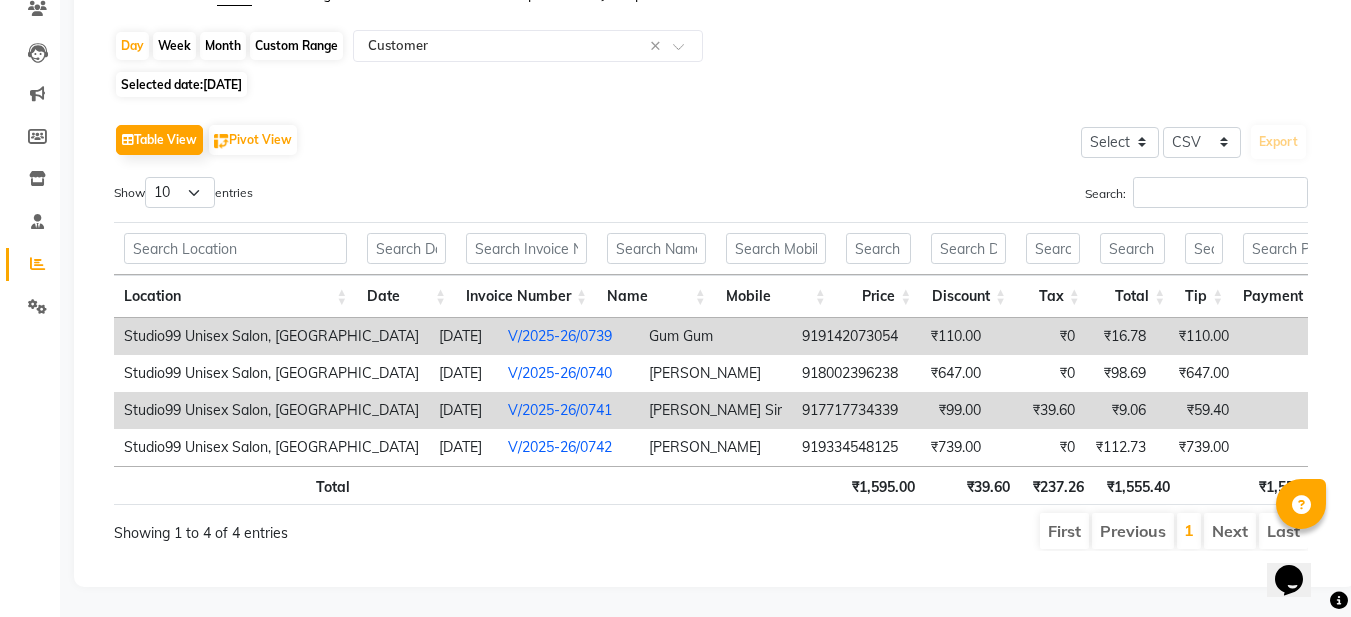 click on "V/2025-26/0741" at bounding box center (560, 410) 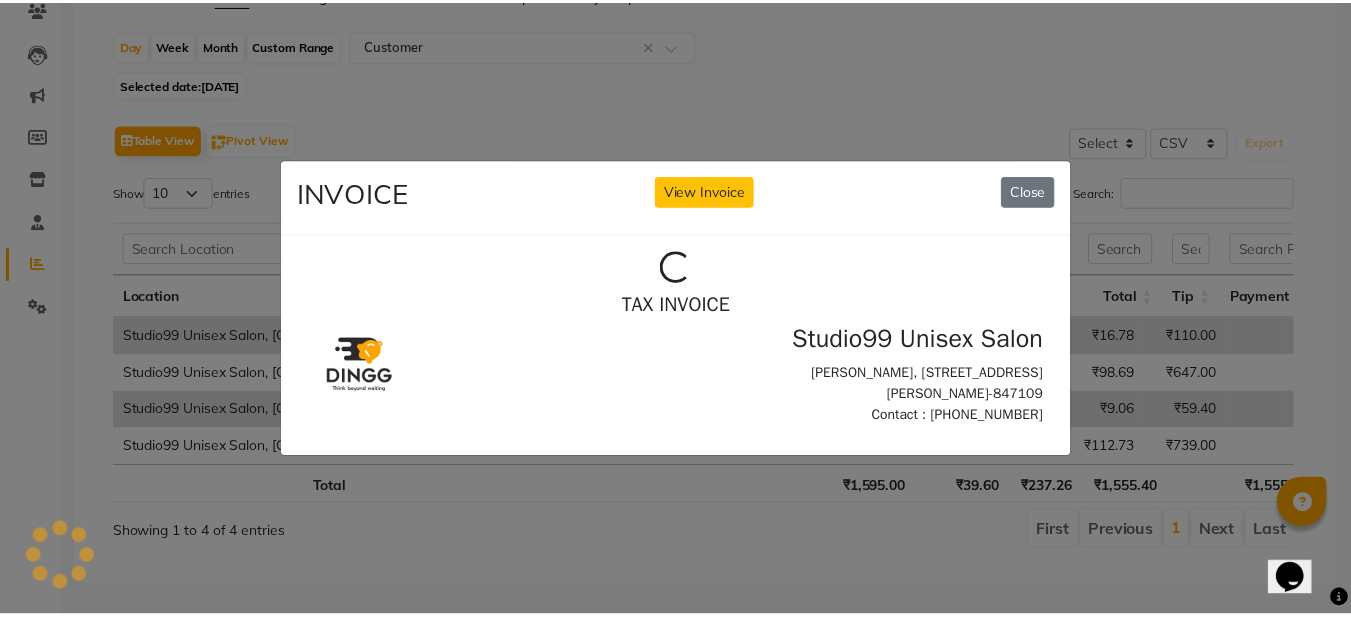 scroll, scrollTop: 0, scrollLeft: 0, axis: both 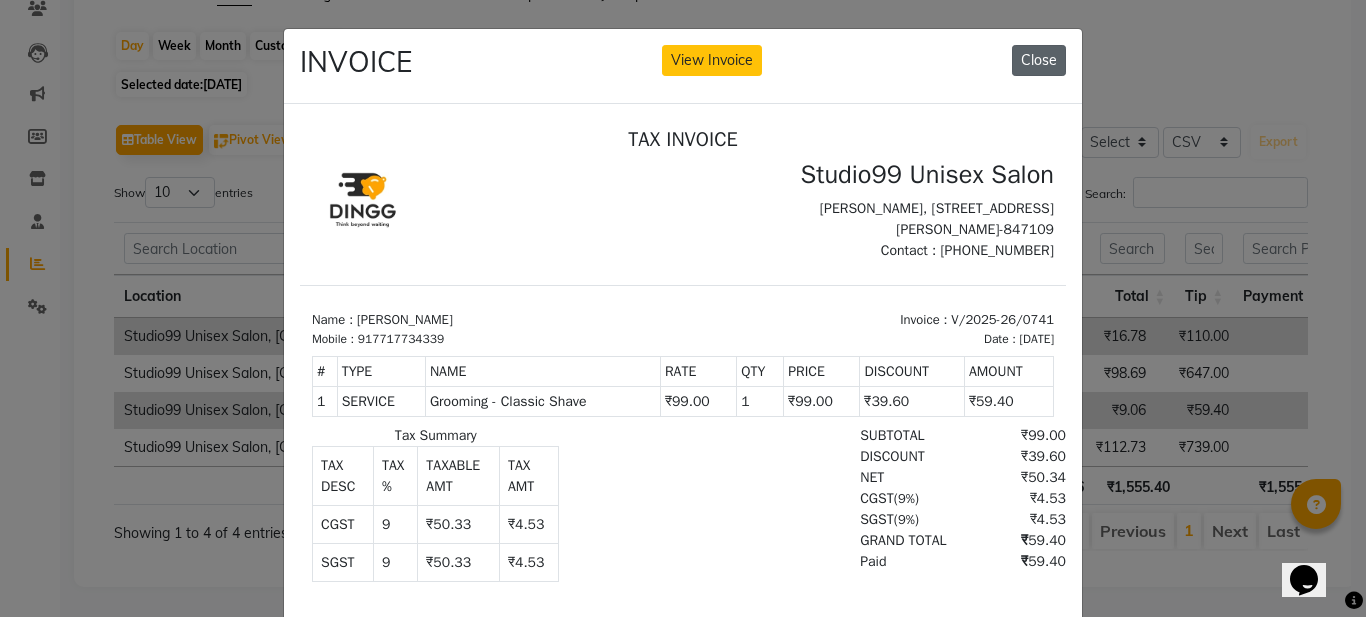 click on "Close" 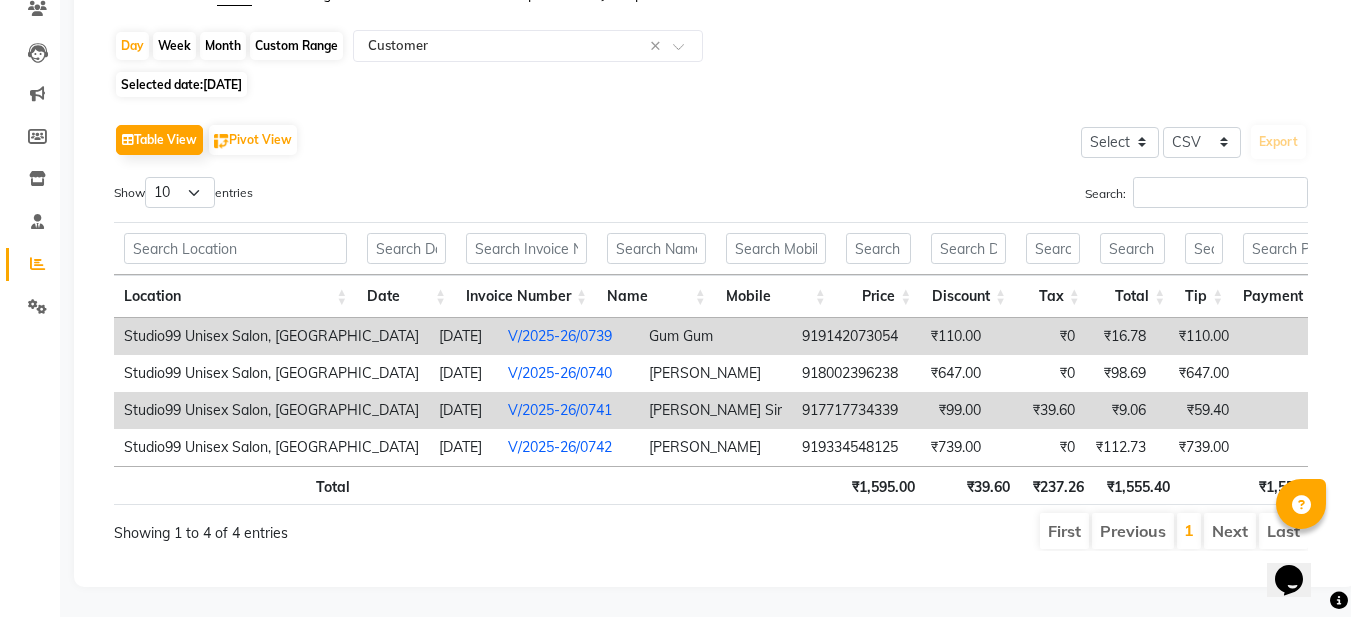 click on "Show  10 25 50 100  entries" at bounding box center [405, 196] 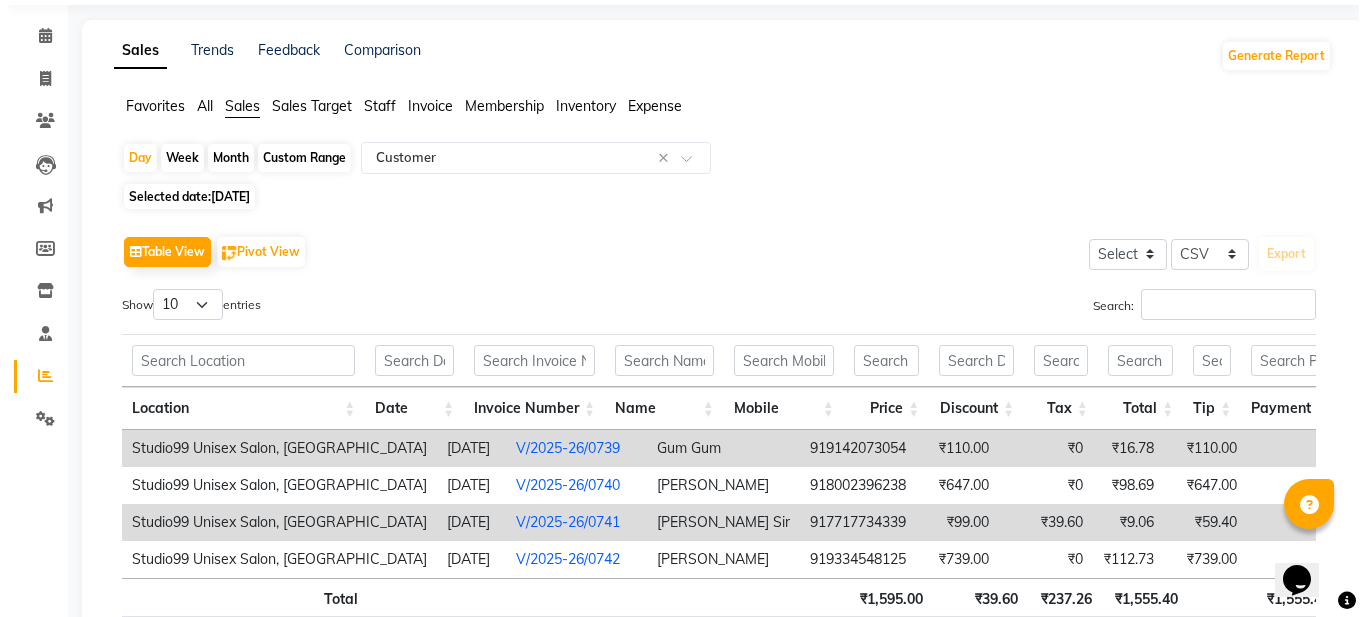 scroll, scrollTop: 0, scrollLeft: 0, axis: both 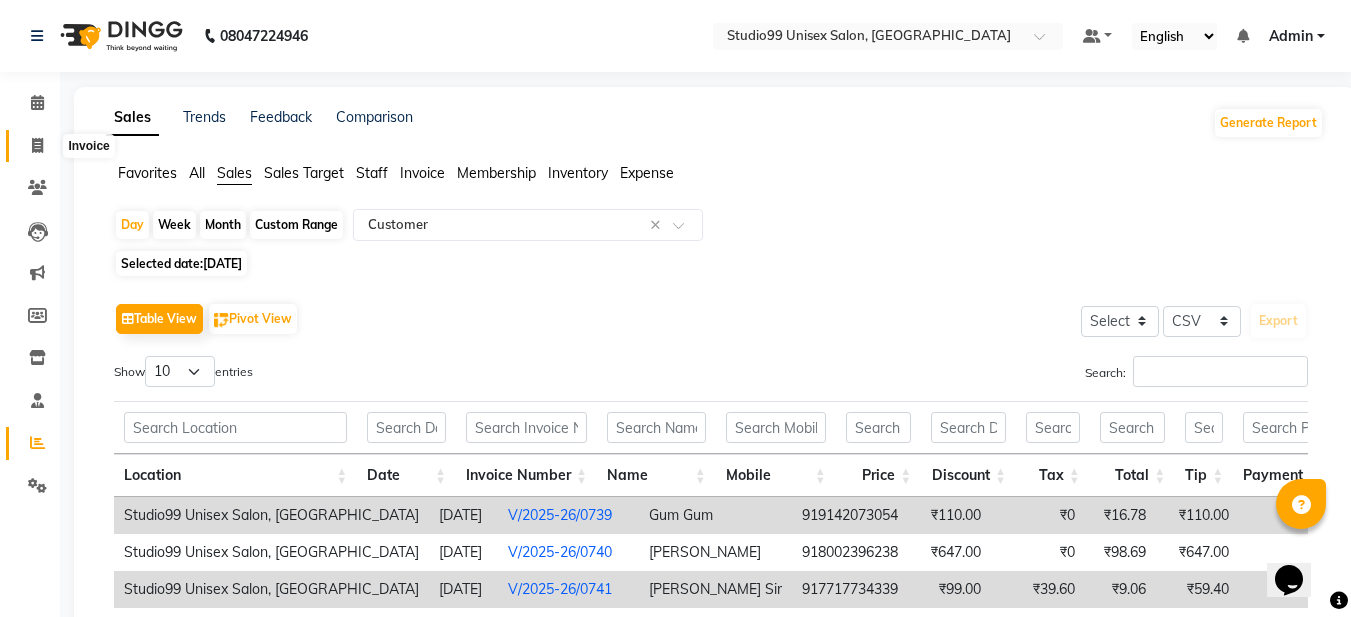 click 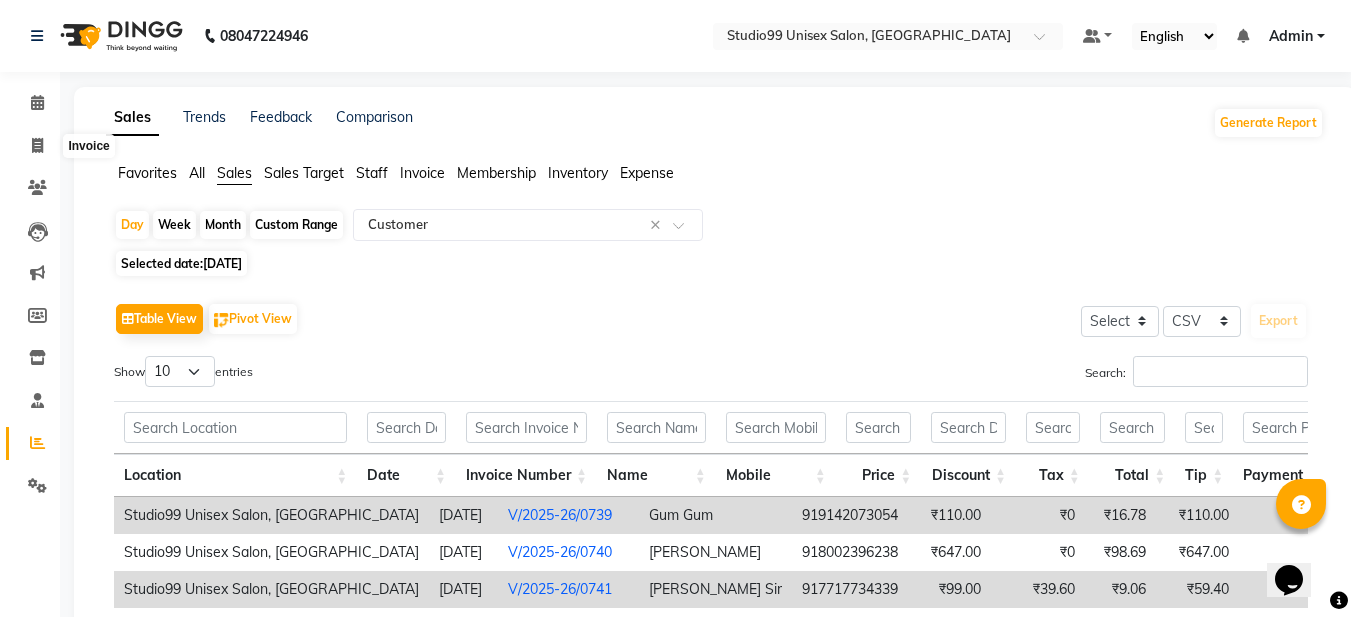 select on "service" 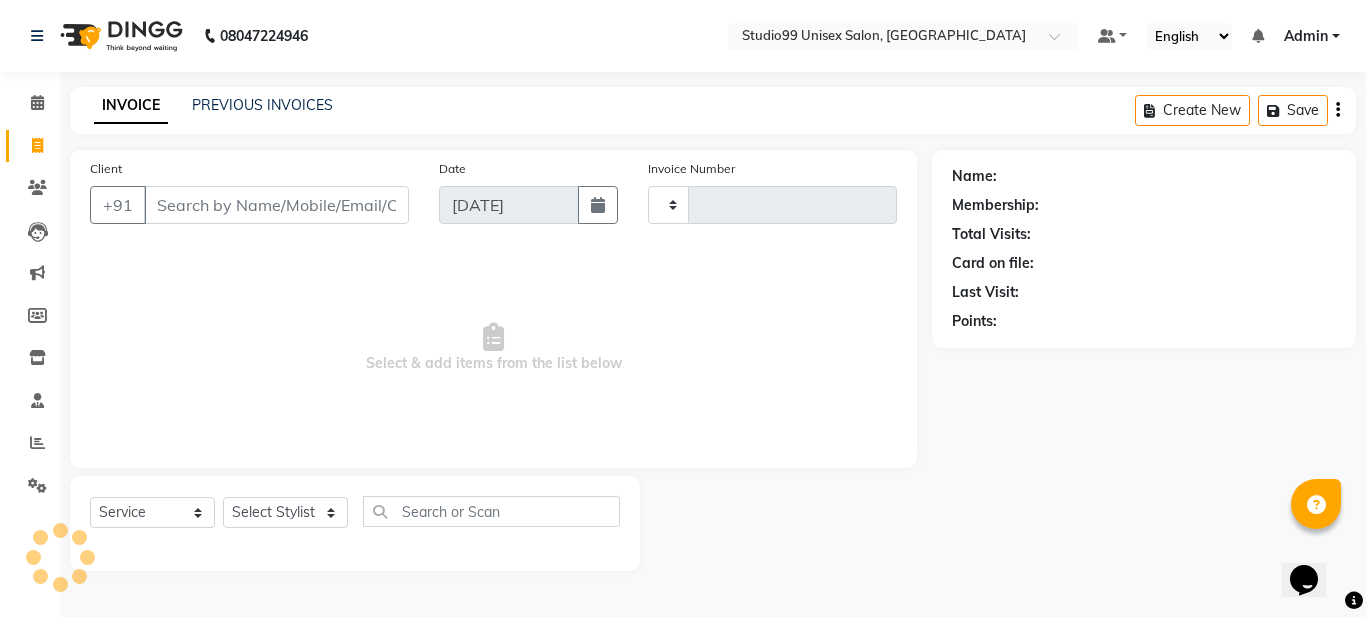 type on "0743" 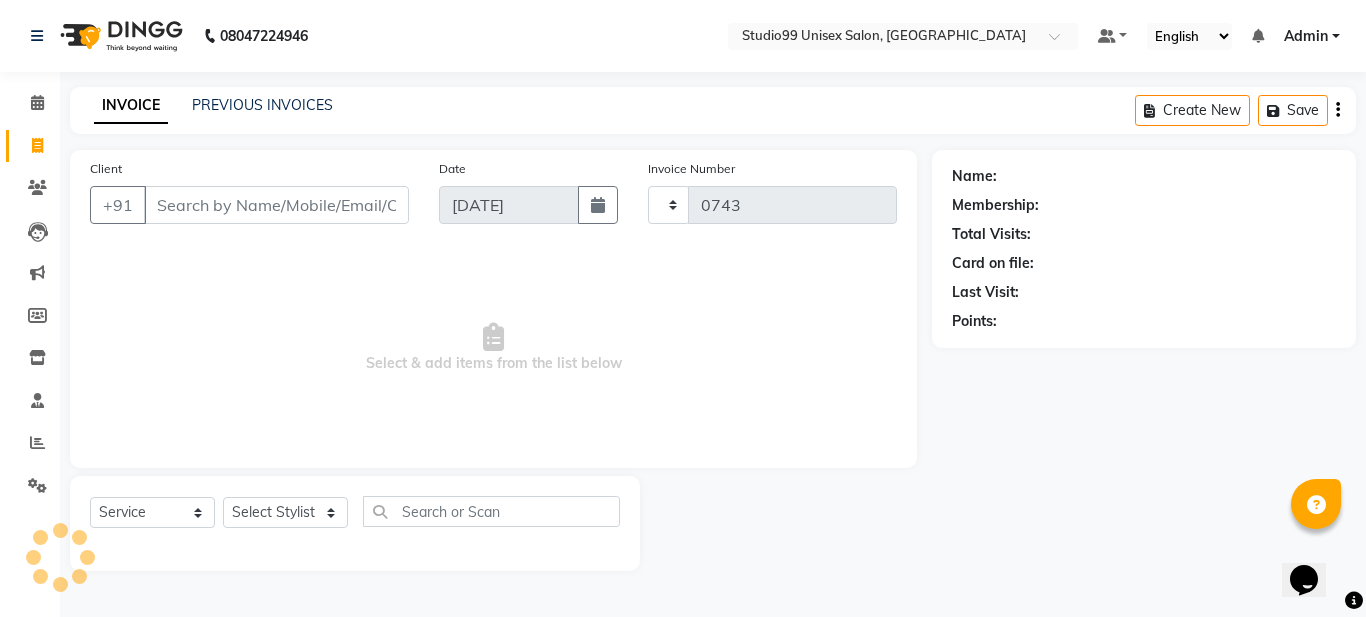 select on "6061" 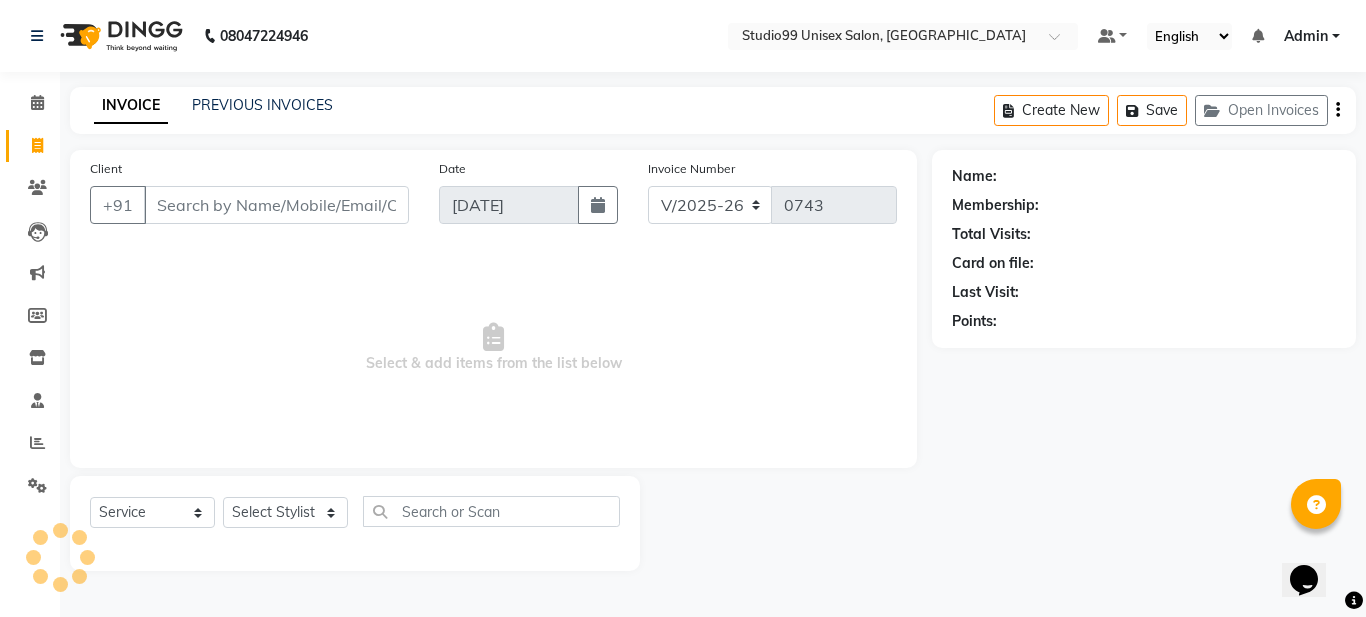 click on "Select & add items from the list below" at bounding box center [493, 348] 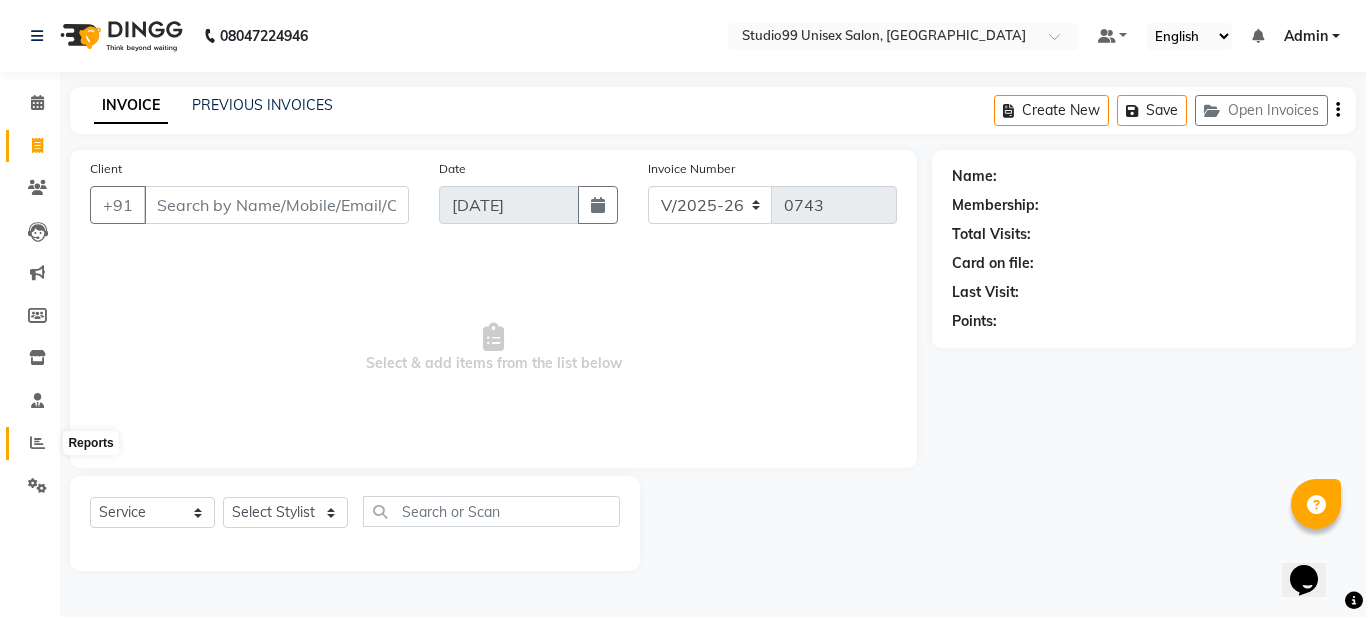 click 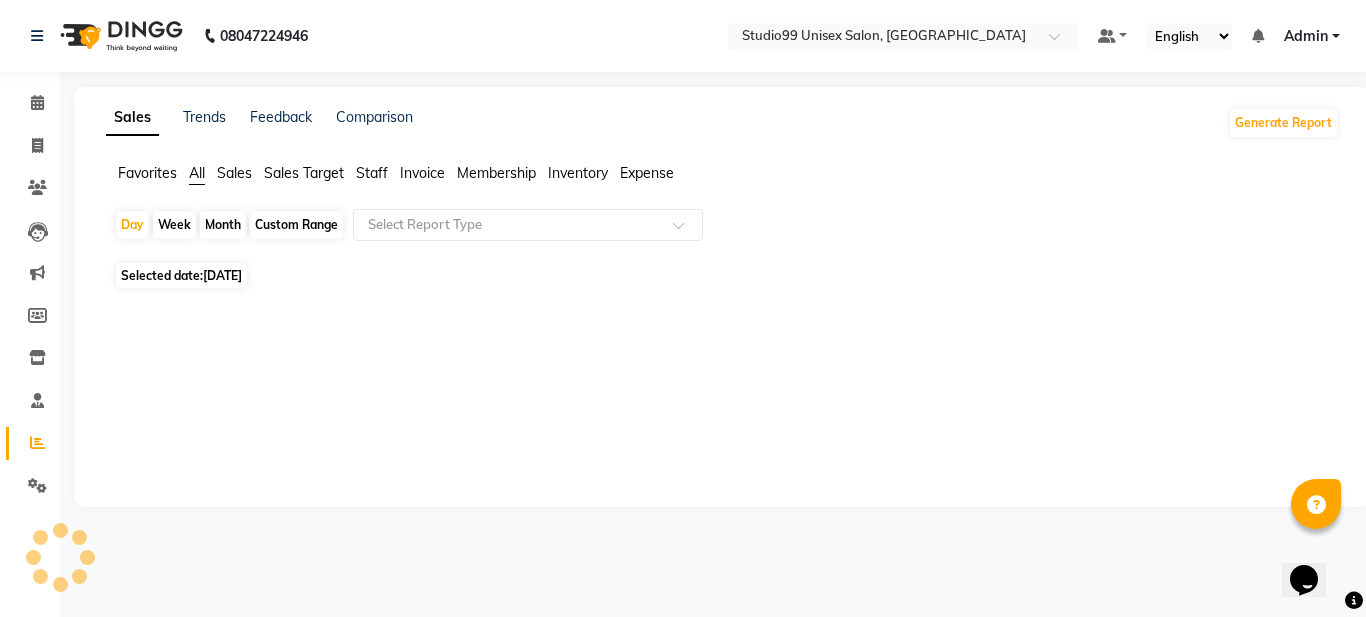click on "Favorites All Sales Sales Target Staff Invoice Membership Inventory Expense" 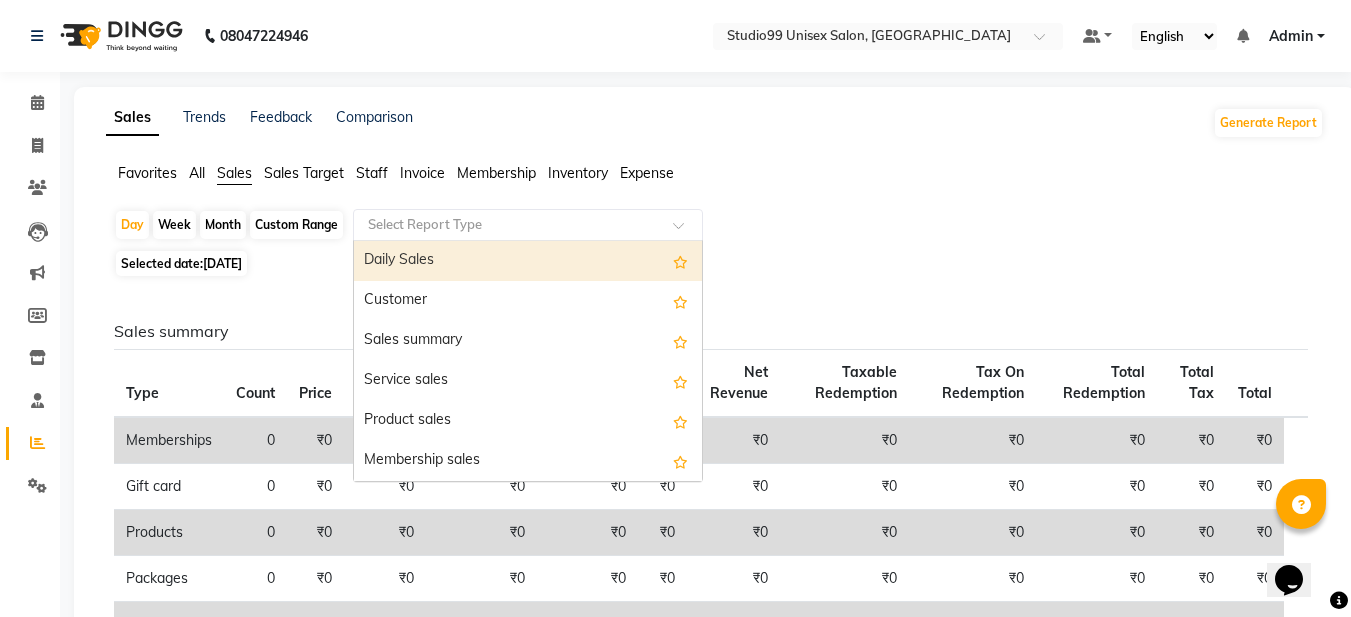 click 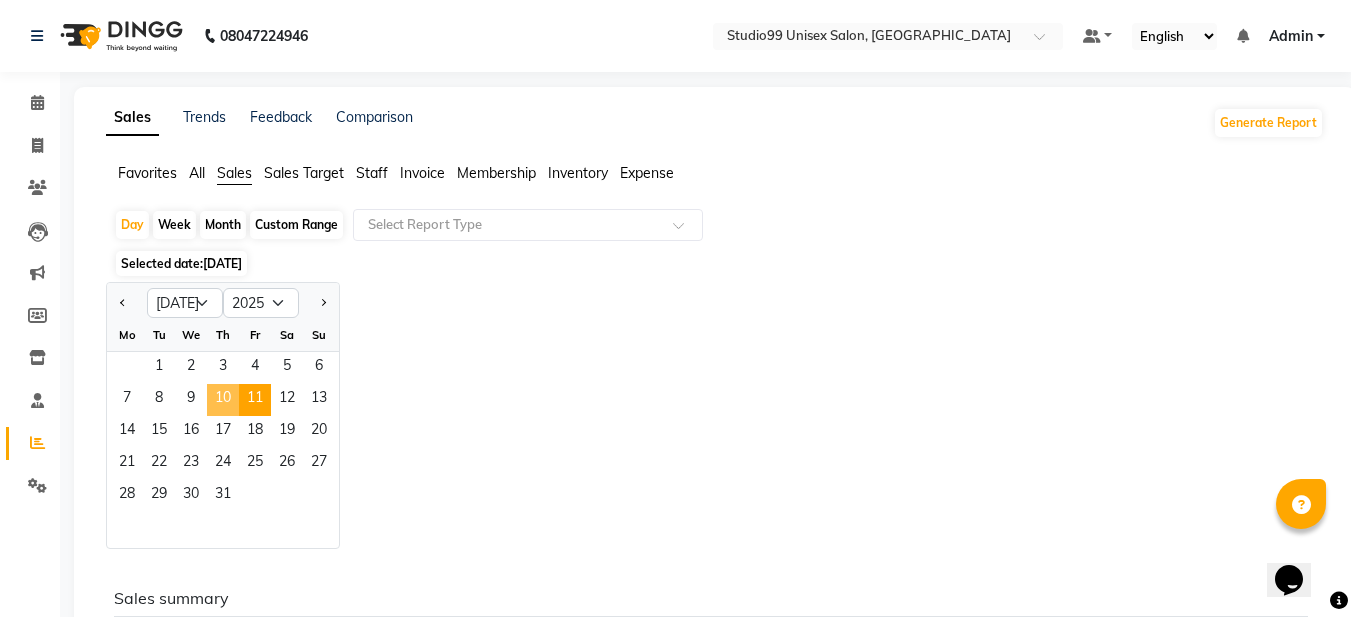 click on "10" 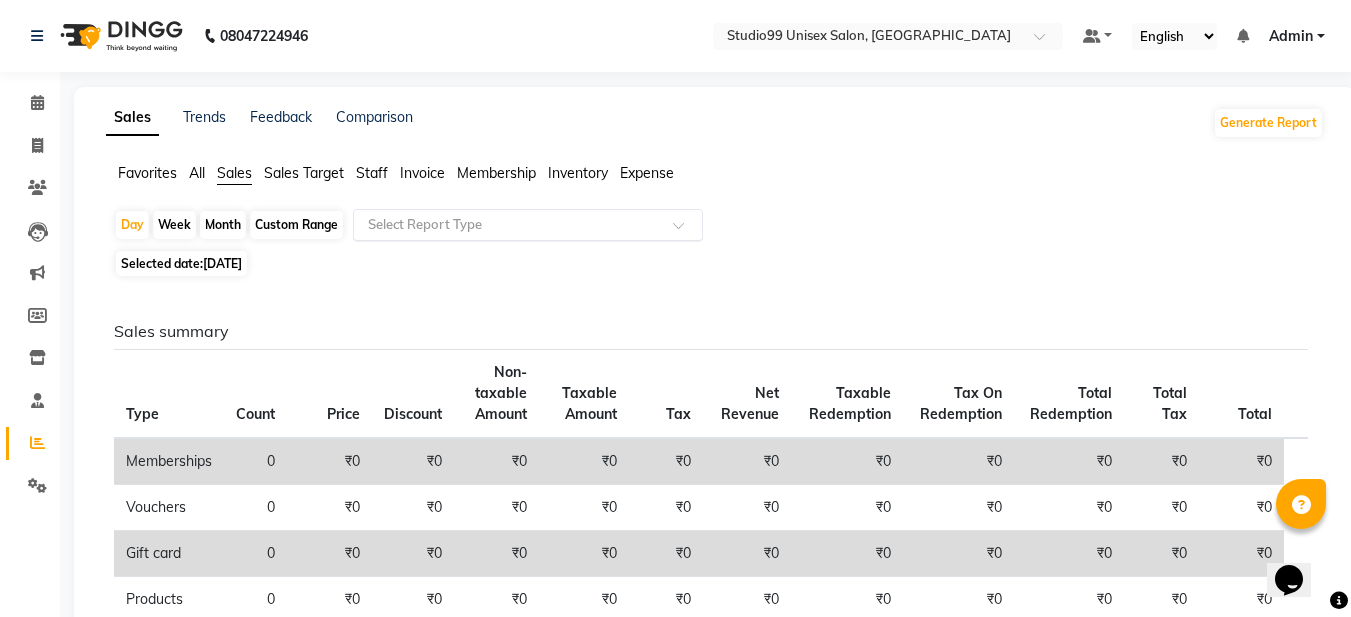 click 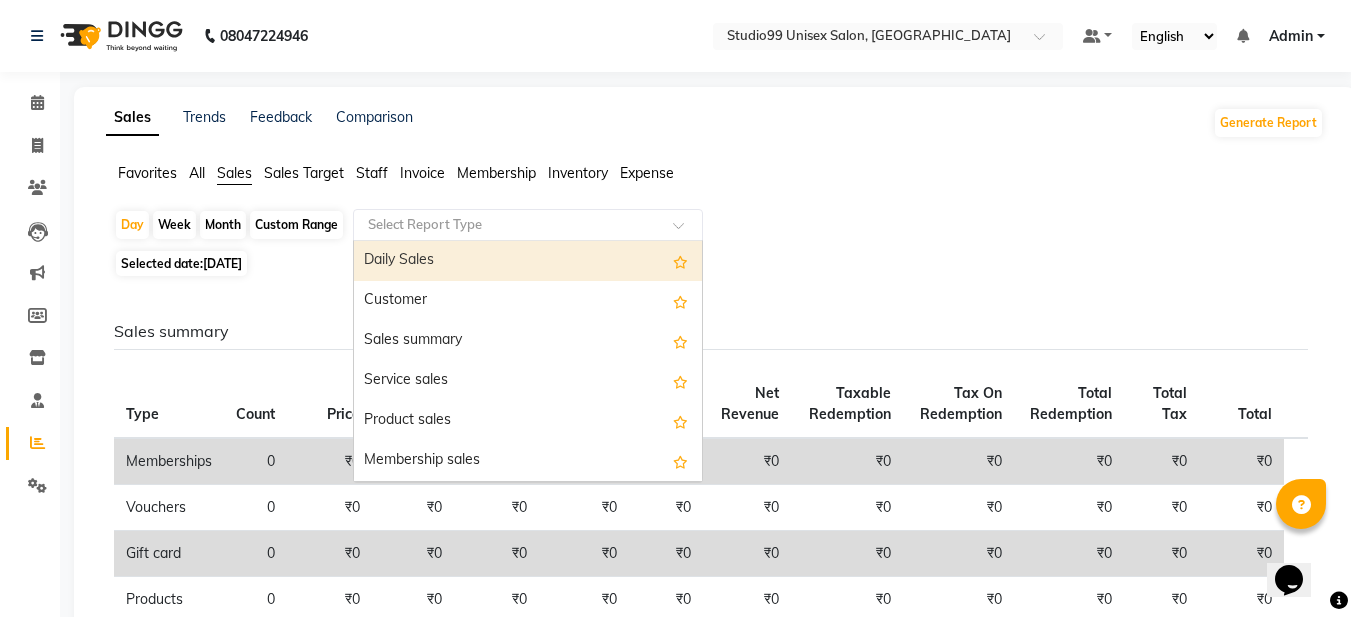 click on "Daily Sales" at bounding box center [528, 261] 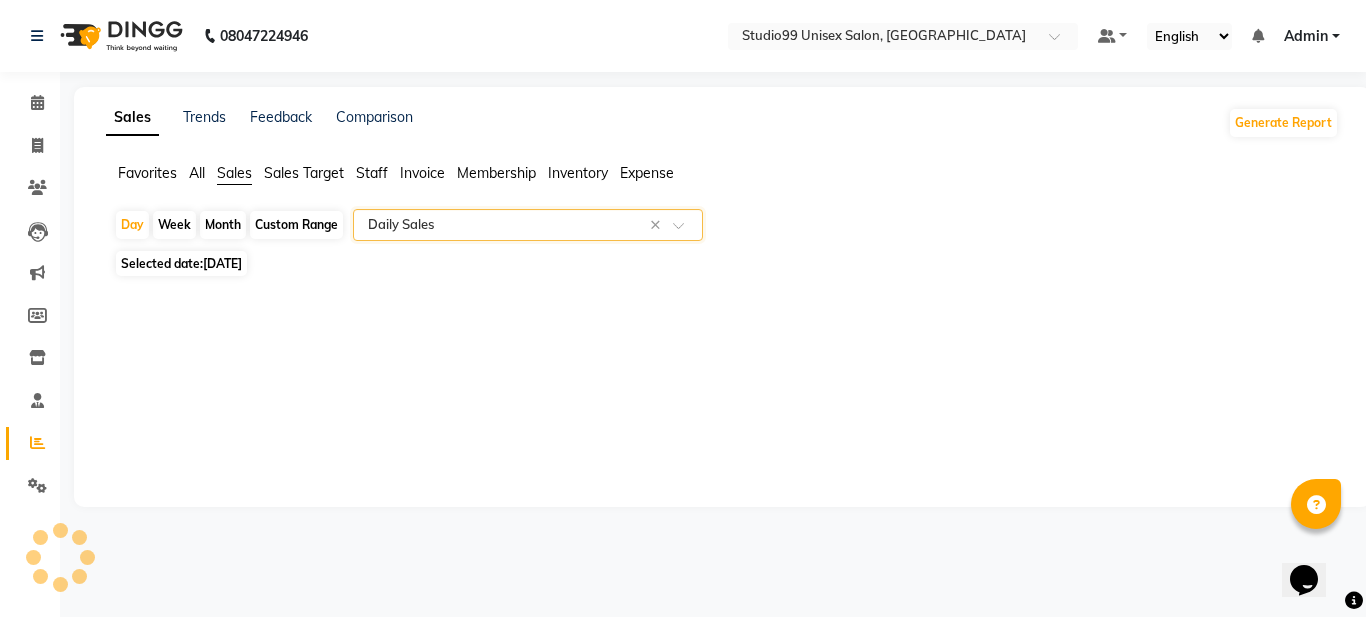 select on "csv" 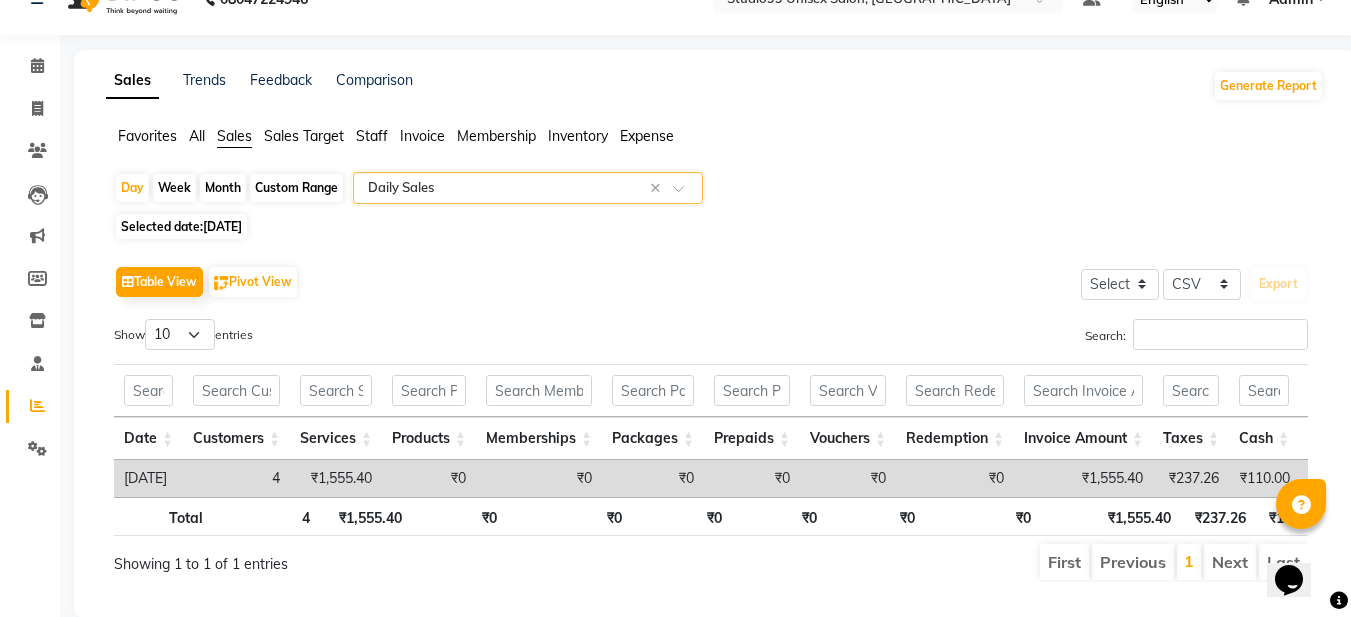 scroll, scrollTop: 98, scrollLeft: 0, axis: vertical 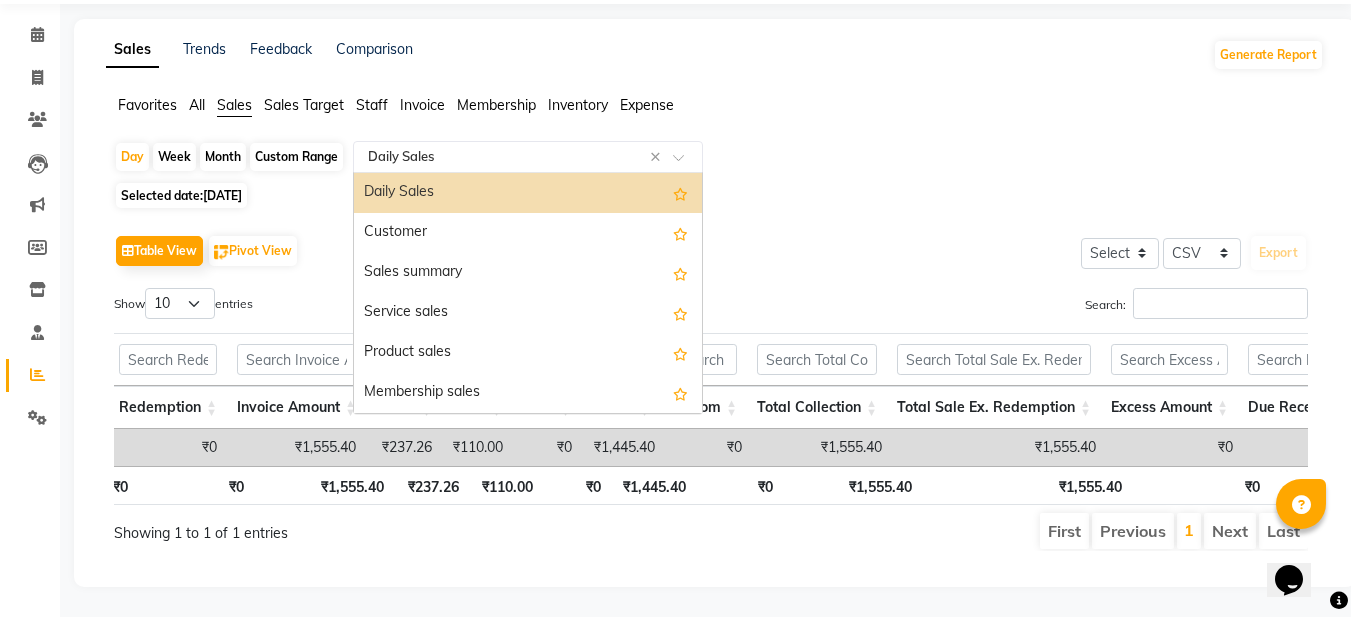 drag, startPoint x: 481, startPoint y: 124, endPoint x: 475, endPoint y: 150, distance: 26.683329 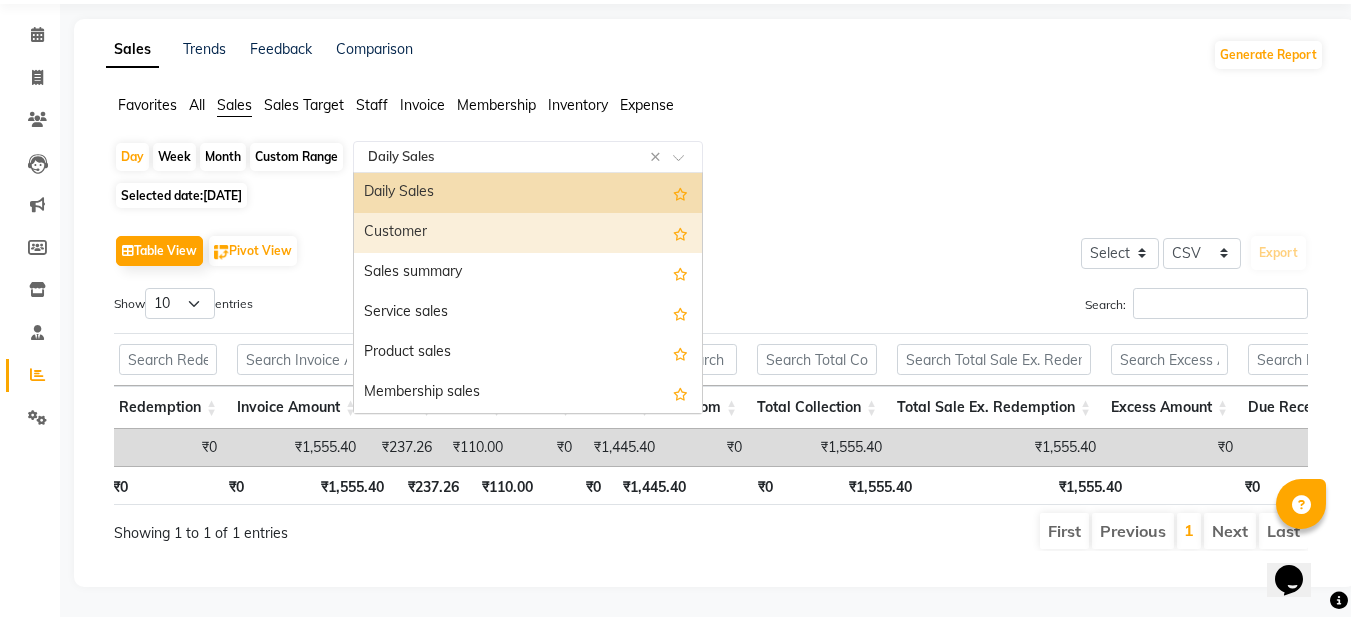 click on "Customer" at bounding box center [528, 233] 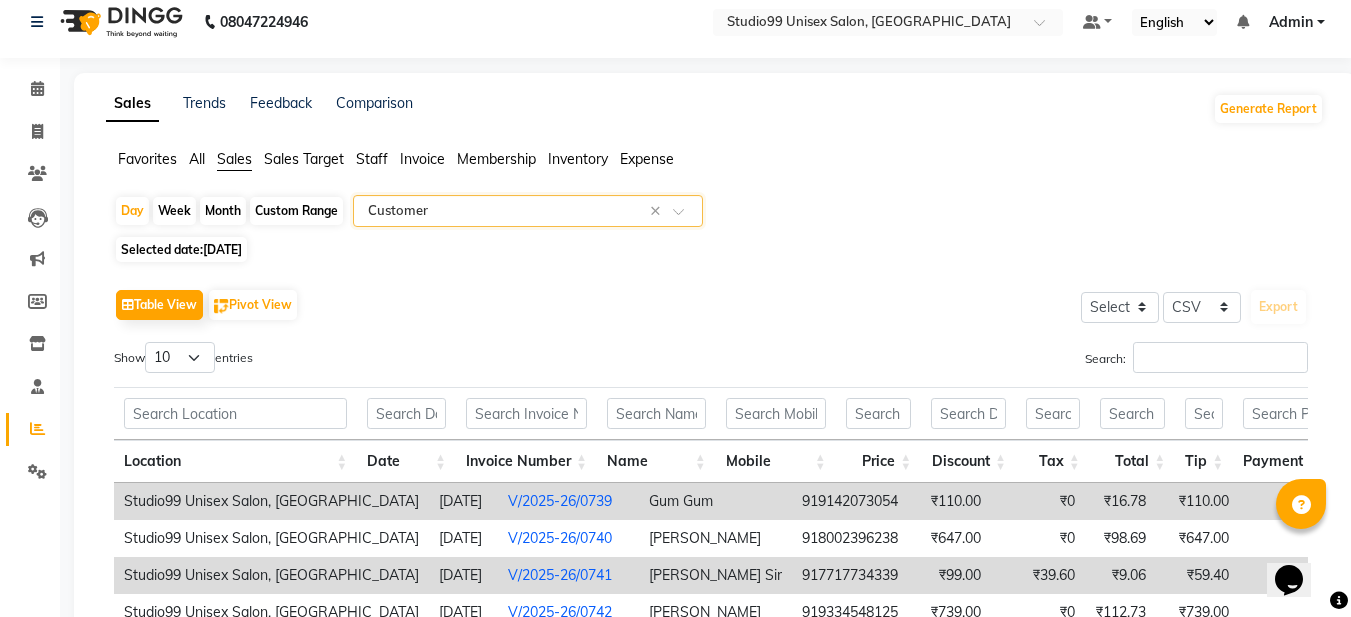 scroll, scrollTop: 209, scrollLeft: 0, axis: vertical 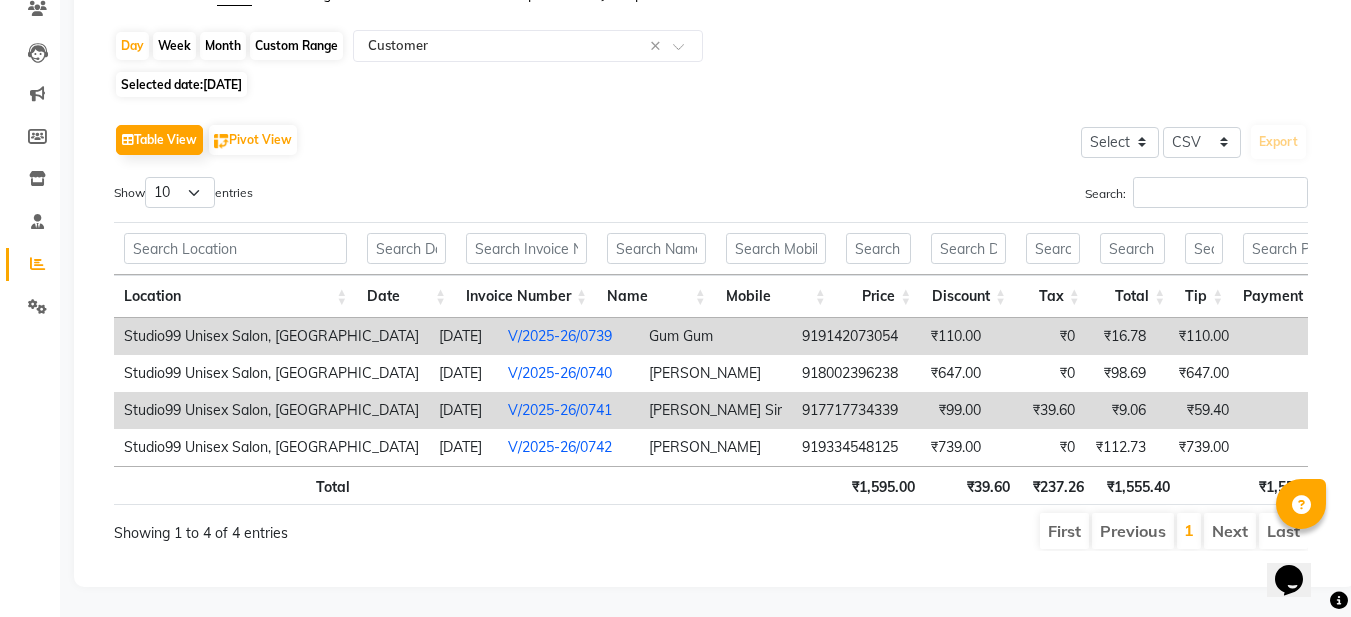 click on "V/2025-26/0739" at bounding box center (560, 336) 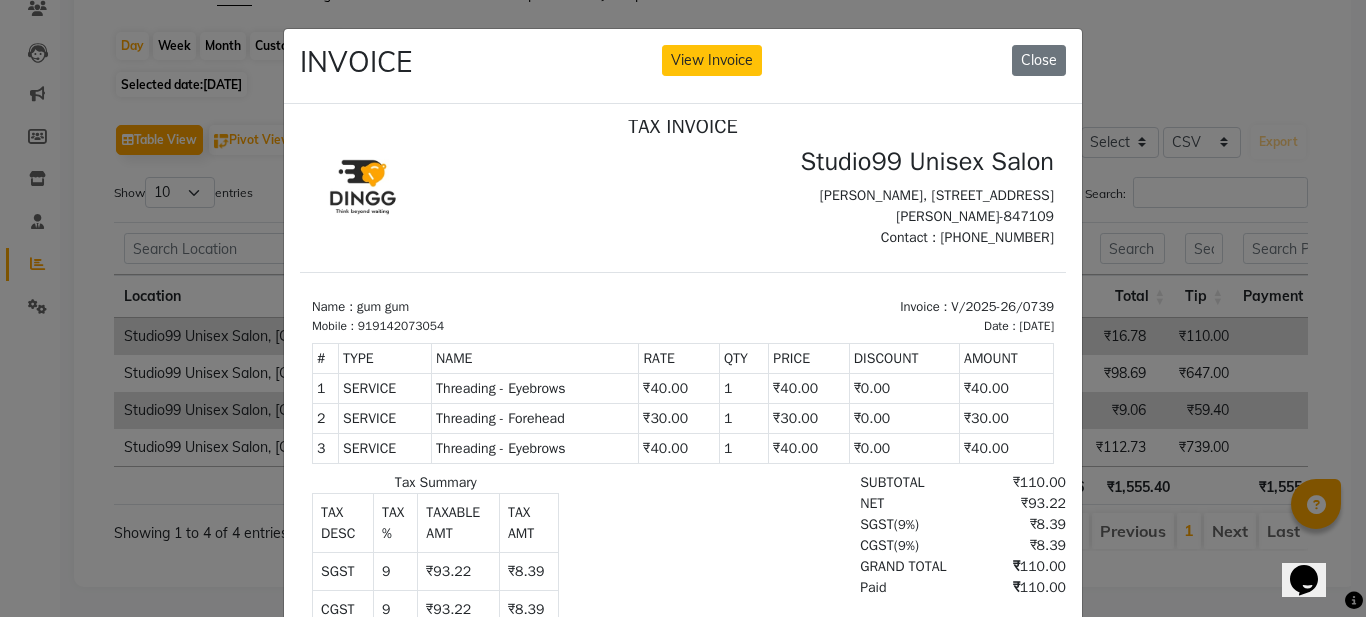 scroll, scrollTop: 16, scrollLeft: 0, axis: vertical 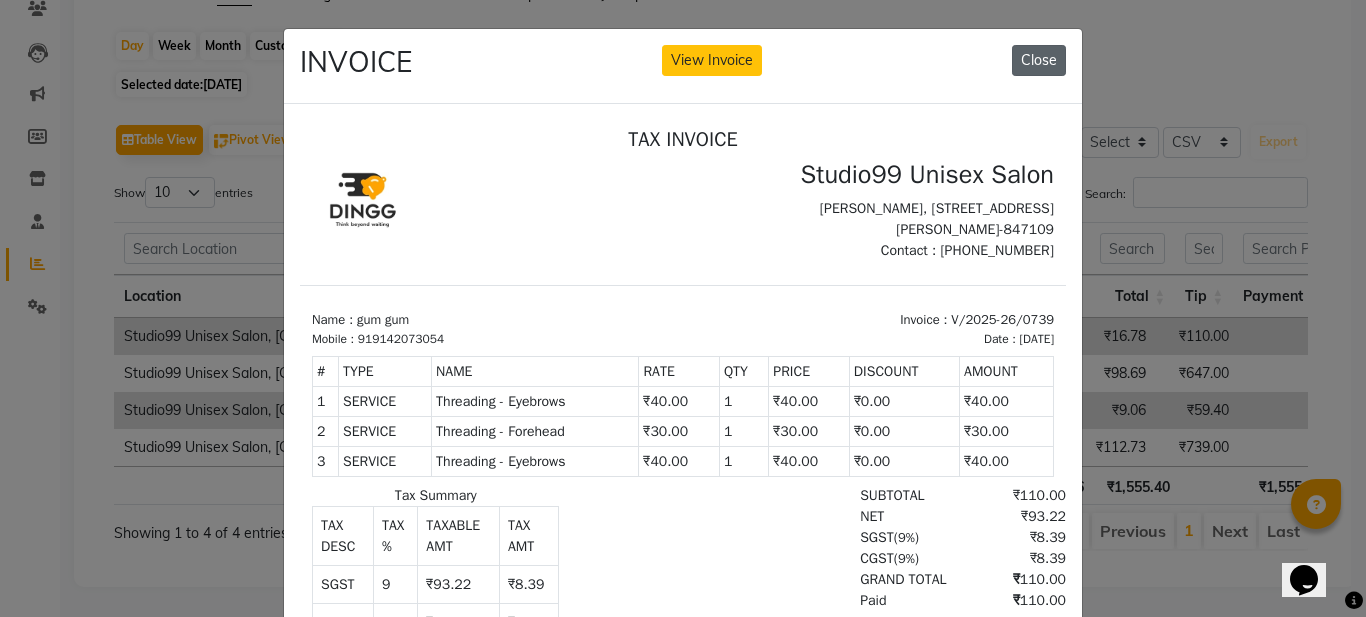 click on "Close" 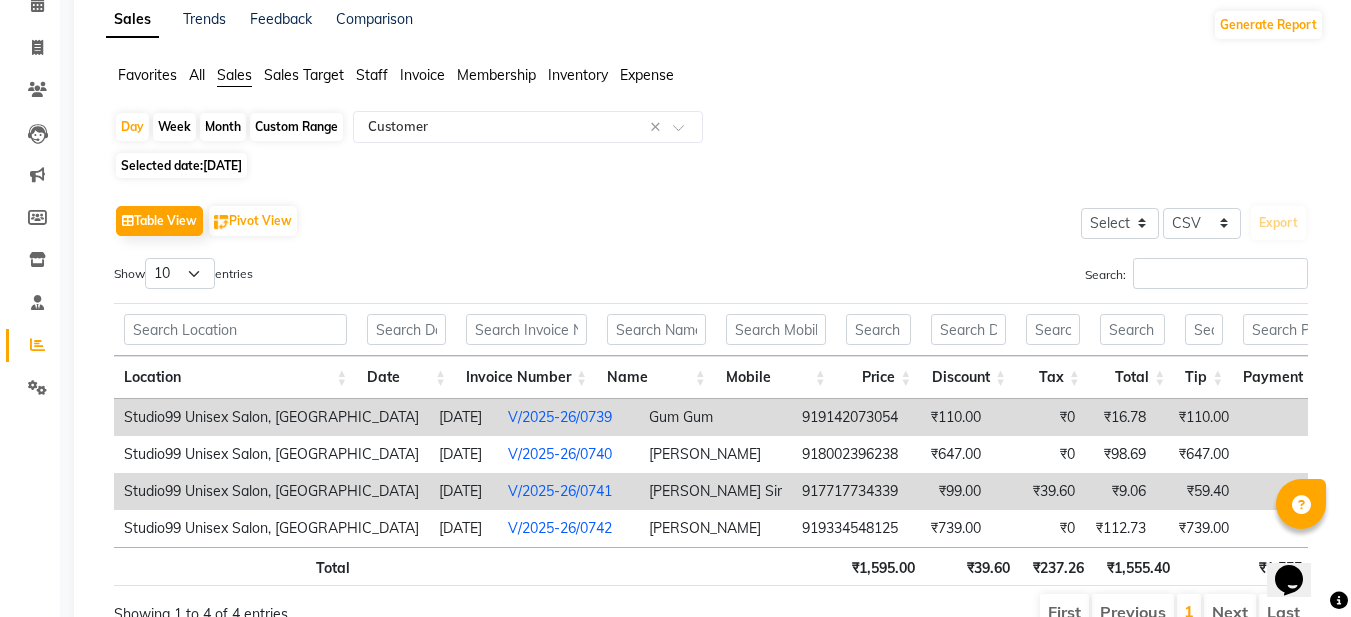 scroll, scrollTop: 0, scrollLeft: 0, axis: both 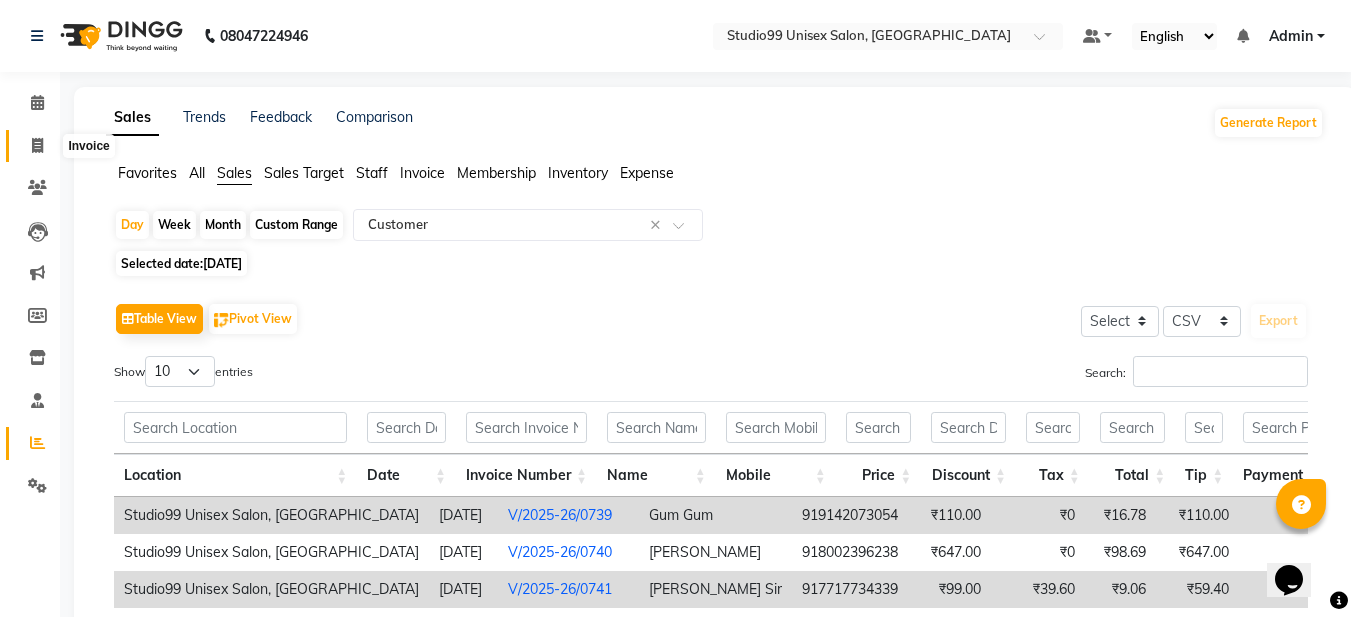 click 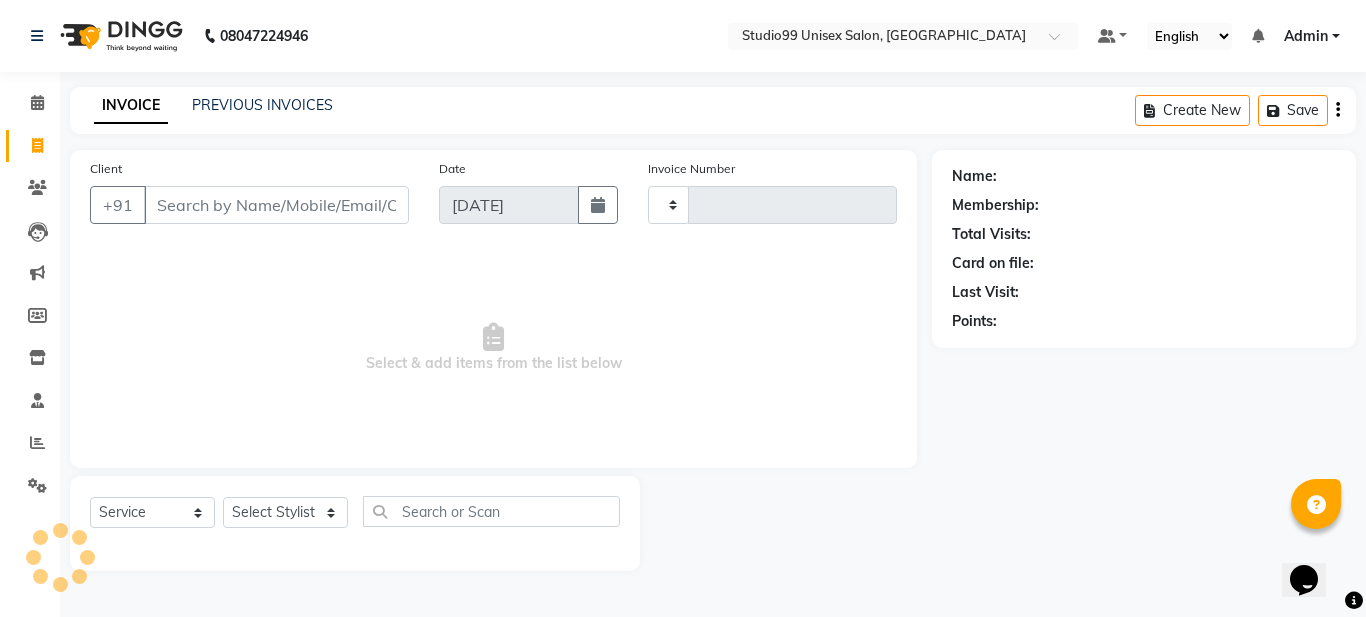 type on "0743" 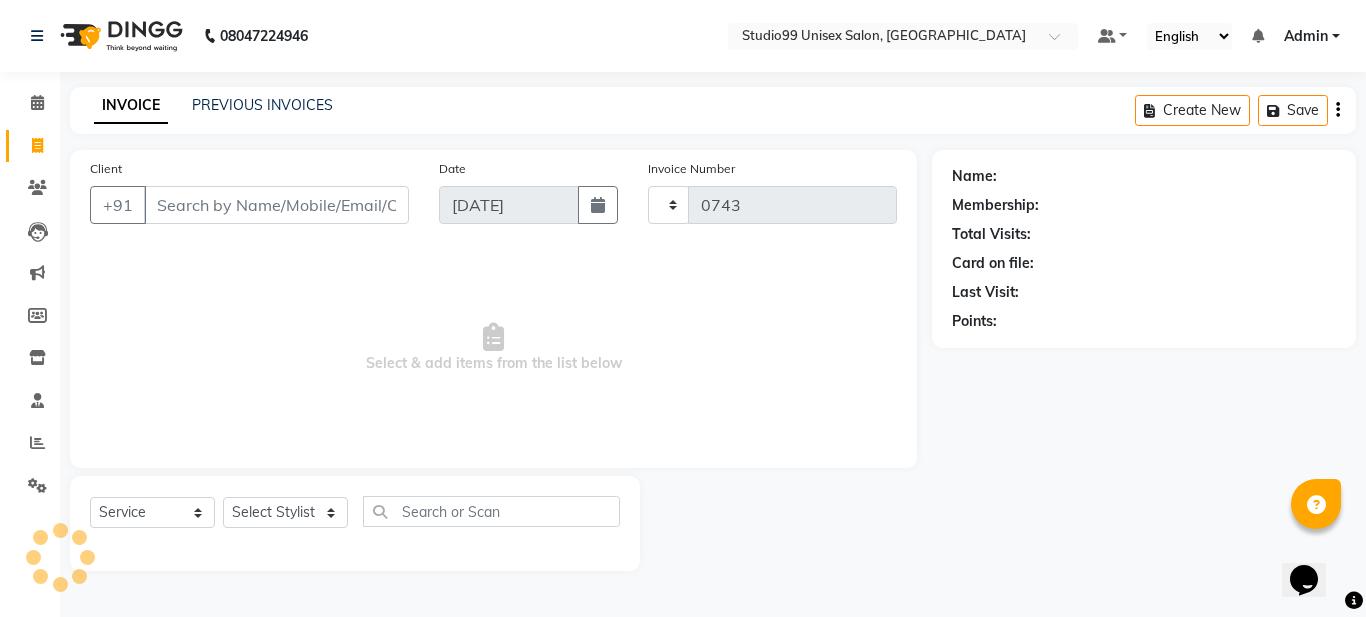 select on "6061" 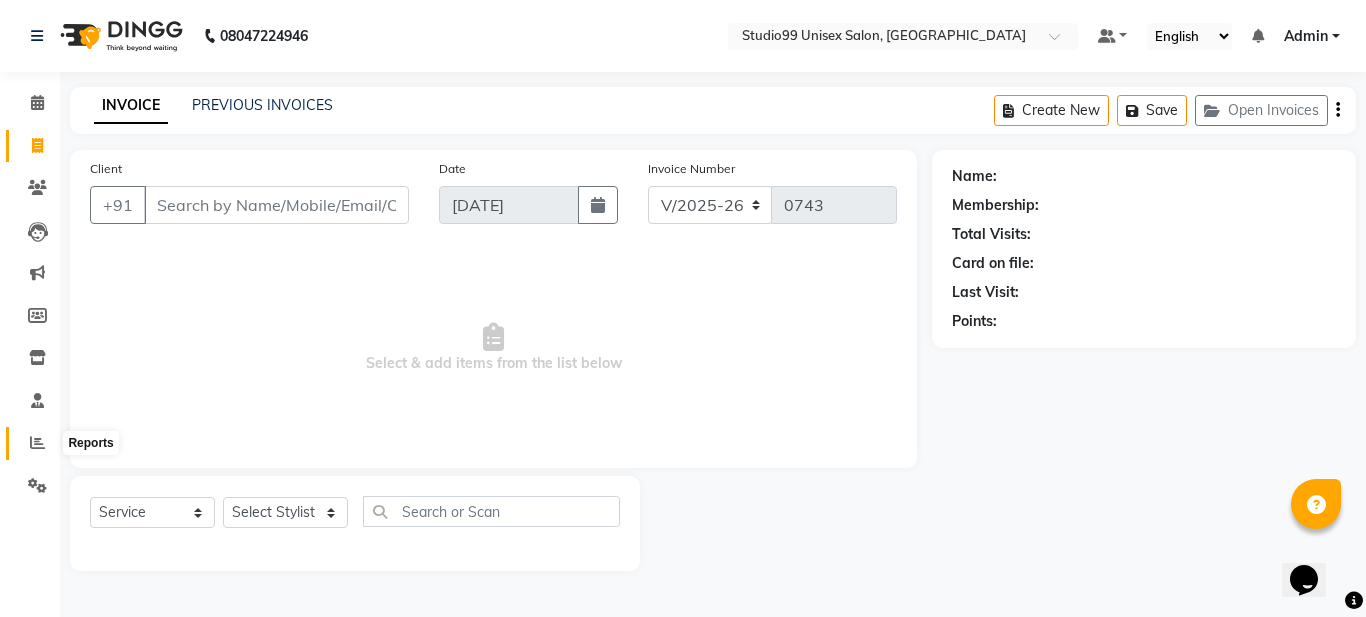 click 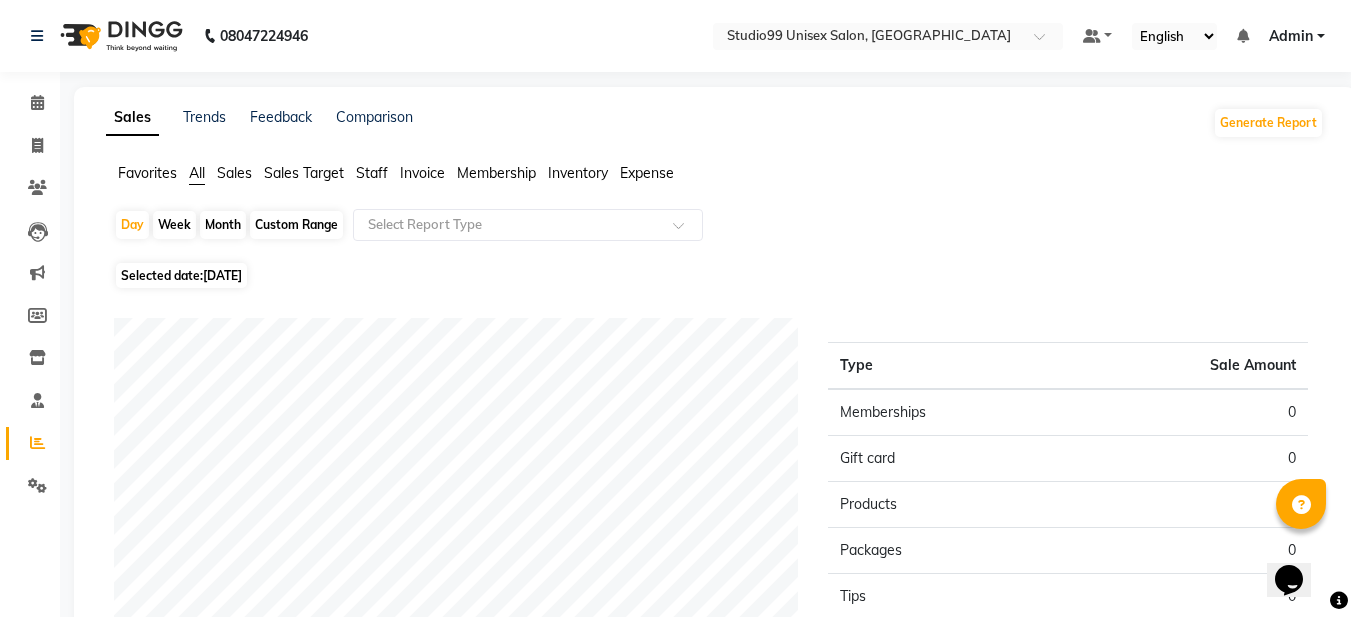 click on "Sales" 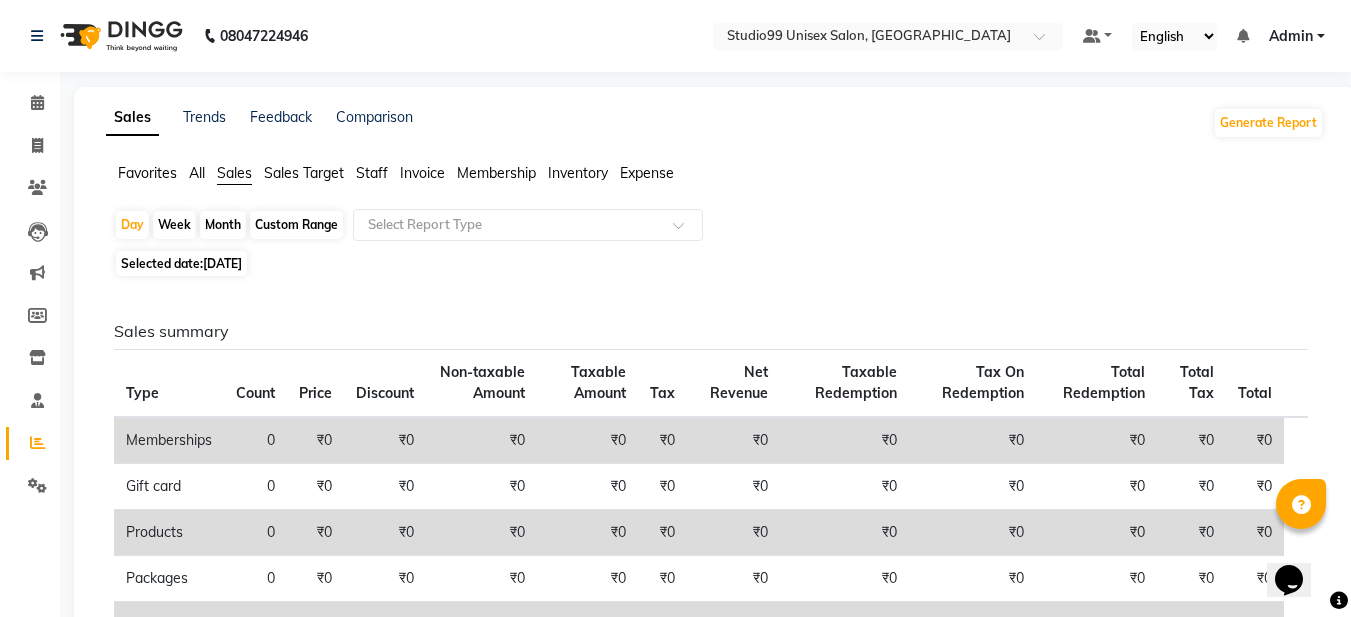 click on "[DATE]" 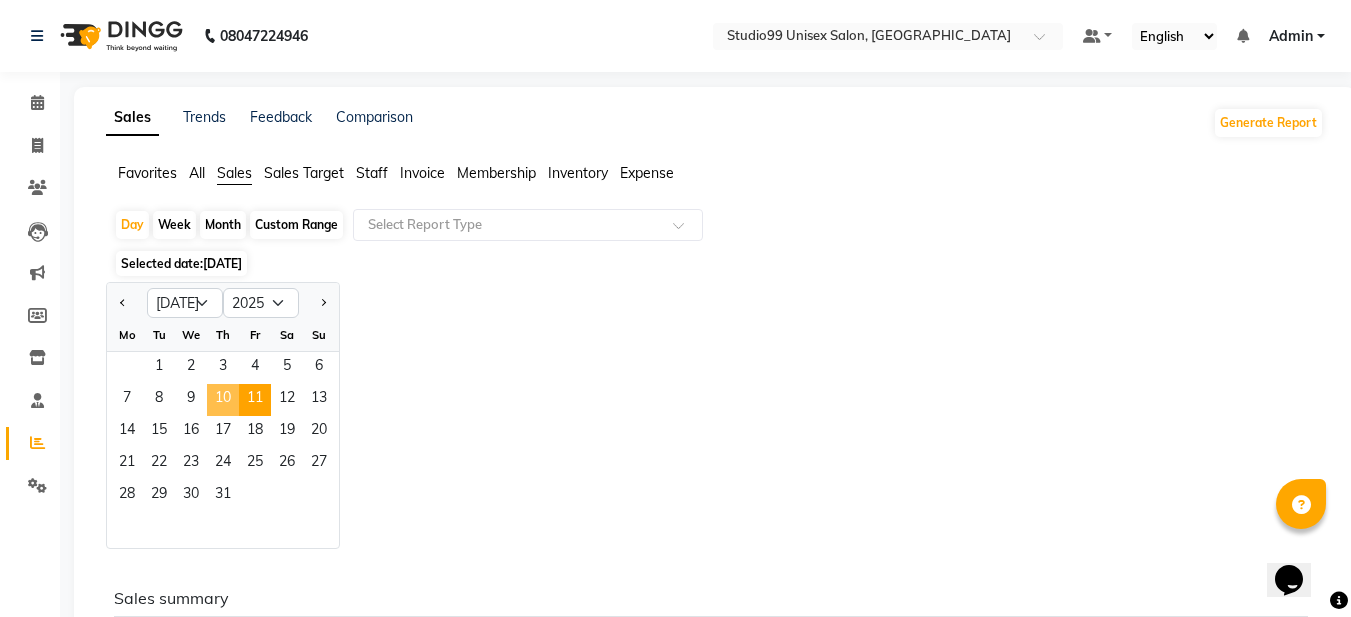 click on "10" 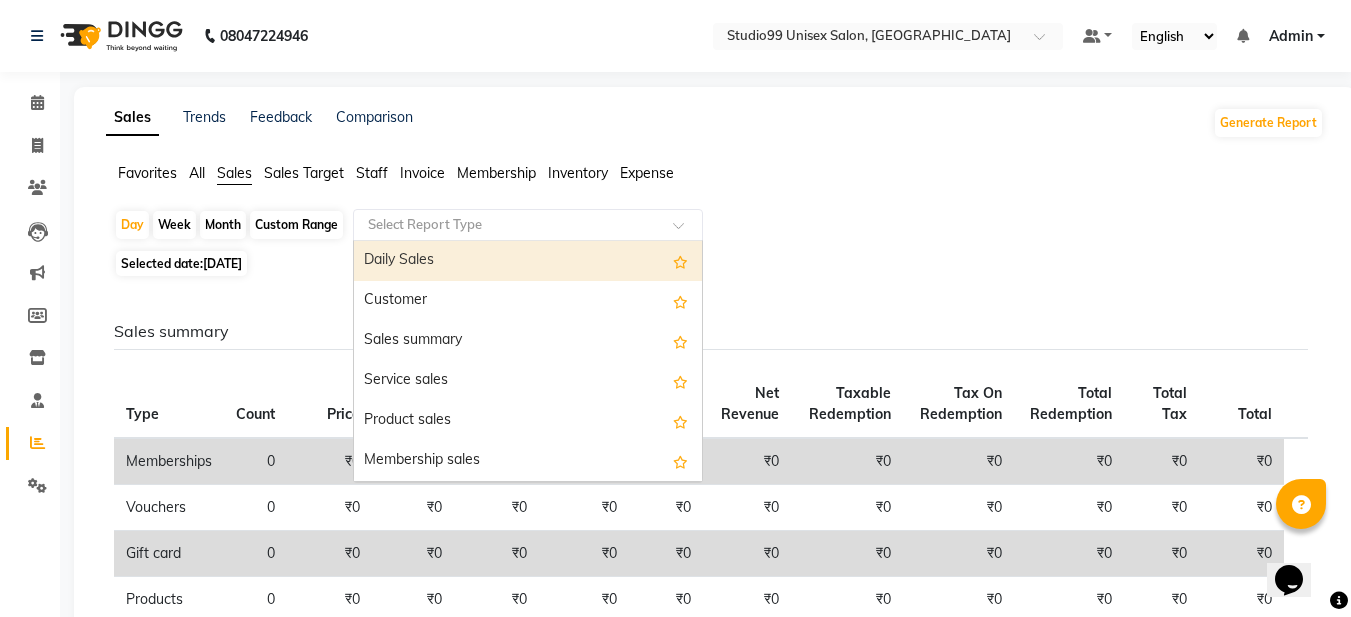 click on "Select Report Type" 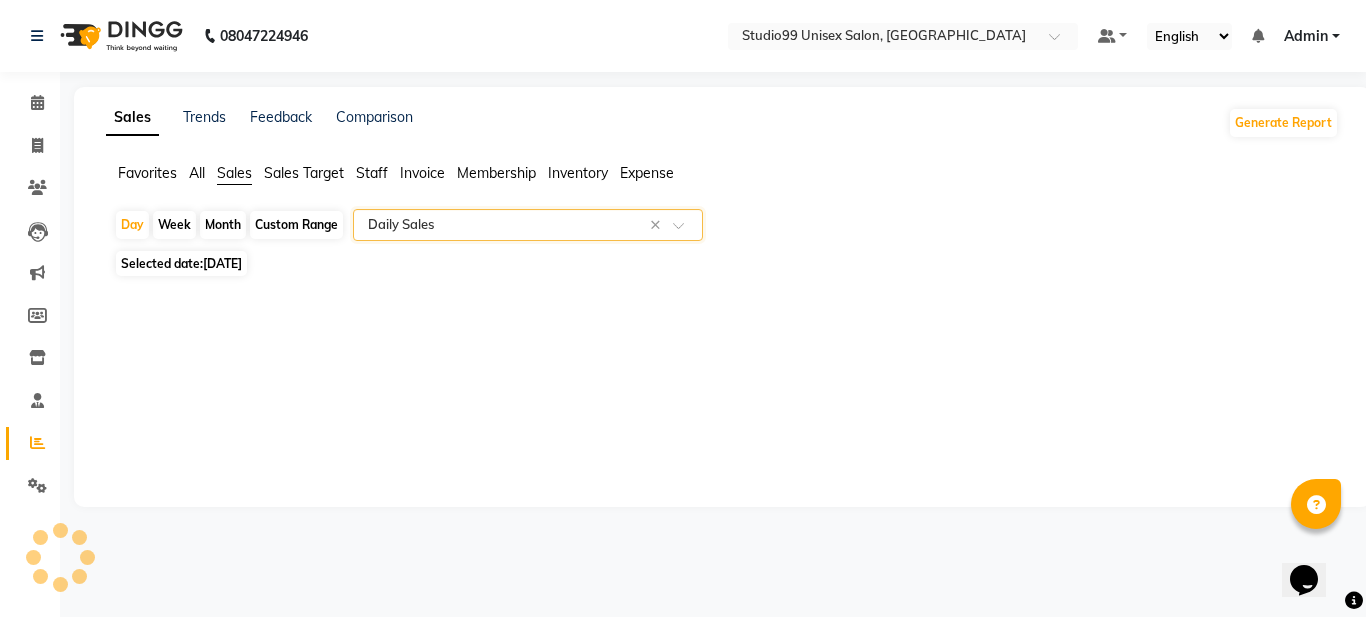 select on "csv" 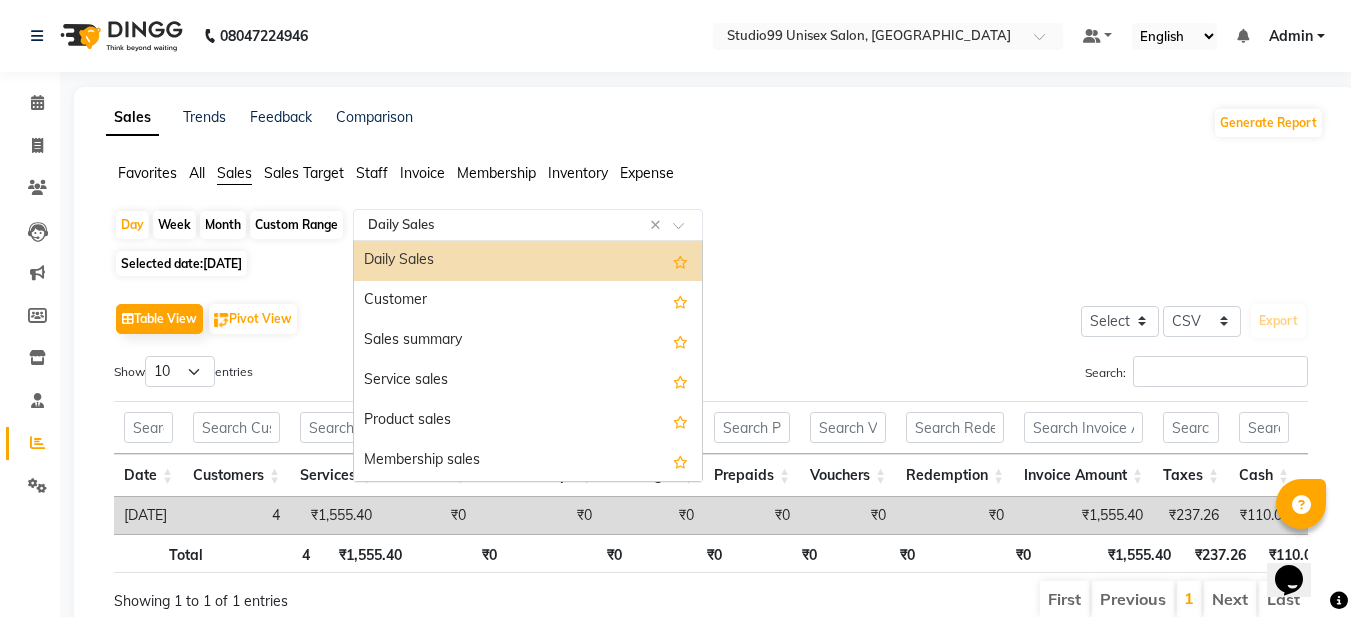 click 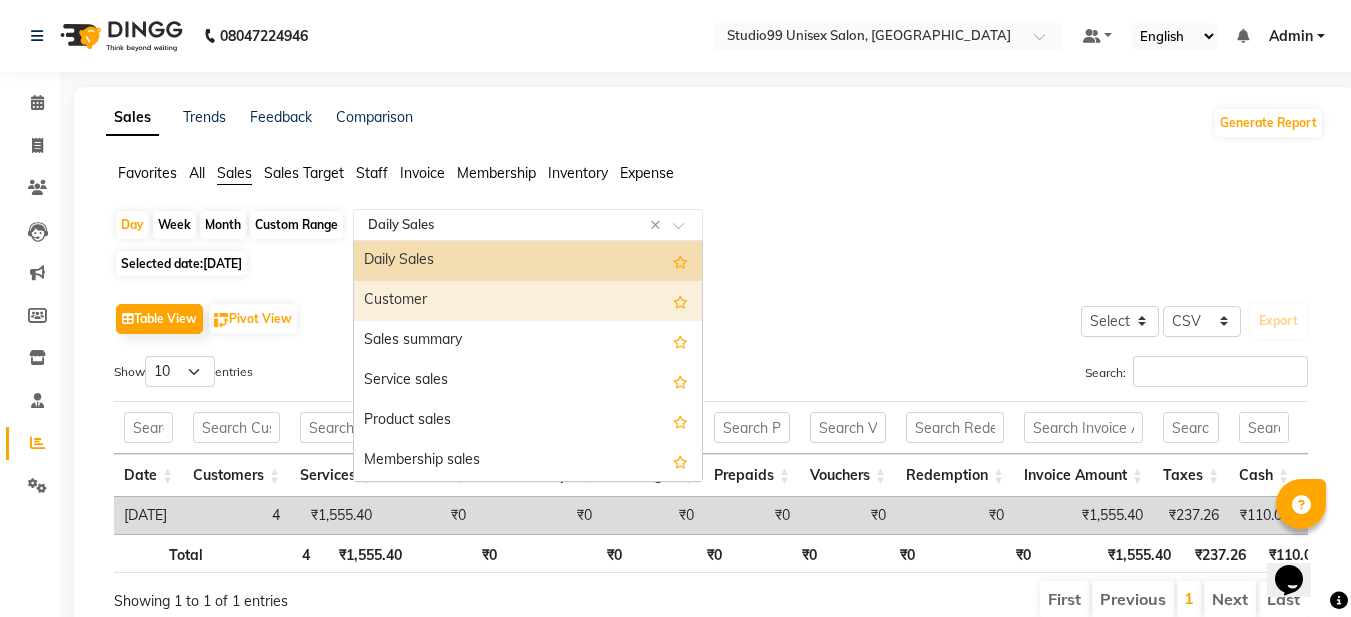 click on "Customer" at bounding box center [528, 301] 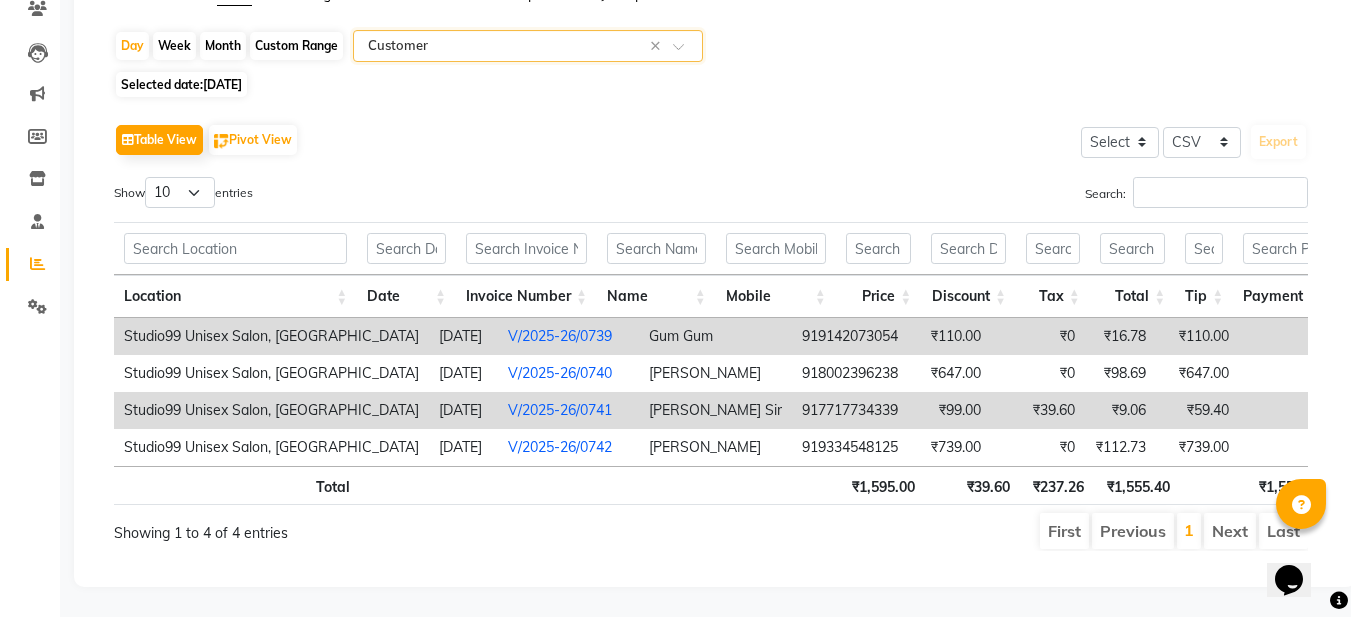 scroll, scrollTop: 209, scrollLeft: 0, axis: vertical 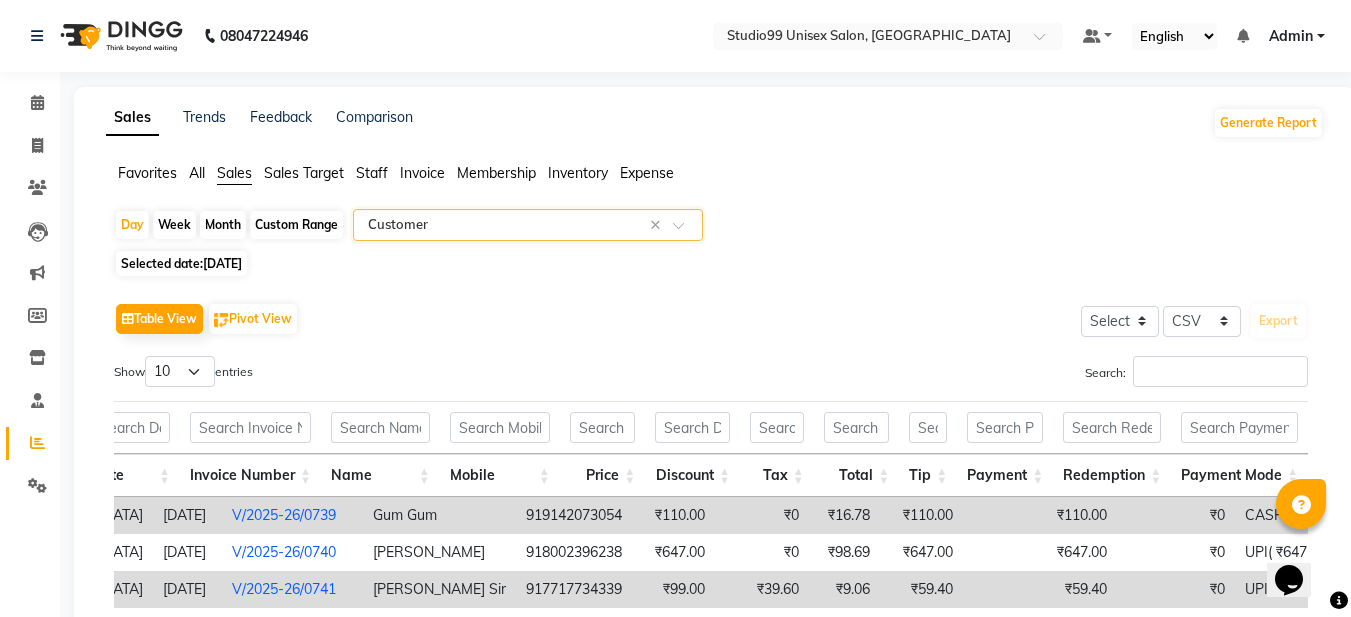click on "[DATE]" 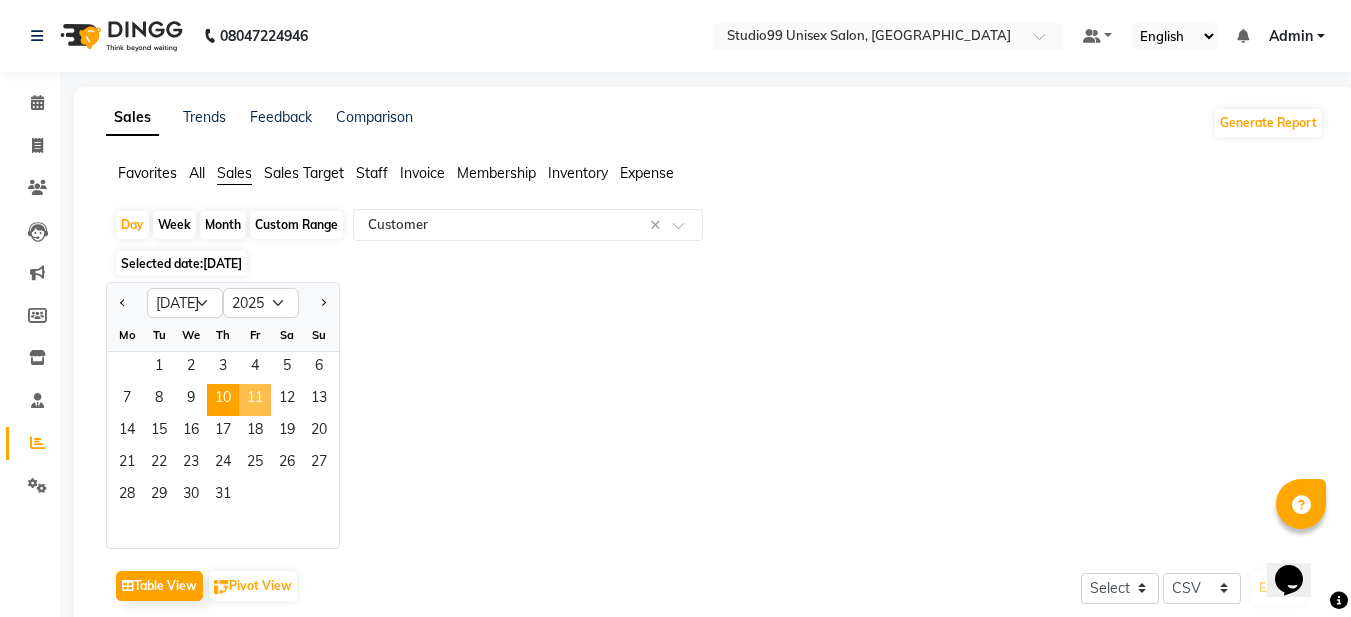 click on "11" 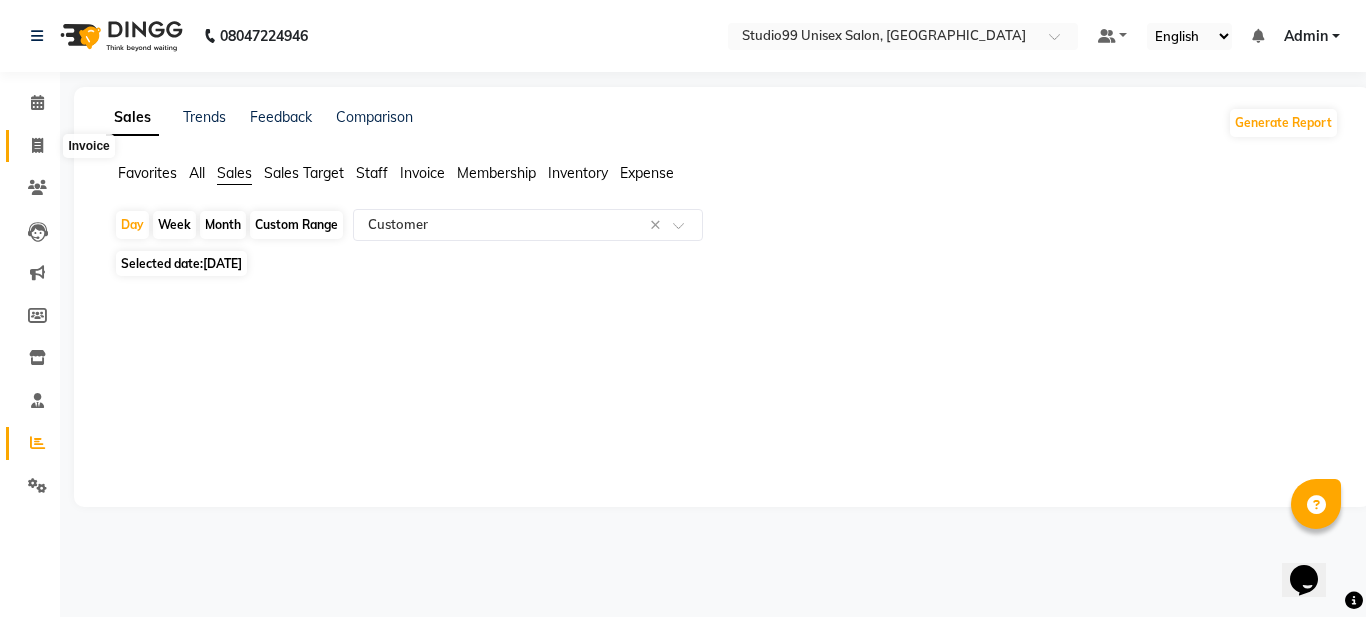 click 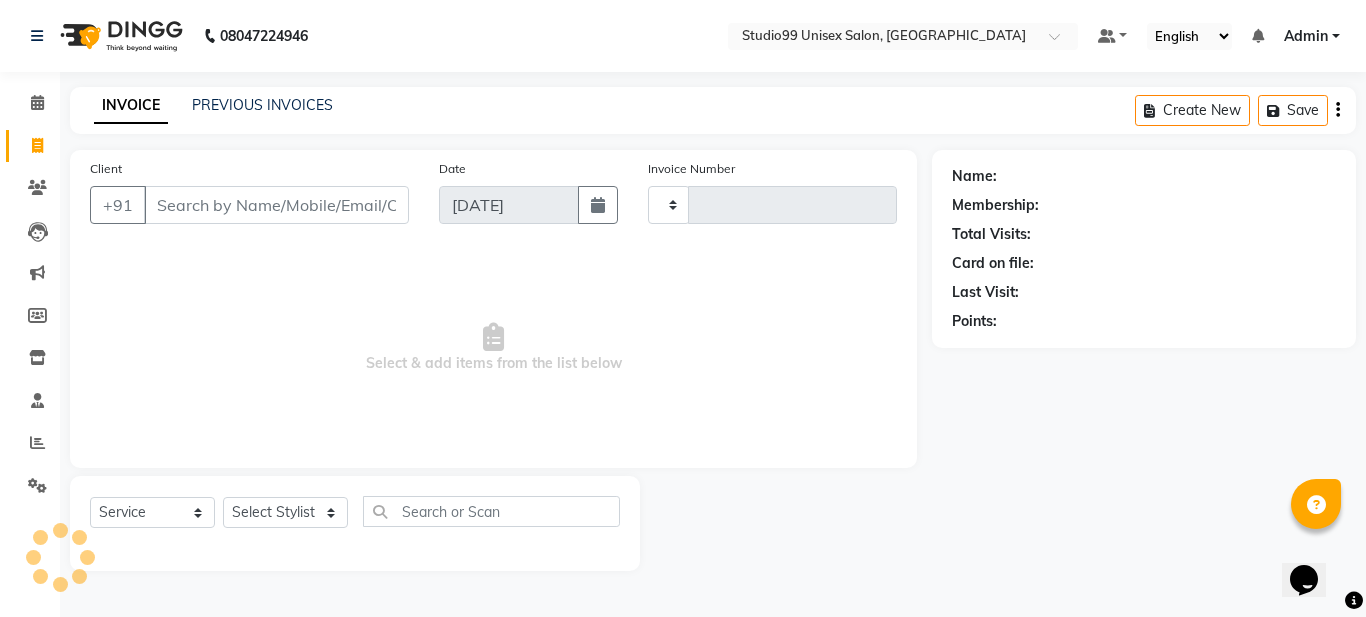 type on "0743" 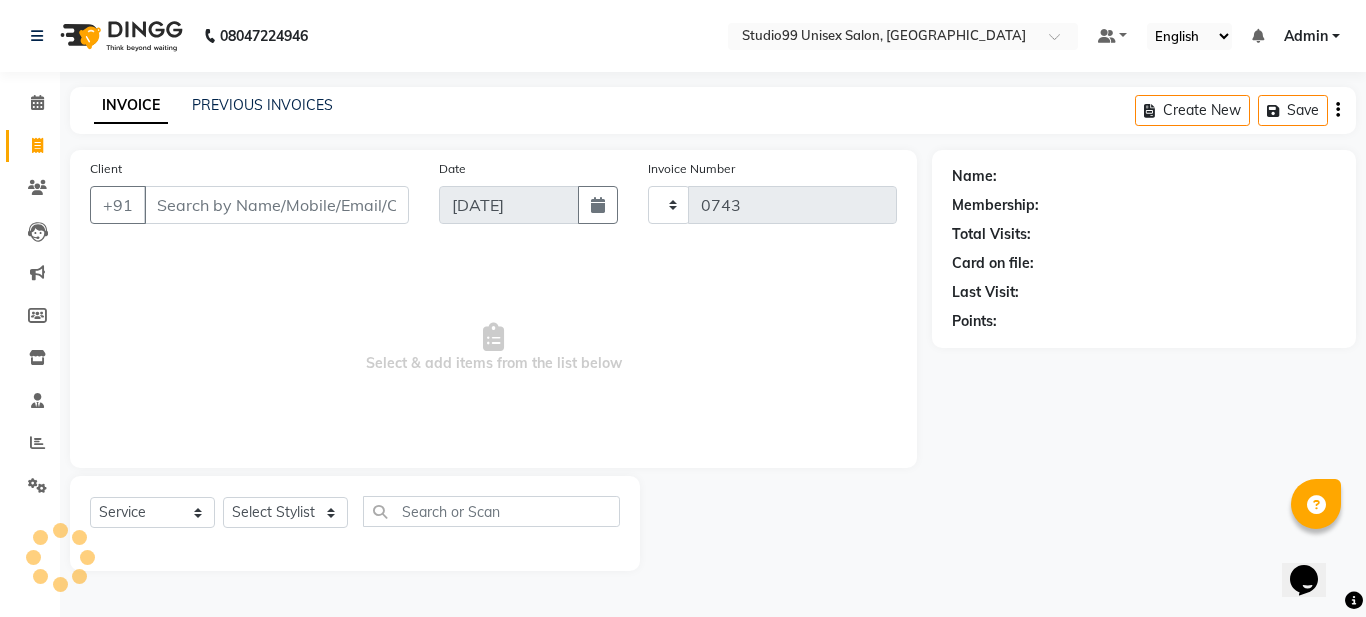select on "6061" 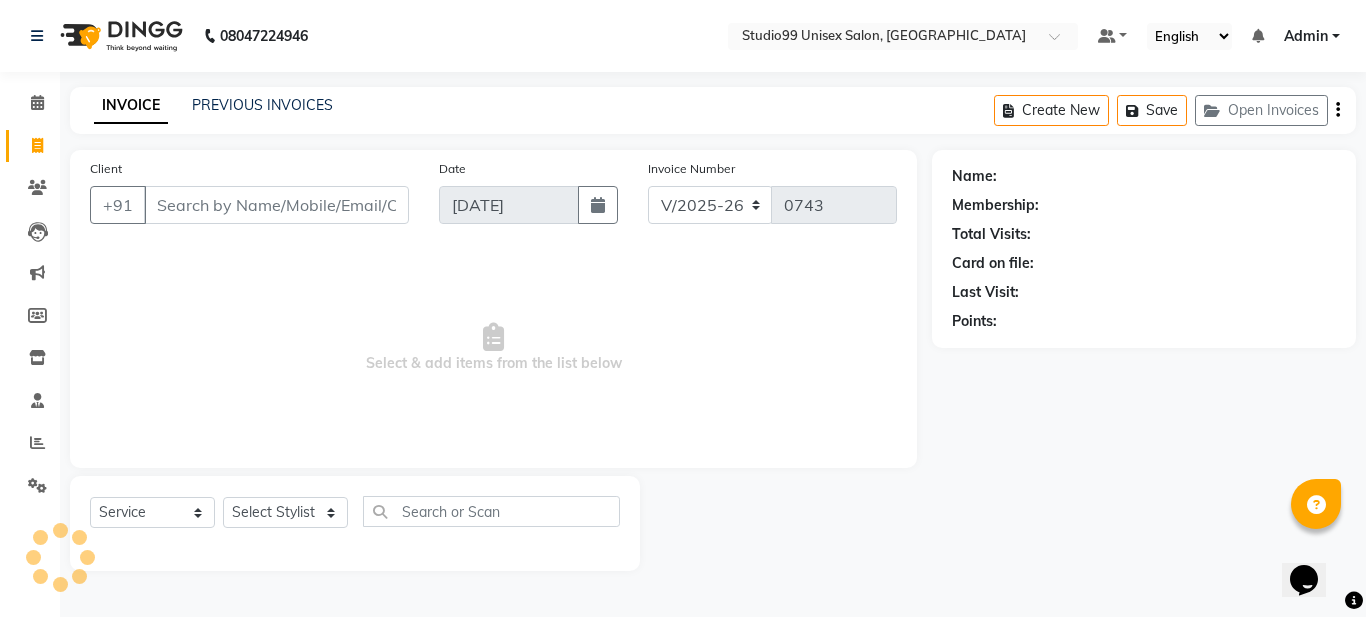 click on "Client" at bounding box center [276, 205] 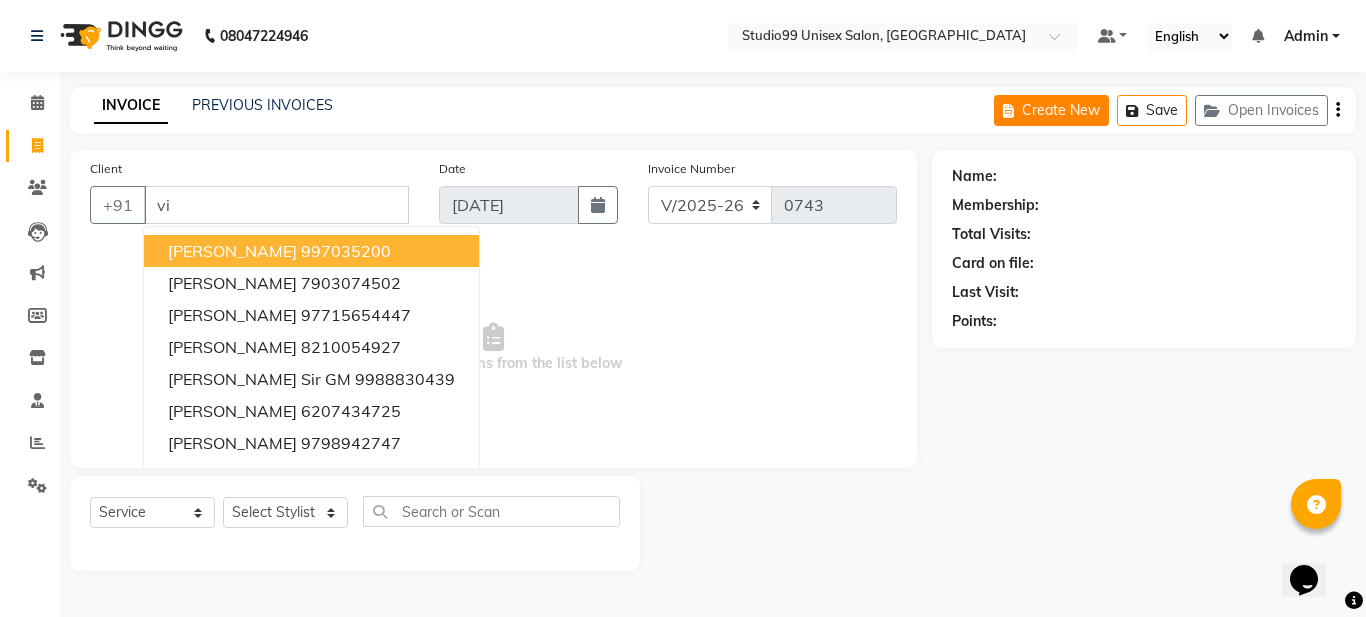 type on "v" 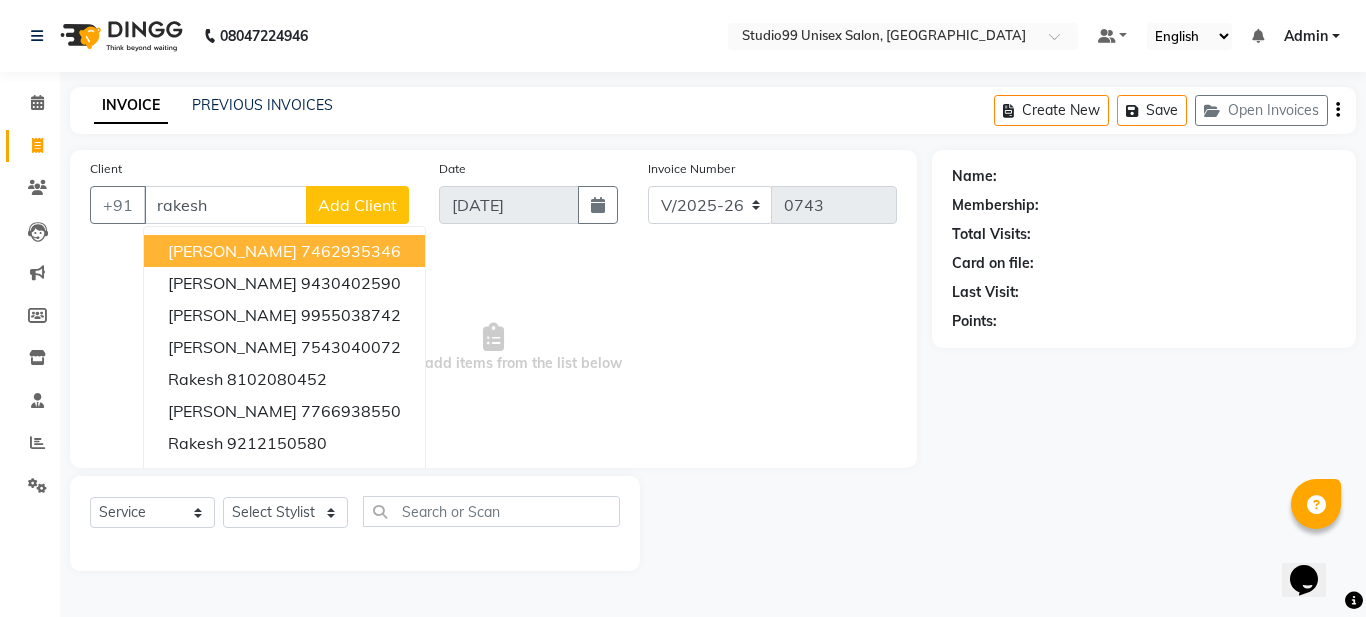 click on "7462935346" at bounding box center (351, 251) 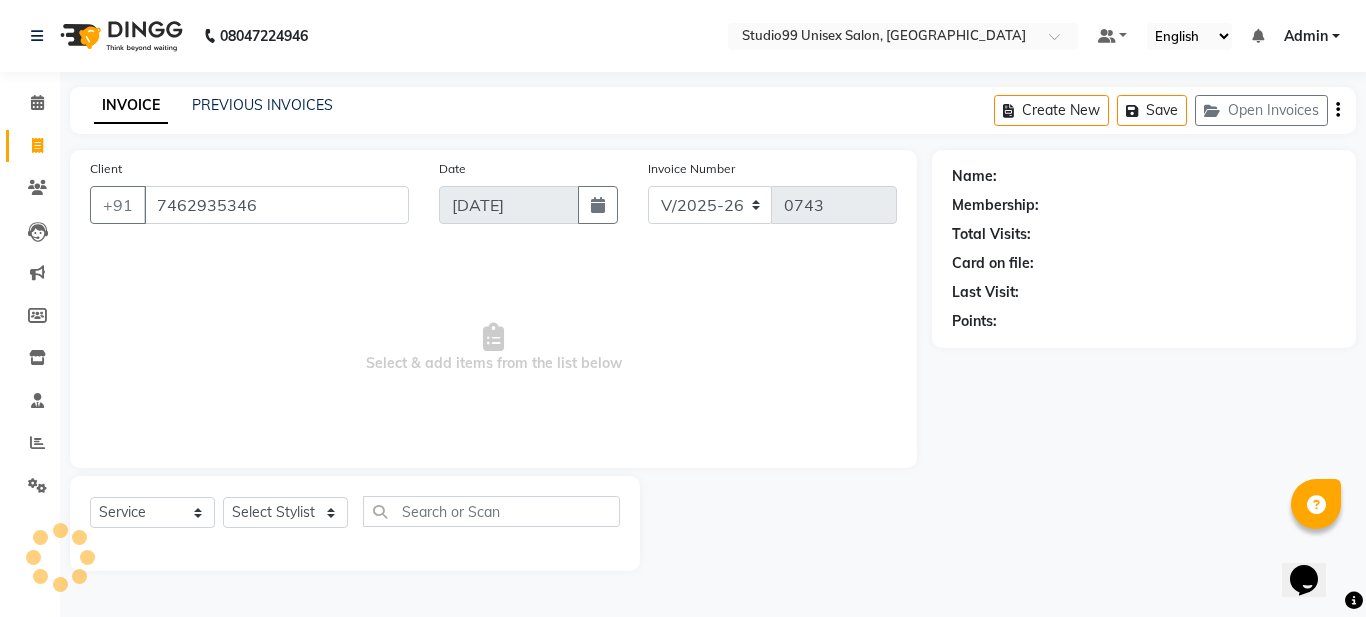 type on "7462935346" 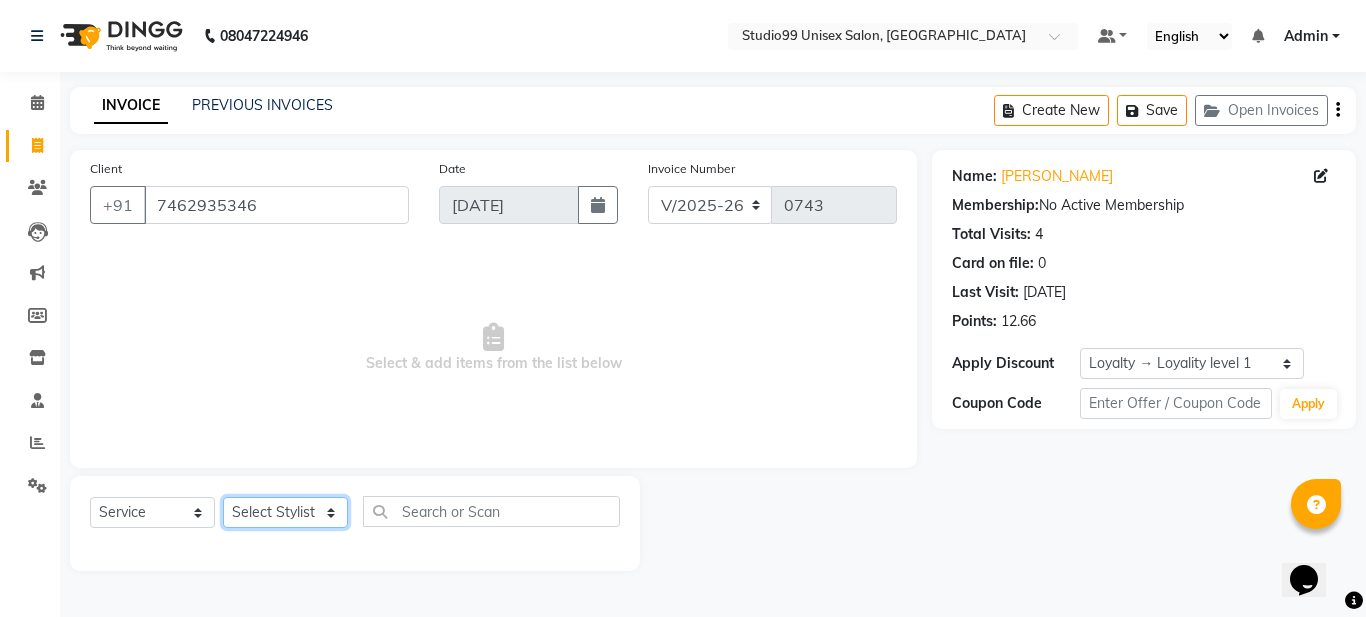 click on "Select Stylist Admin [PERSON_NAME] [PERSON_NAME] [PERSON_NAME] [PERSON_NAME] [PERSON_NAME]" 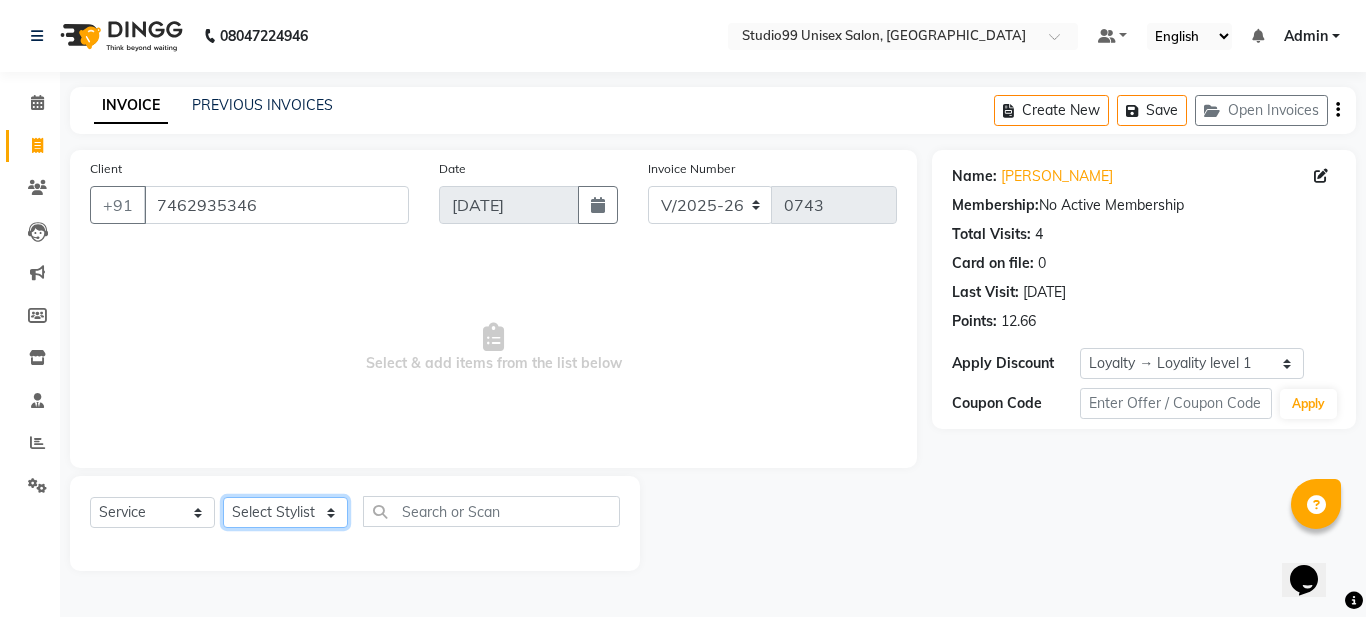 select on "63337" 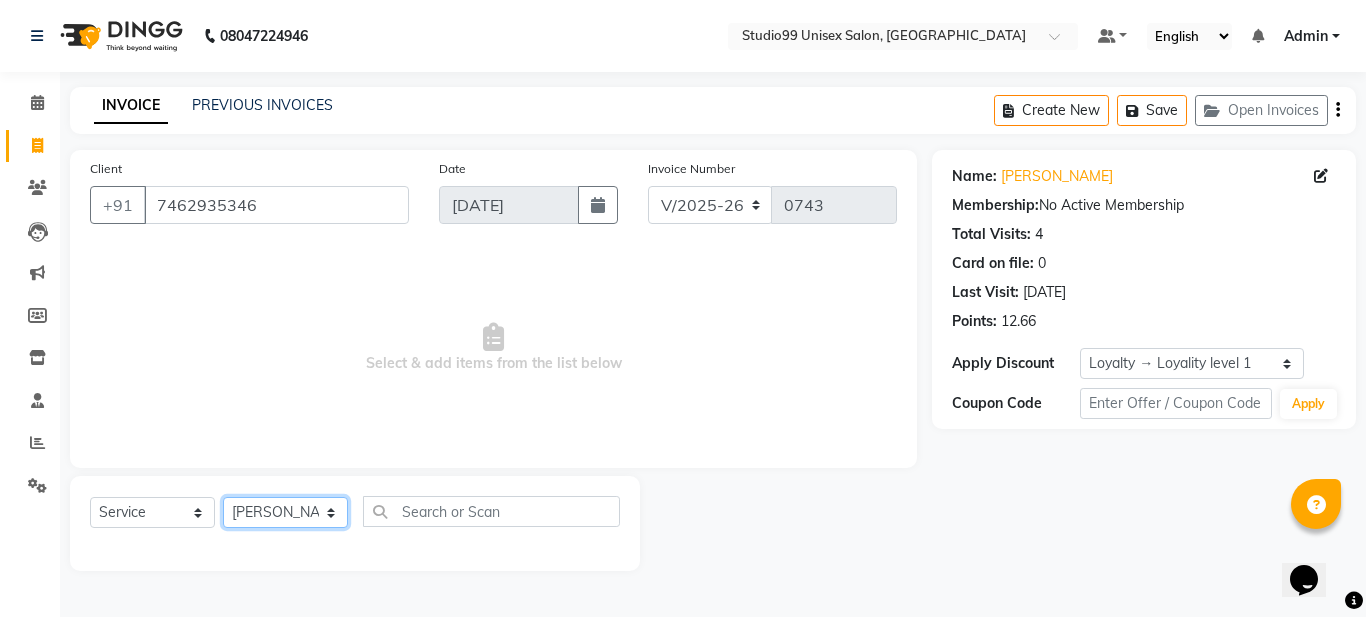 click on "Select Stylist Admin [PERSON_NAME] [PERSON_NAME] [PERSON_NAME] [PERSON_NAME] [PERSON_NAME]" 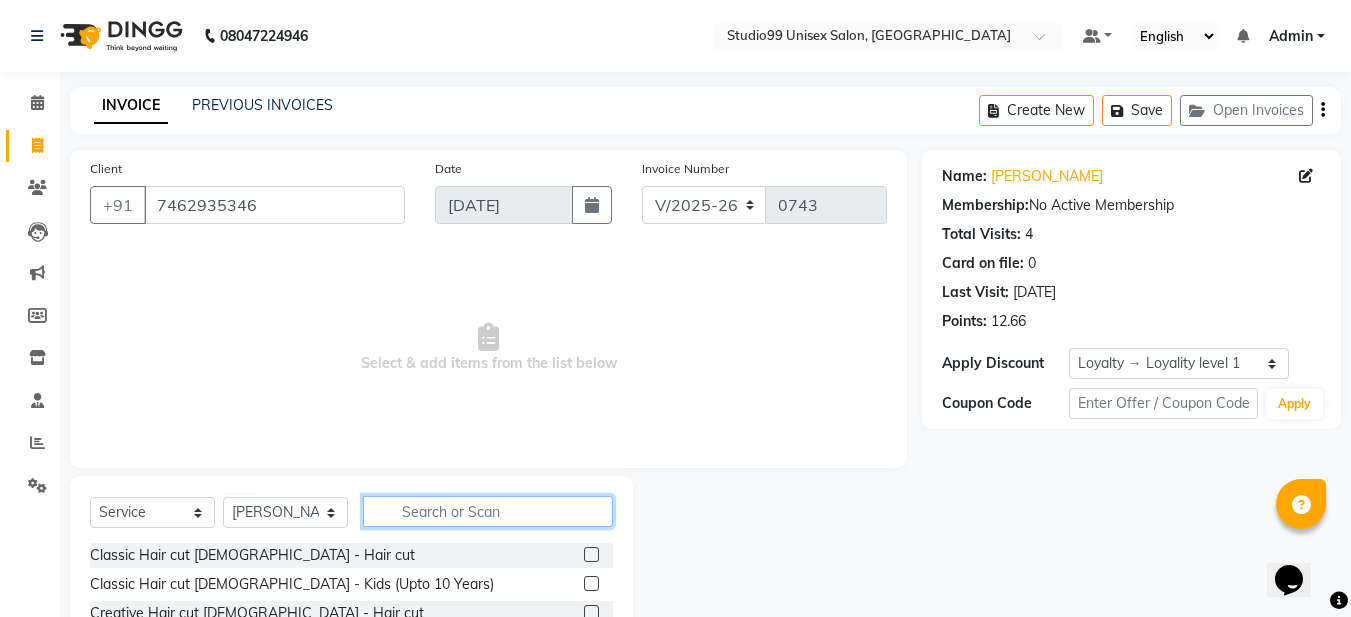 drag, startPoint x: 447, startPoint y: 513, endPoint x: 1365, endPoint y: 372, distance: 928.7653 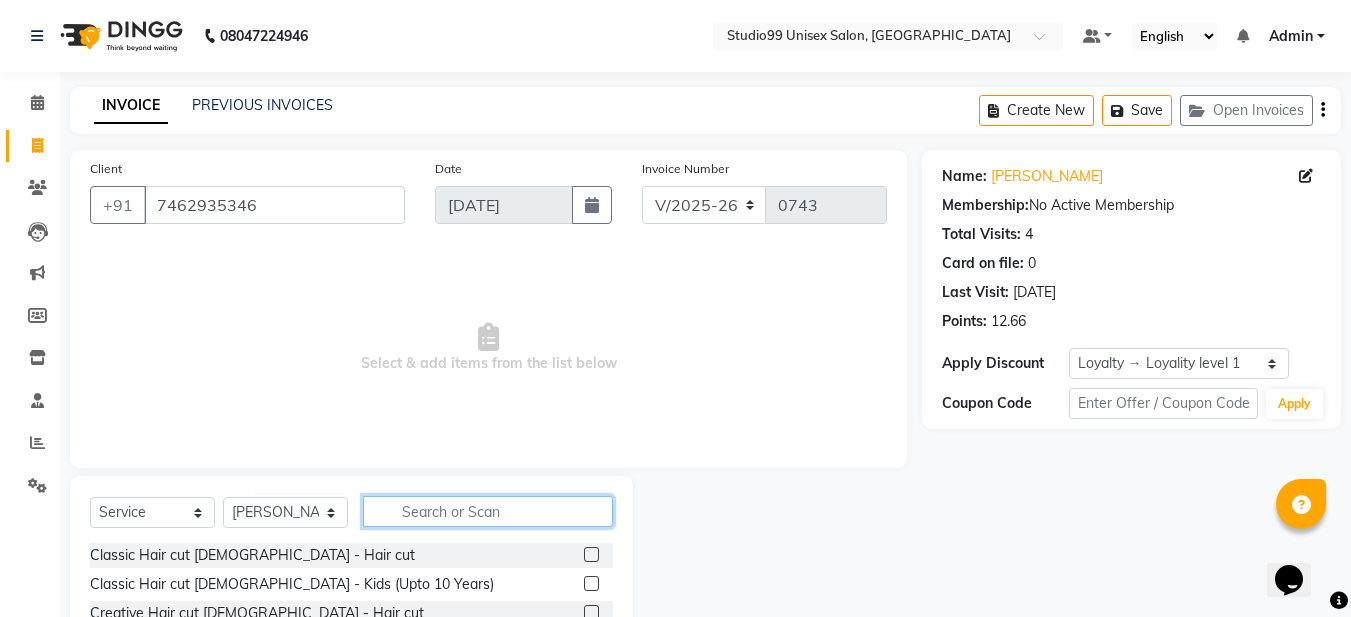 click 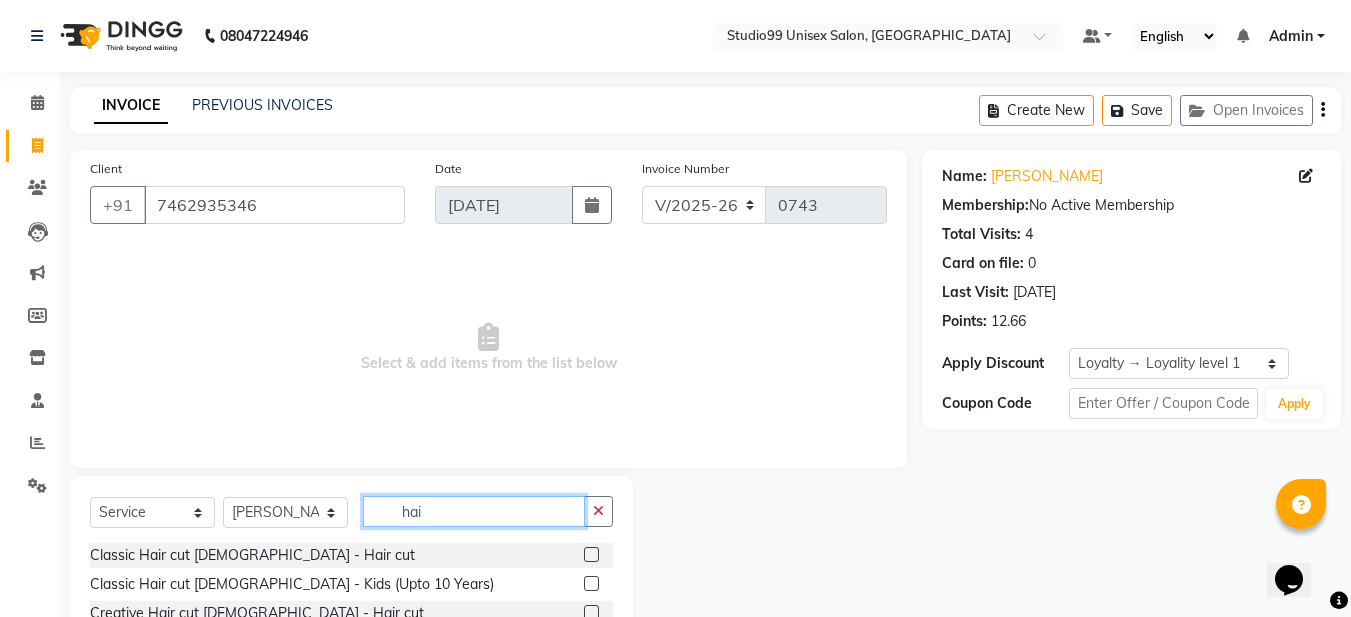type on "hai" 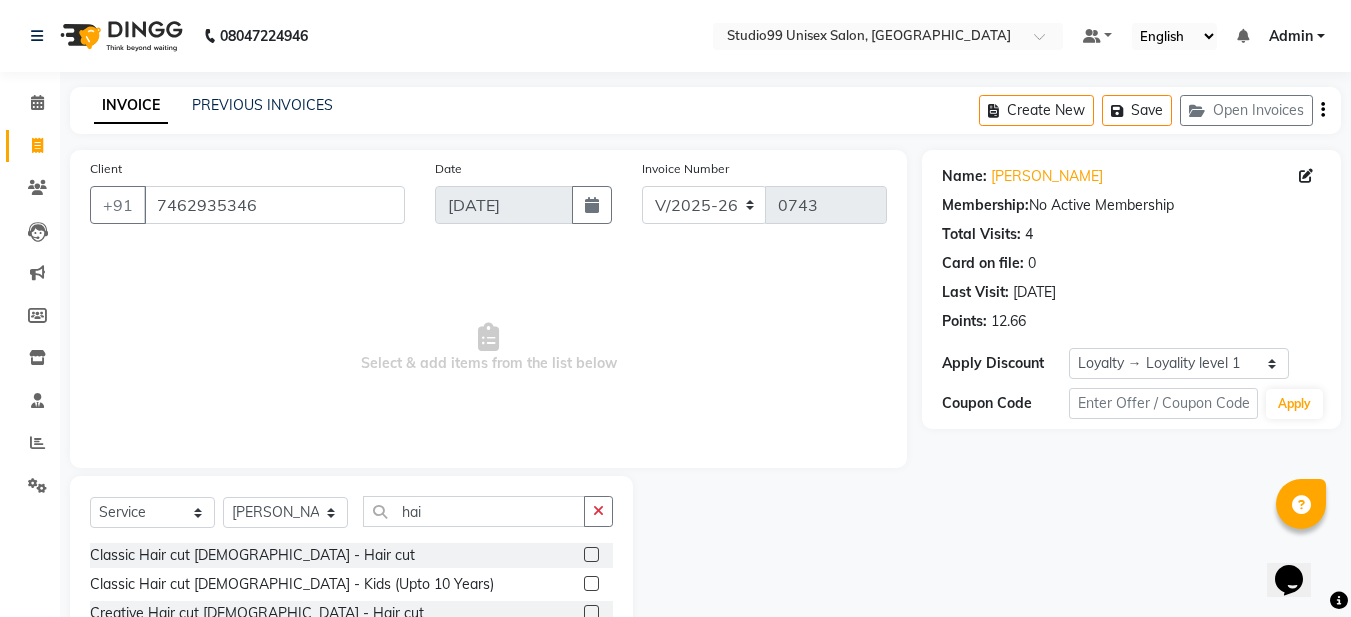 click 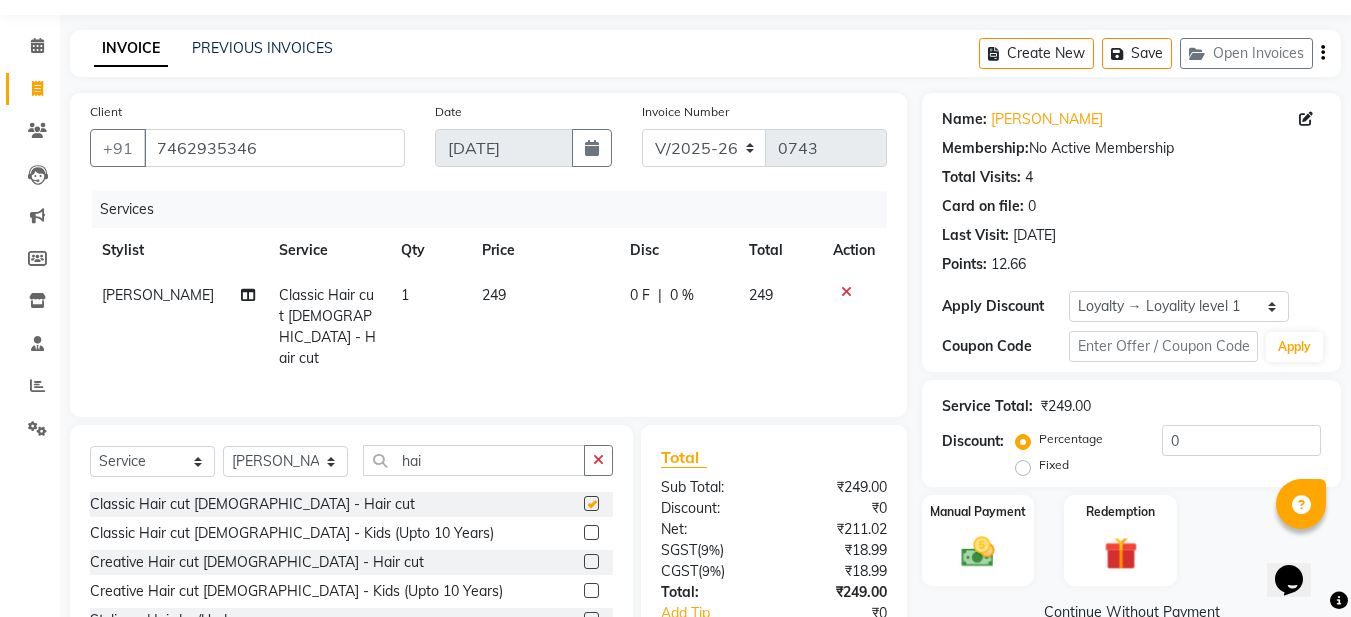 scroll, scrollTop: 184, scrollLeft: 0, axis: vertical 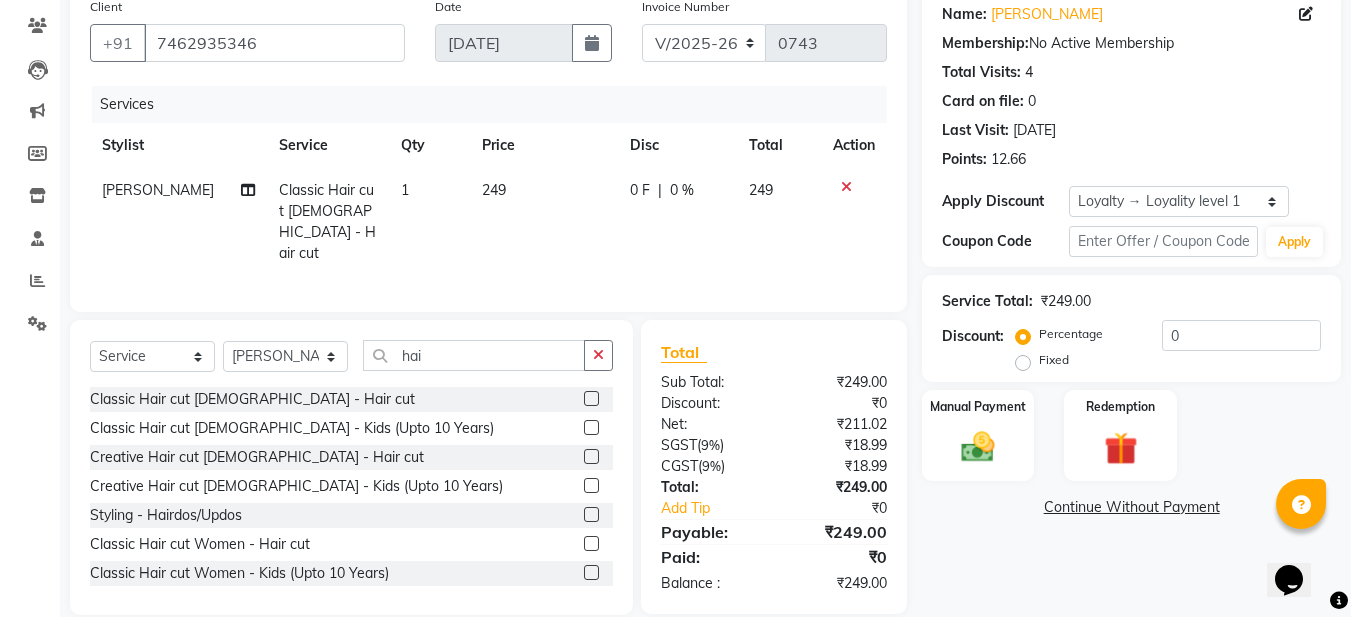 checkbox on "false" 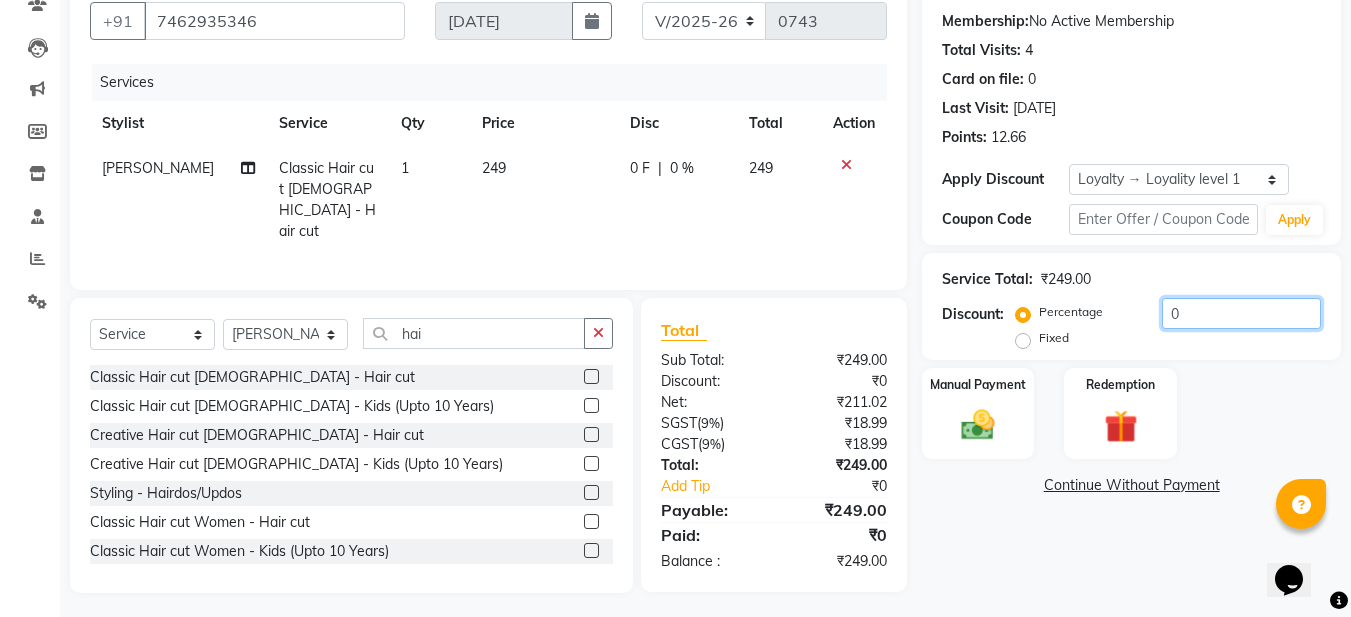 click on "0" 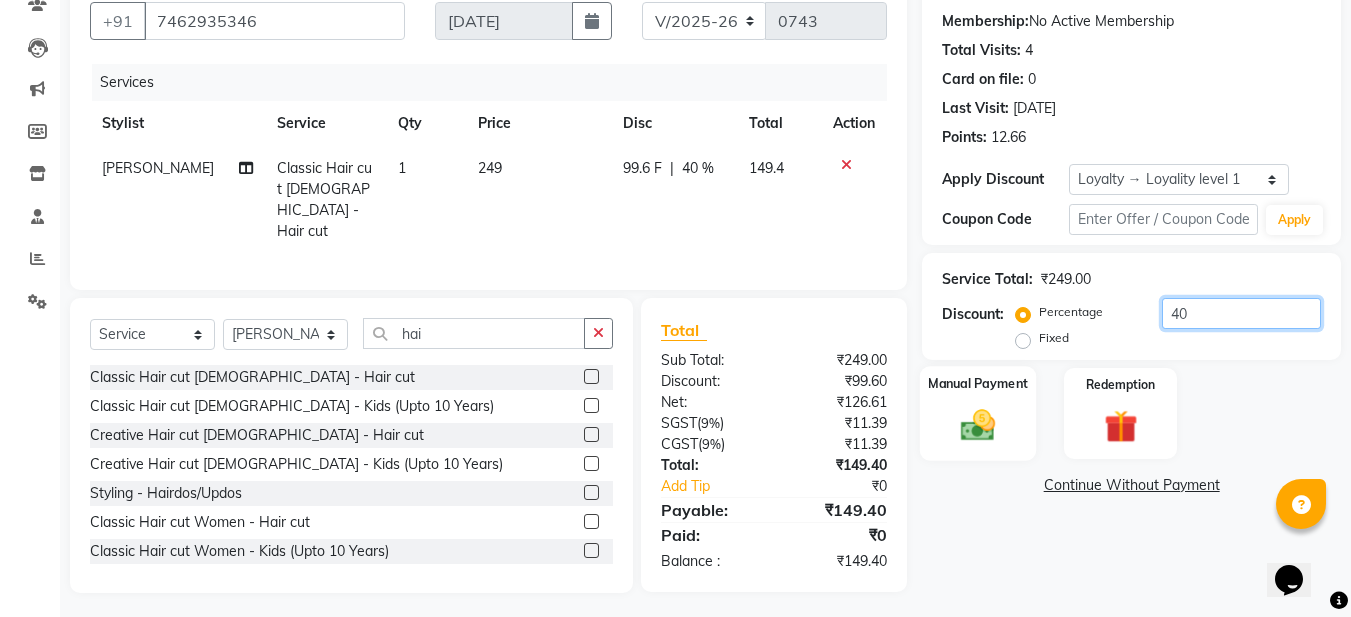 type on "40" 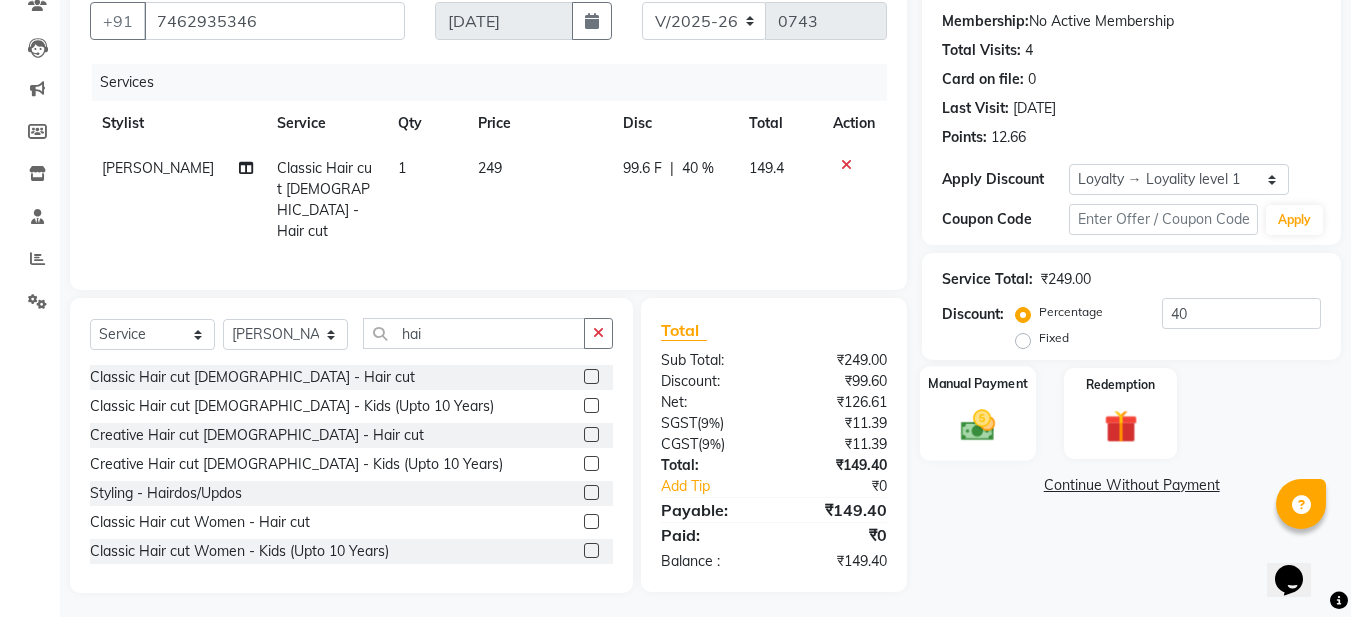 click on "Manual Payment" 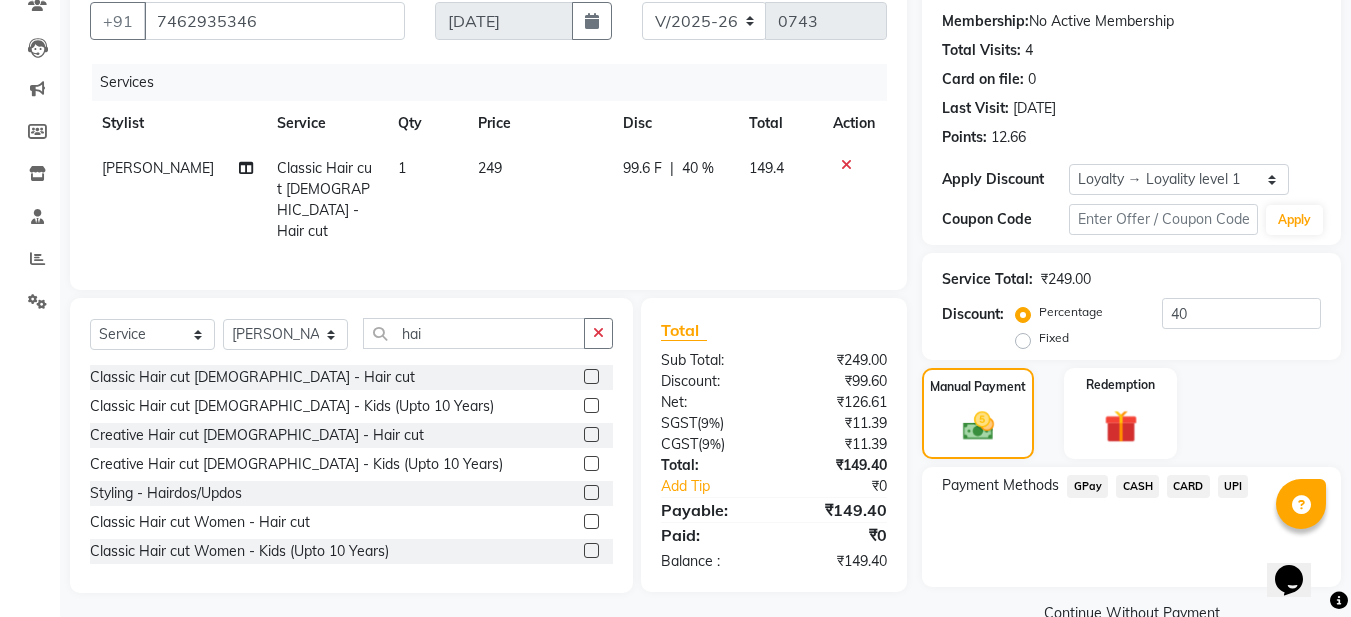 scroll, scrollTop: 225, scrollLeft: 0, axis: vertical 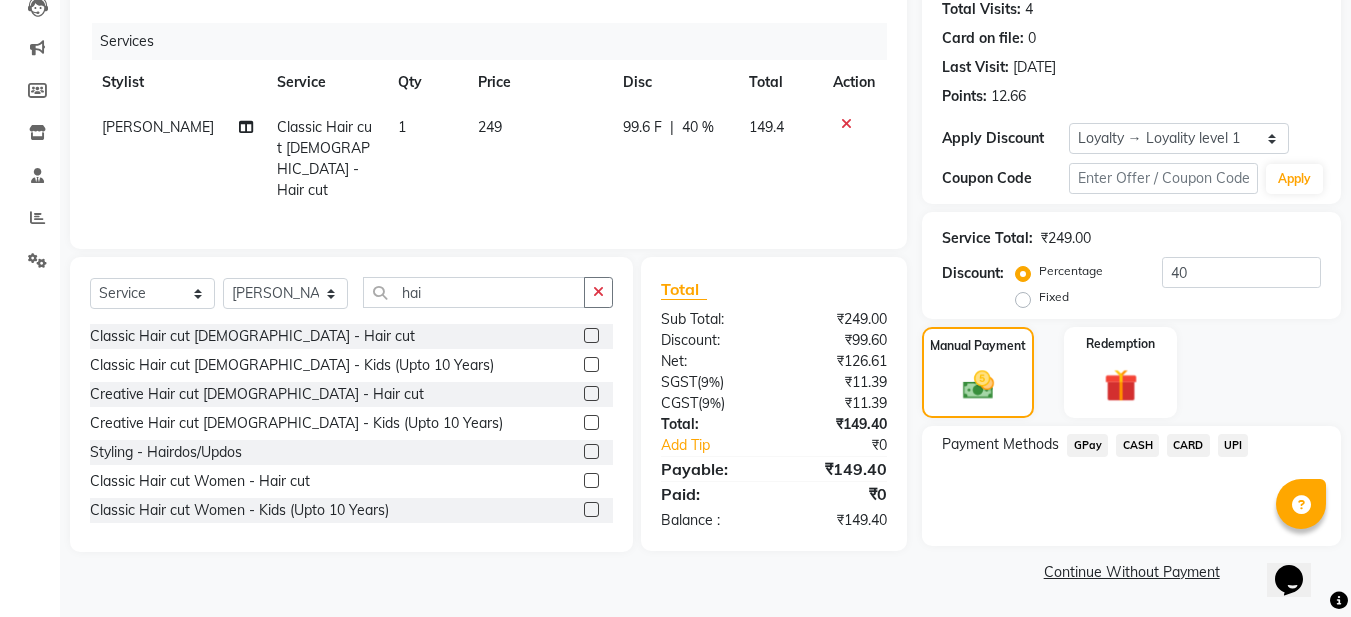 click on "UPI" 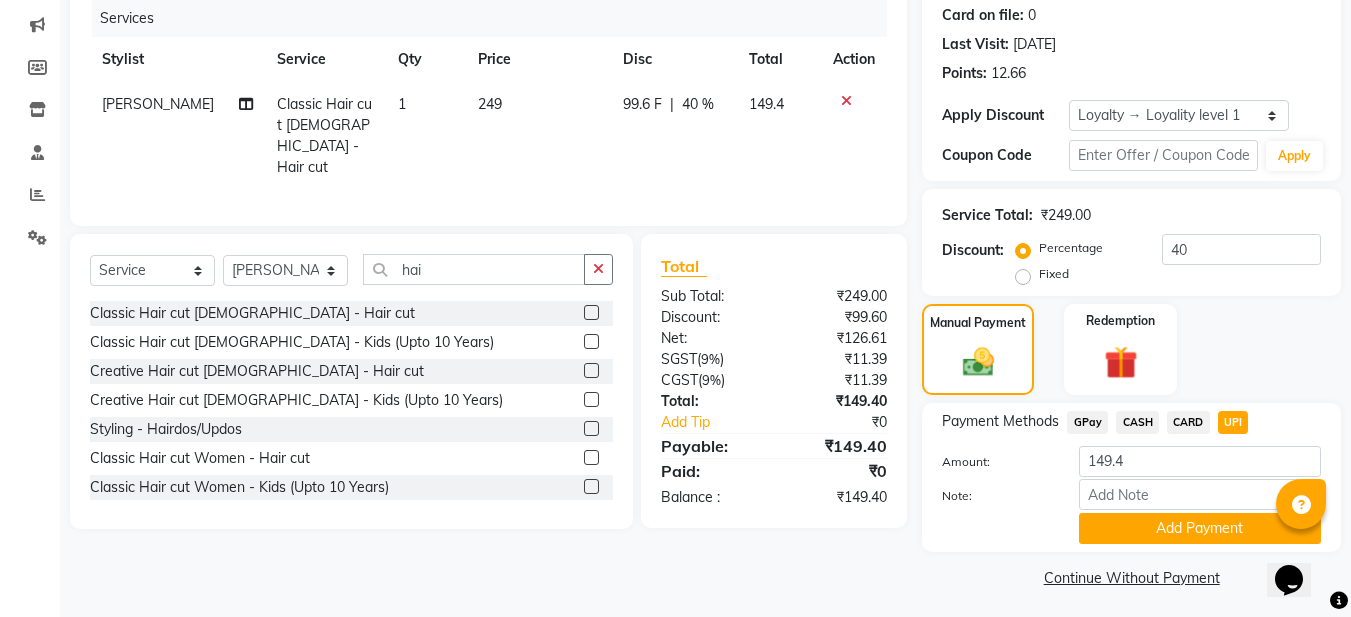 scroll, scrollTop: 254, scrollLeft: 0, axis: vertical 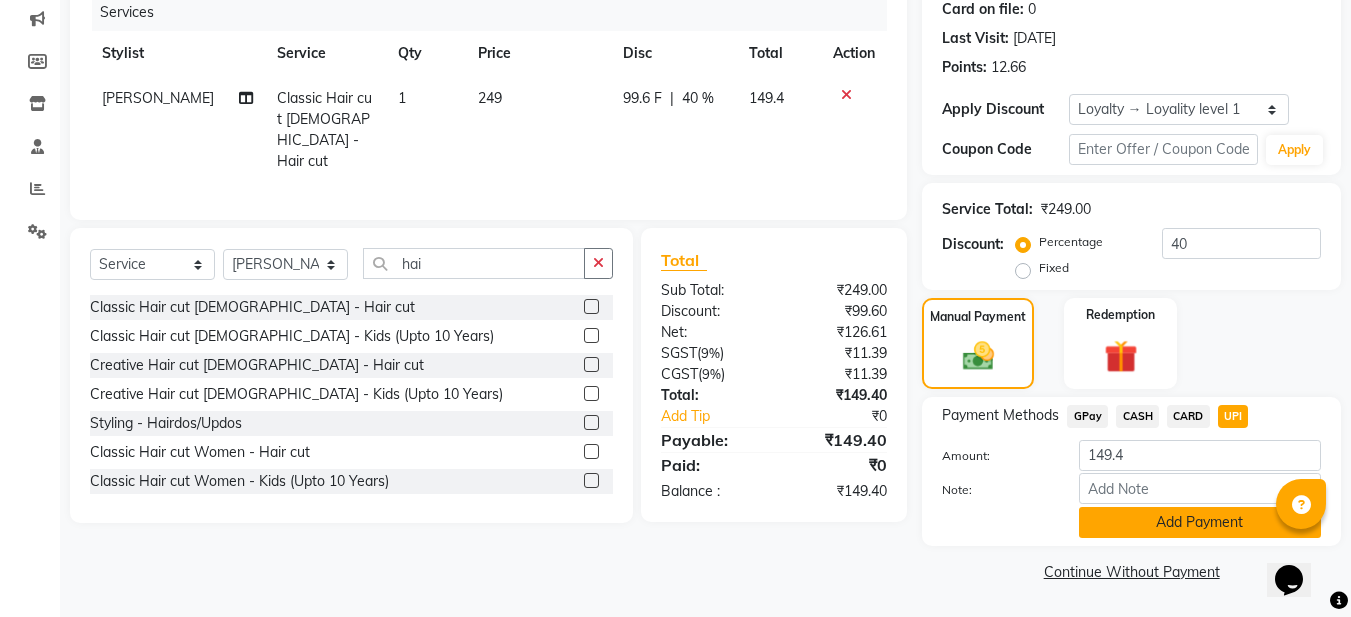 click on "Add Payment" 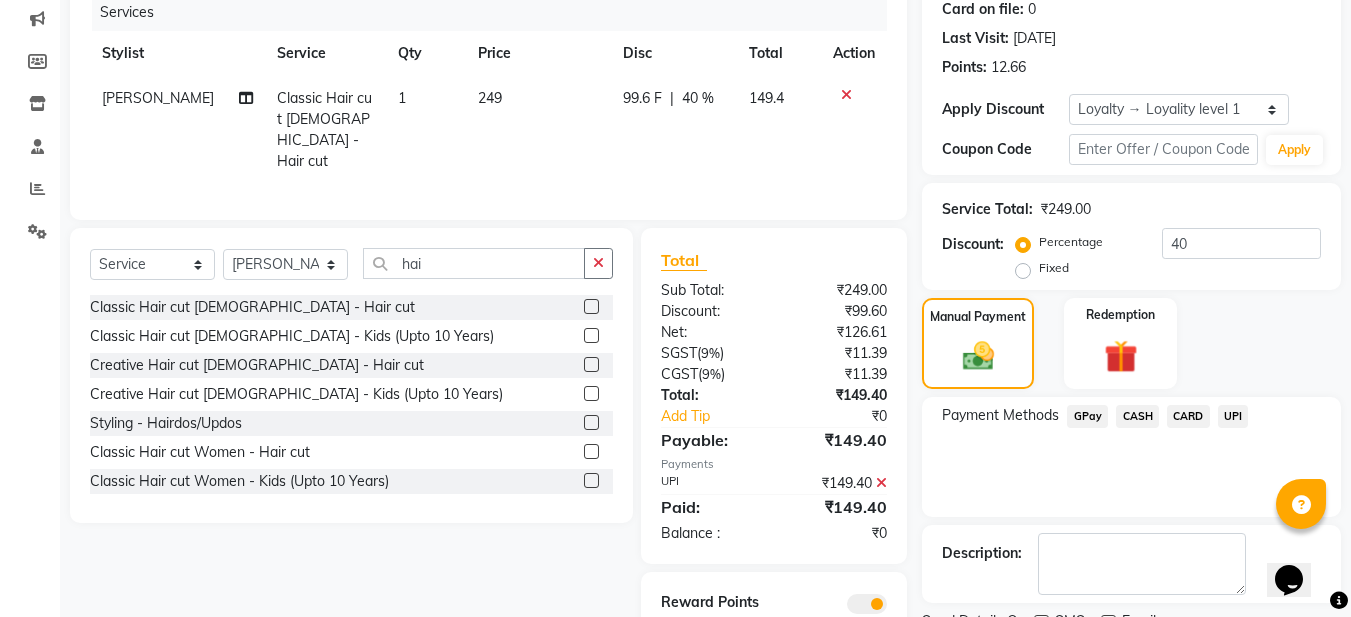 scroll, scrollTop: 345, scrollLeft: 0, axis: vertical 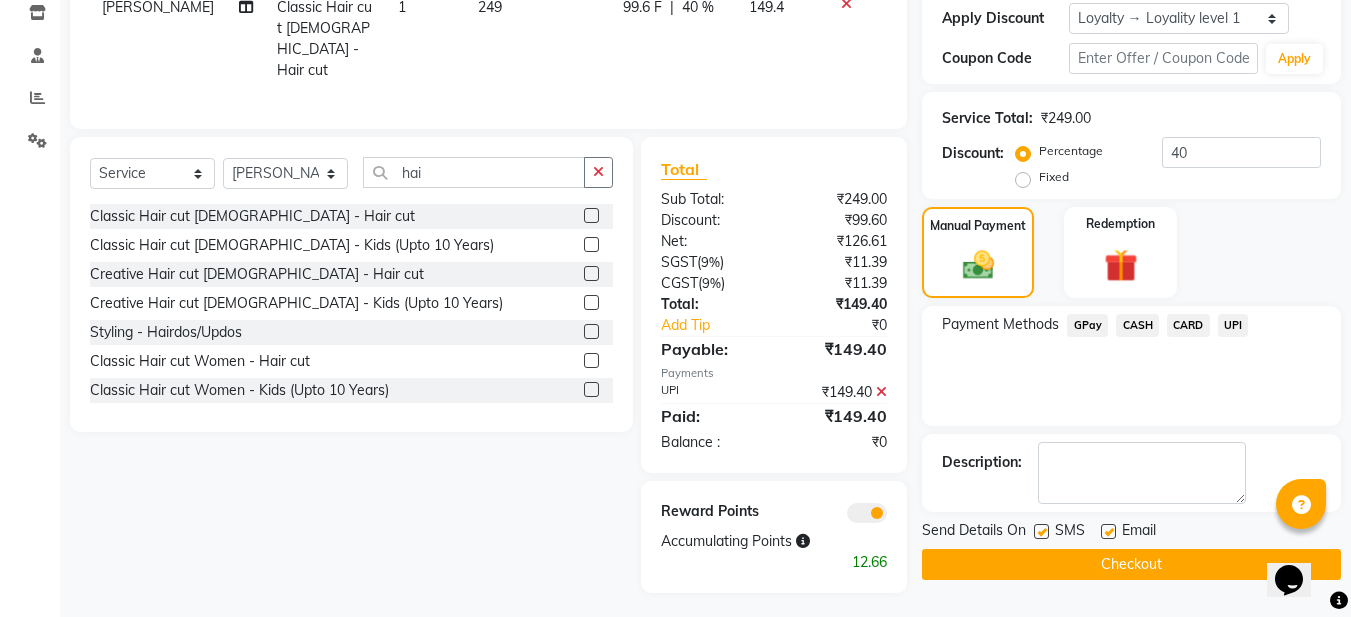 click on "Checkout" 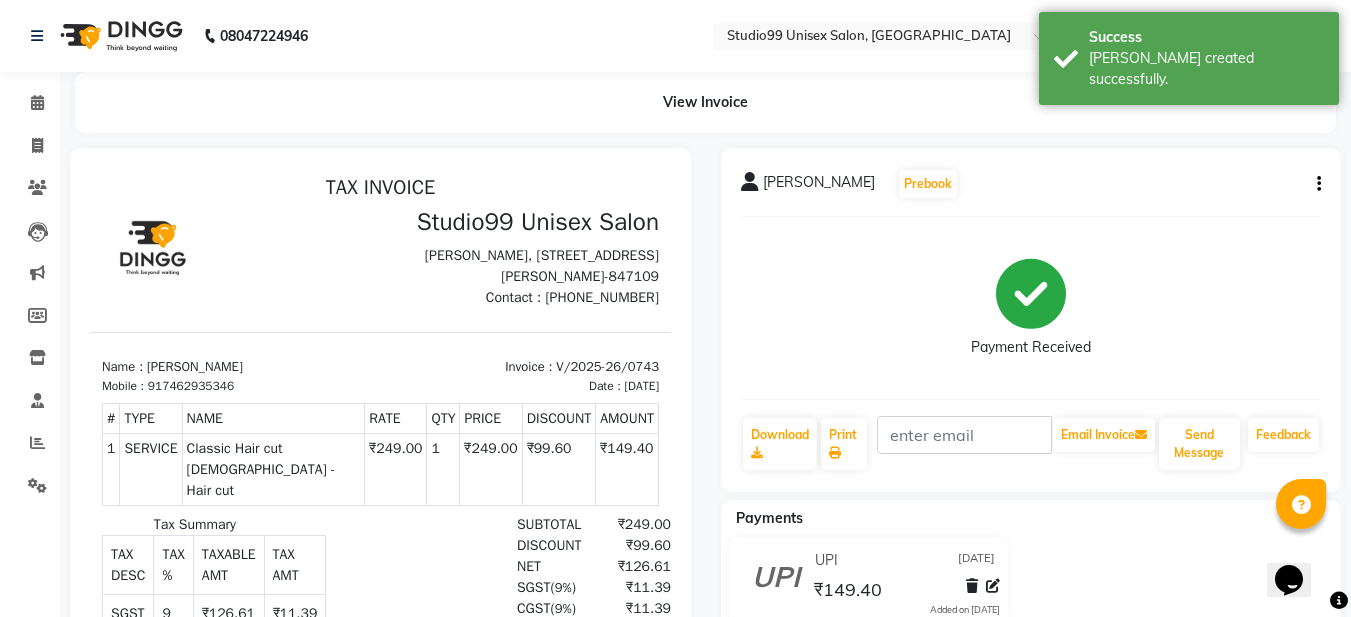 scroll, scrollTop: 0, scrollLeft: 0, axis: both 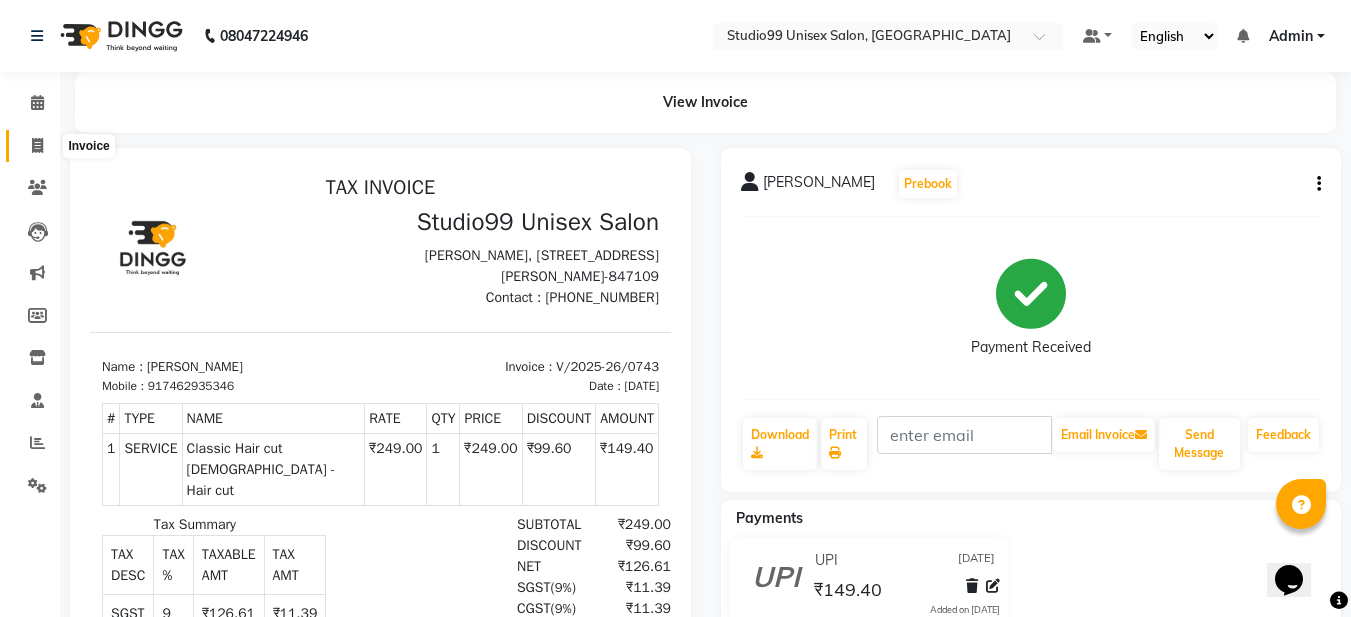 click 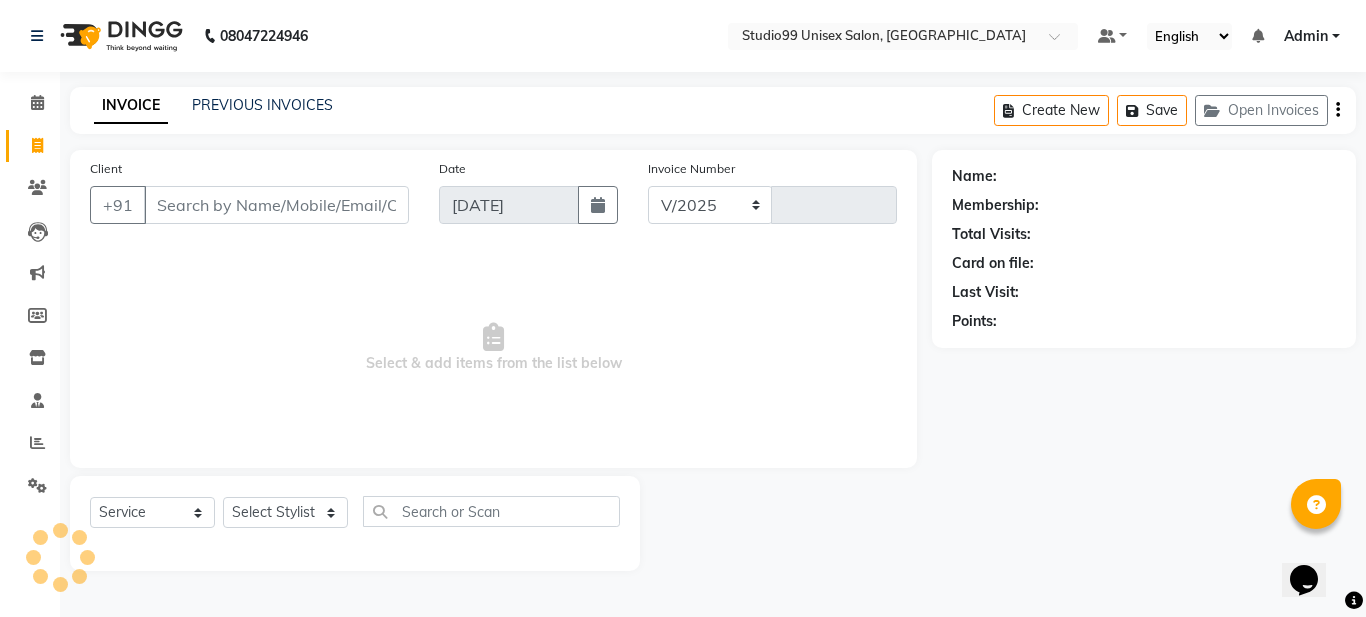select on "6061" 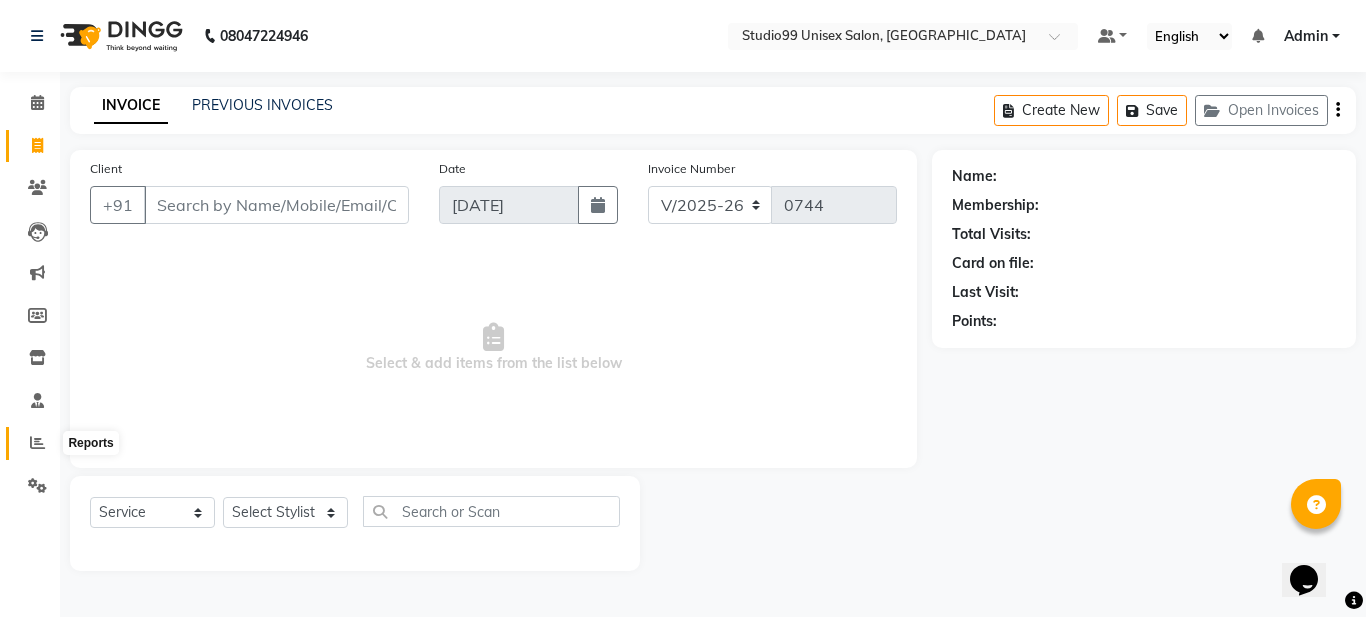 click 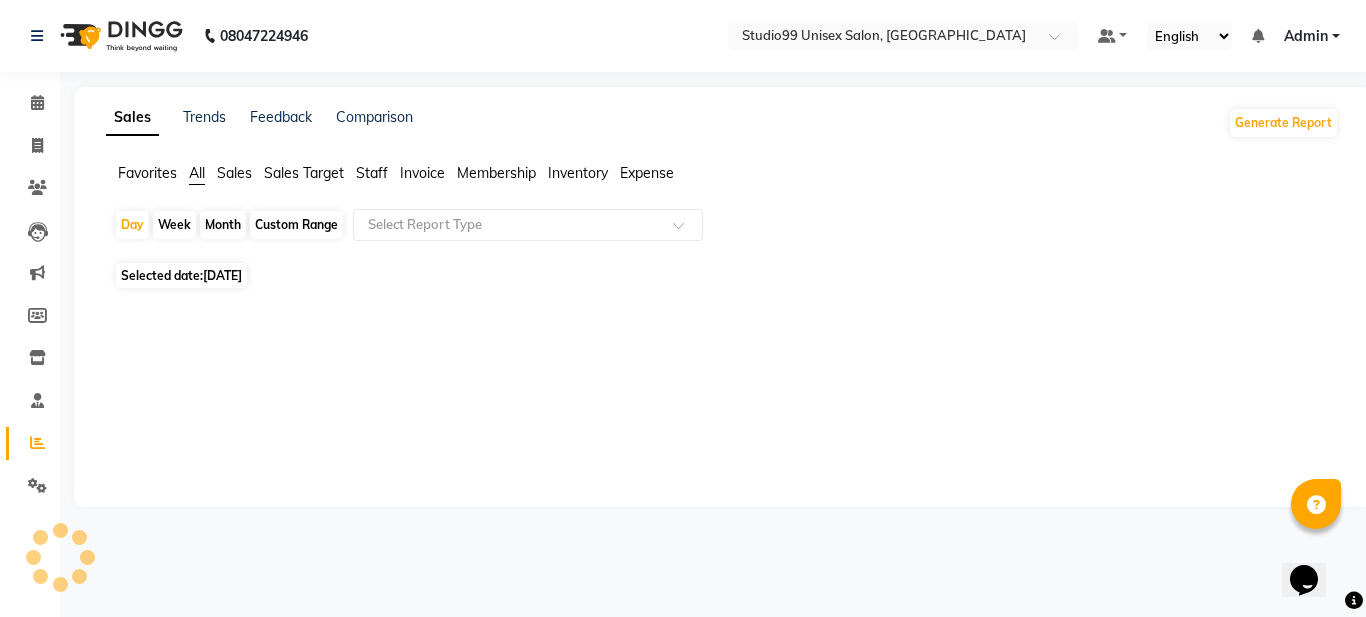 click on "Sales" 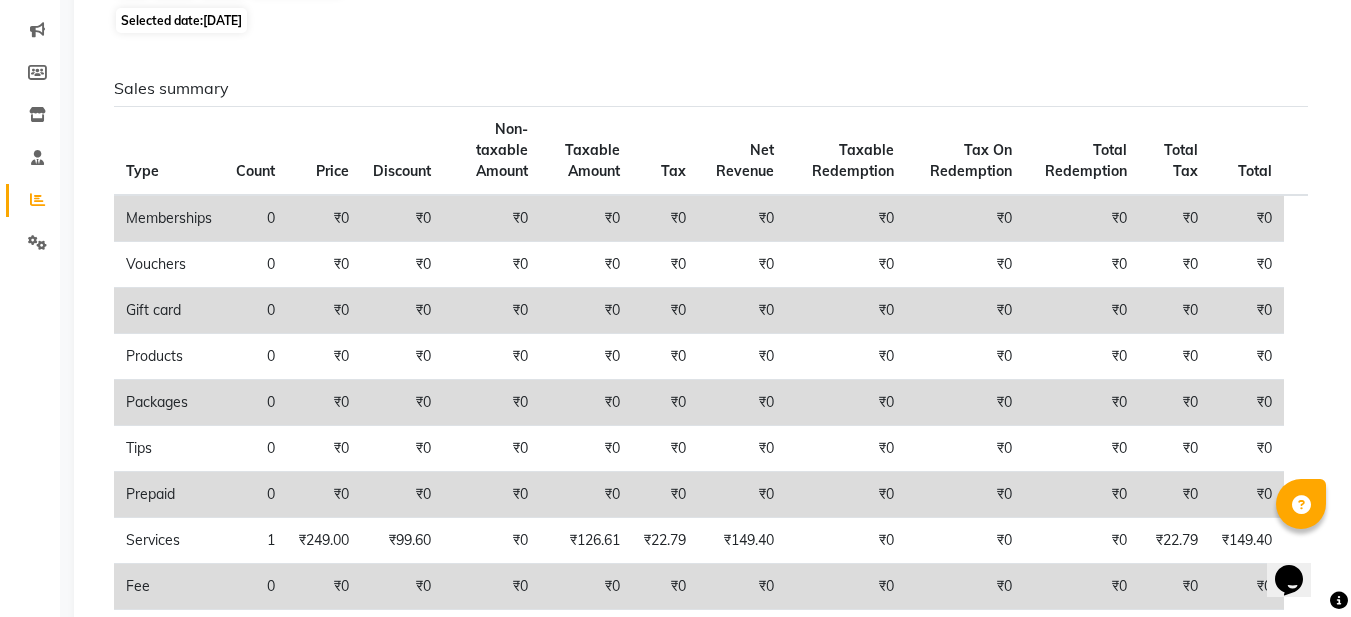 scroll, scrollTop: 104, scrollLeft: 0, axis: vertical 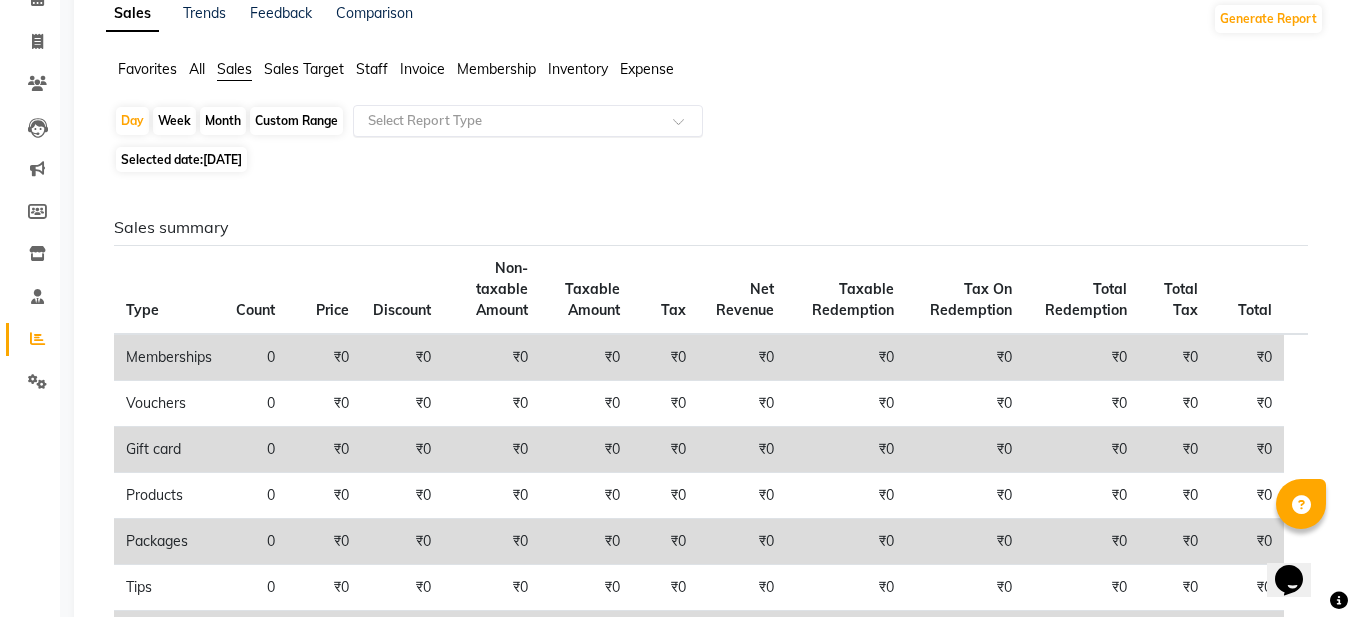 click 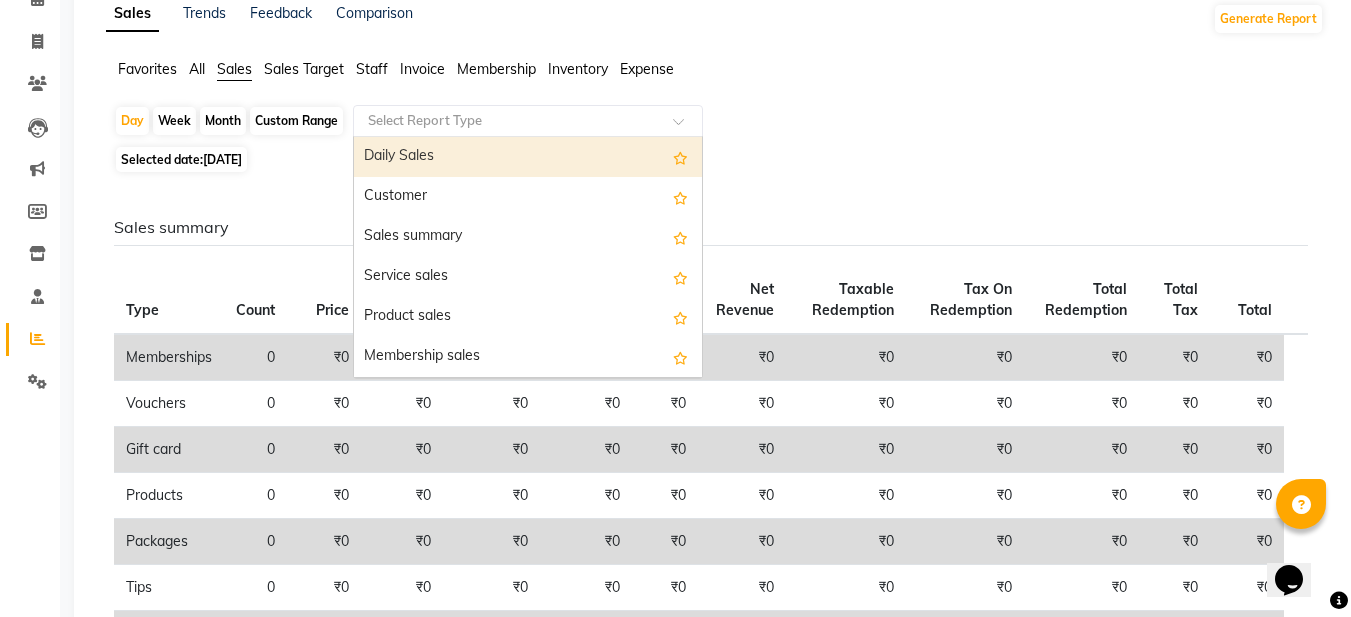 click on "Daily Sales" at bounding box center [528, 157] 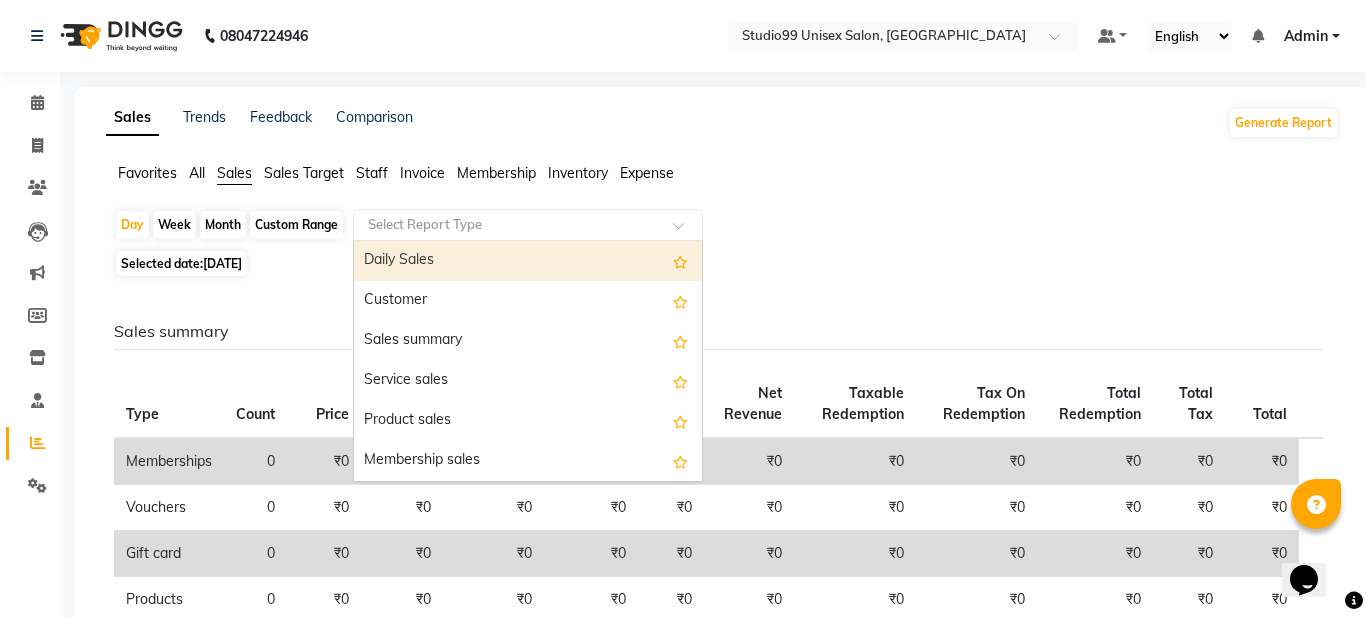 select on "csv" 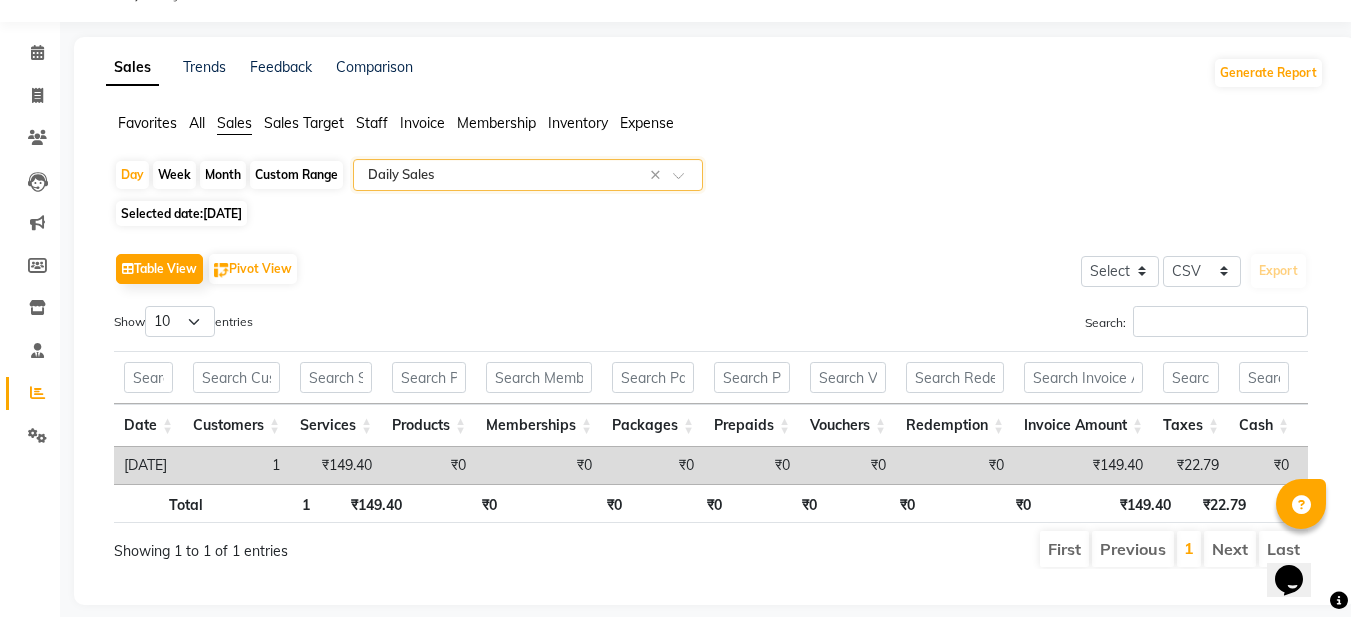 scroll, scrollTop: 98, scrollLeft: 0, axis: vertical 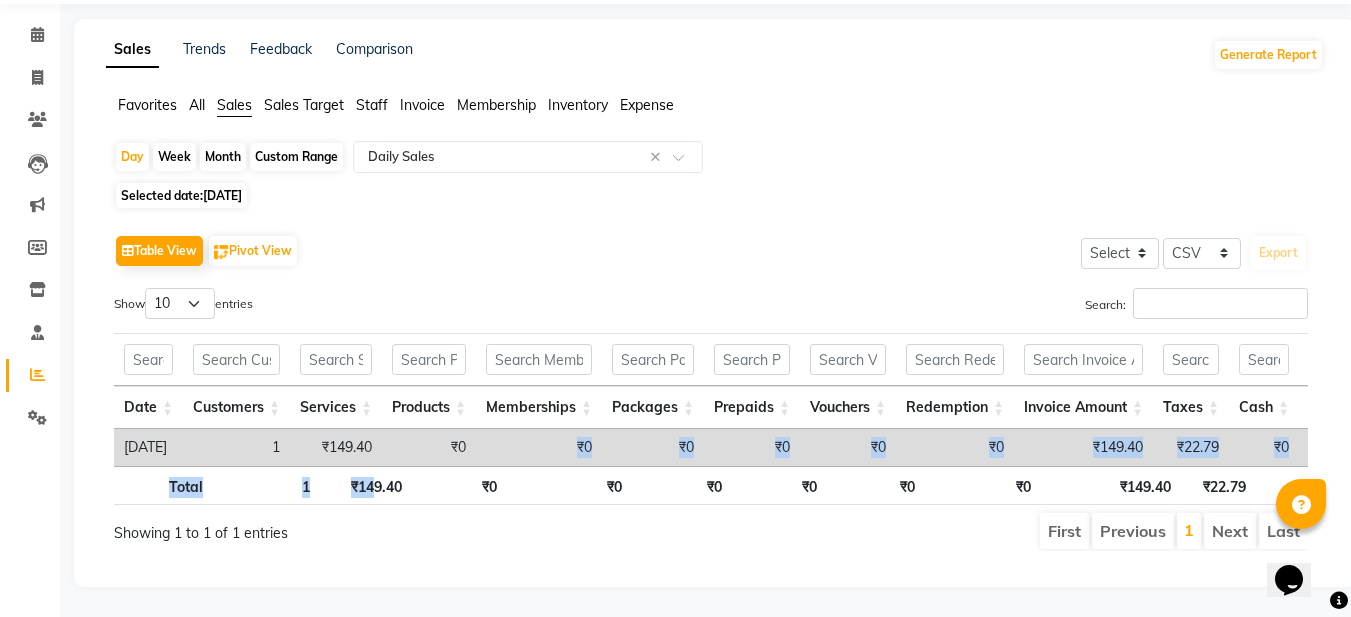 drag, startPoint x: 369, startPoint y: 452, endPoint x: 574, endPoint y: 425, distance: 206.7704 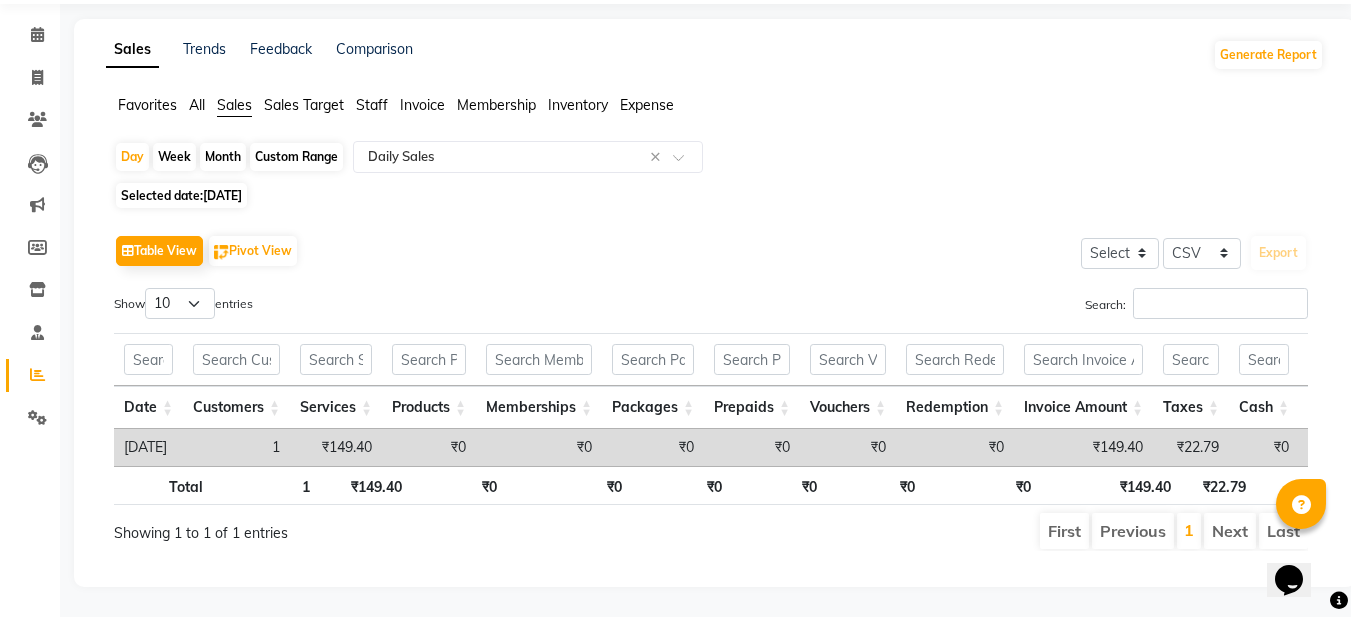 click on "Table View   Pivot View  Select Select CSV PDF  Export" 